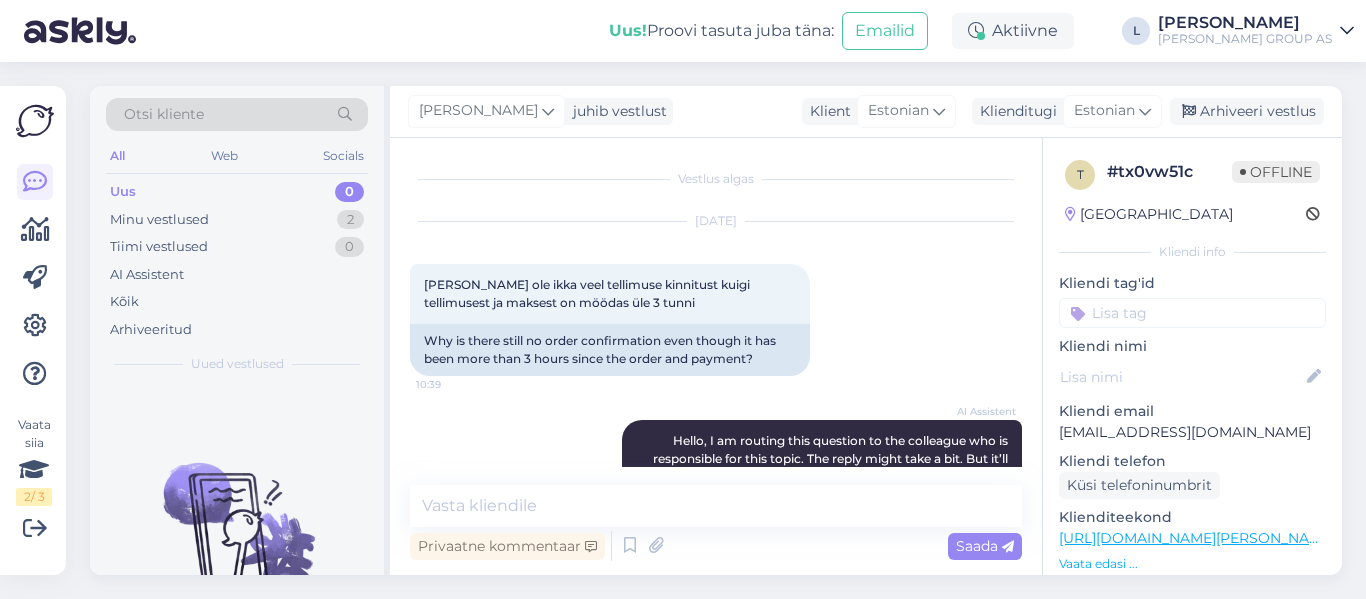 scroll, scrollTop: 0, scrollLeft: 0, axis: both 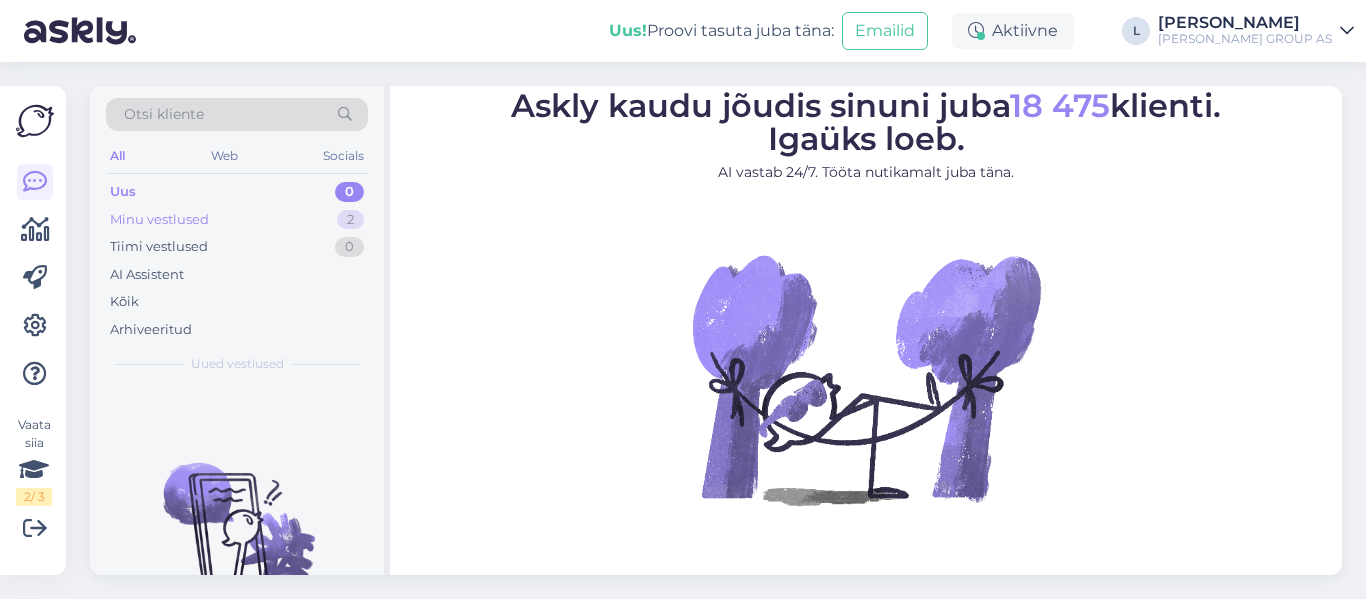 click on "Minu vestlused" at bounding box center [159, 220] 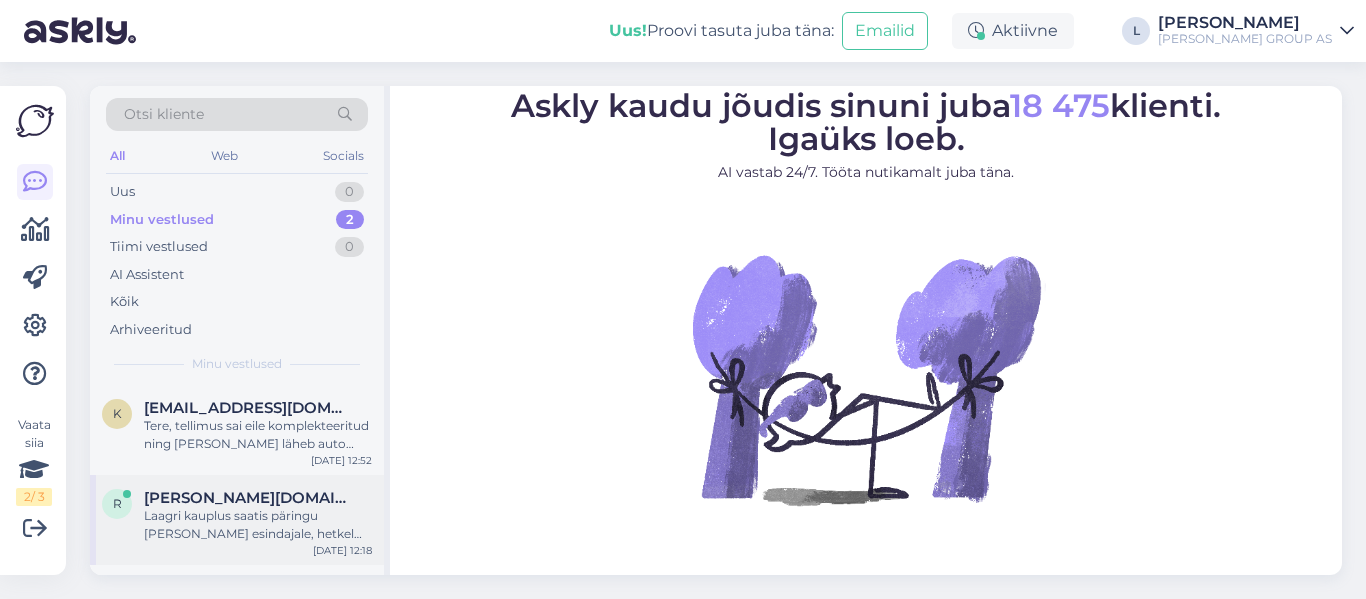 click on "Laagri kauplus saatis päringu [PERSON_NAME] esindajale, hetkel pole veel meie tagasisidet saanud" at bounding box center (258, 525) 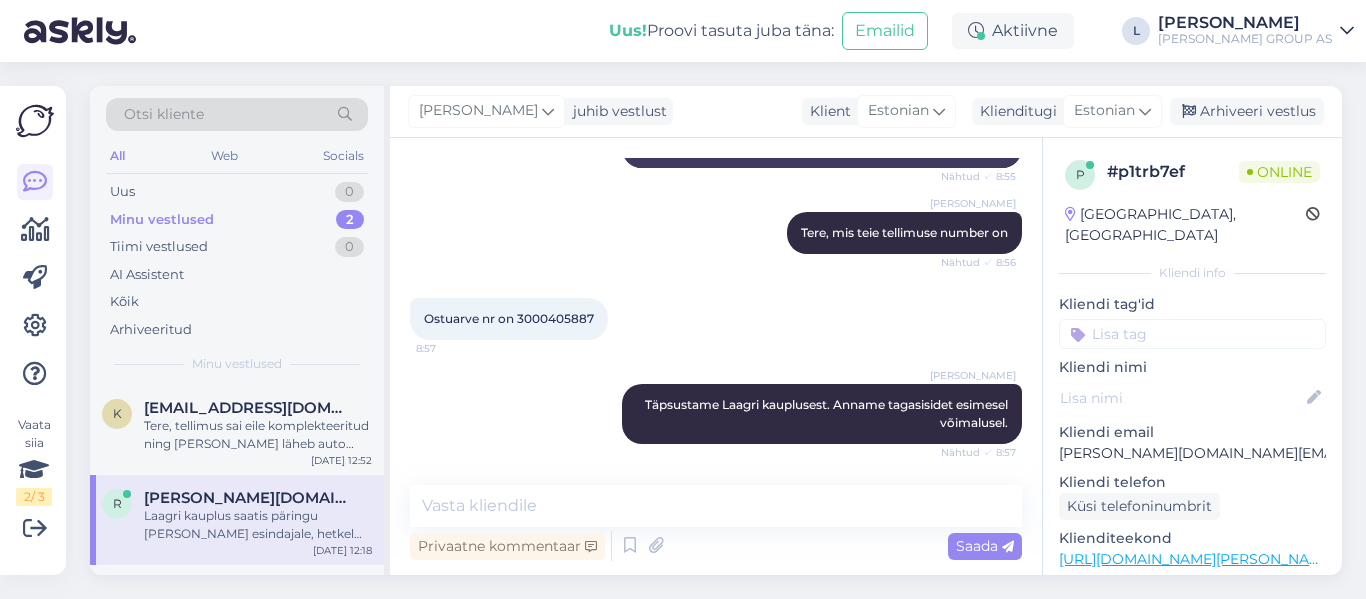 scroll, scrollTop: 393, scrollLeft: 0, axis: vertical 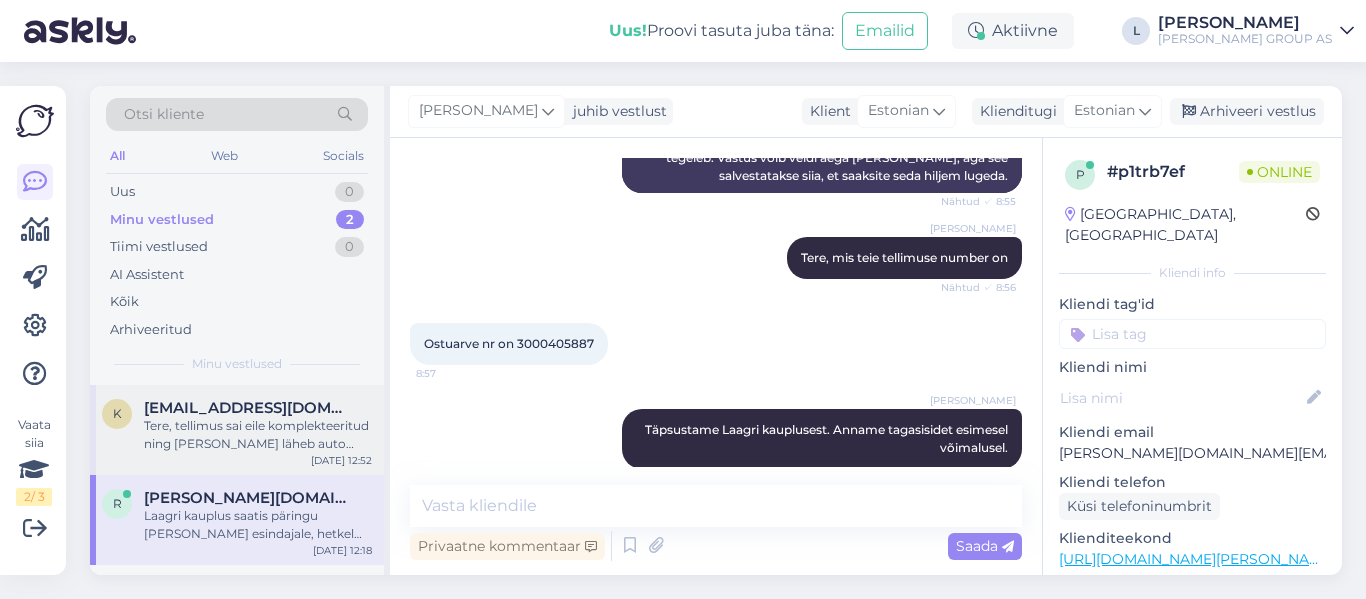 click on "Tere, tellimus sai eile komplekteeritud ning [PERSON_NAME] läheb auto [PERSON_NAME]. Tõenäoliselt homme jõuab [PERSON_NAME]. Jälgimiskood V29774E0033092" at bounding box center (258, 435) 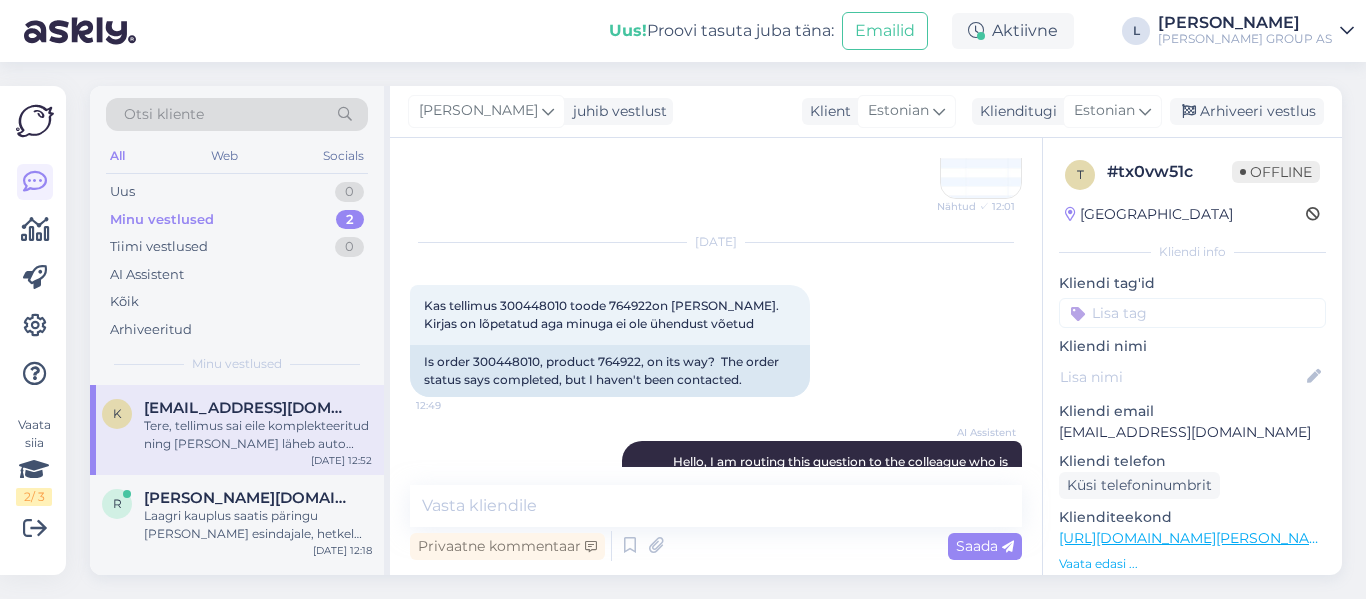 scroll, scrollTop: 2523, scrollLeft: 0, axis: vertical 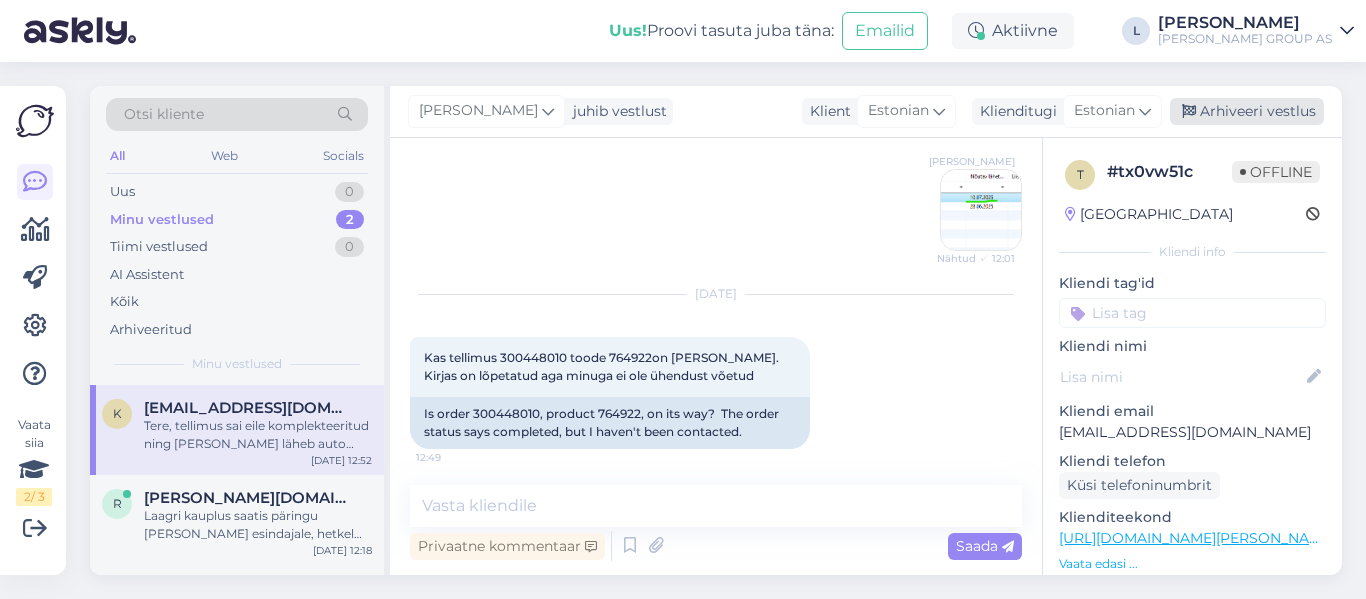 click on "Arhiveeri vestlus" at bounding box center [1247, 111] 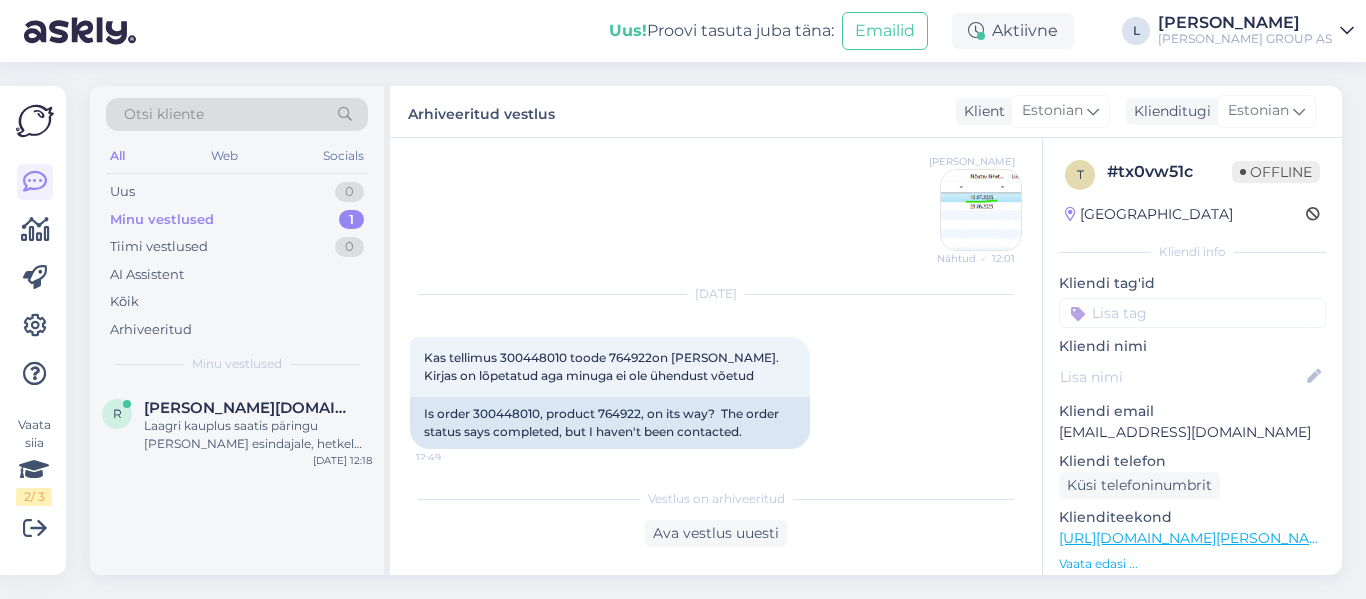 click on "Otsi kliente" at bounding box center (237, 114) 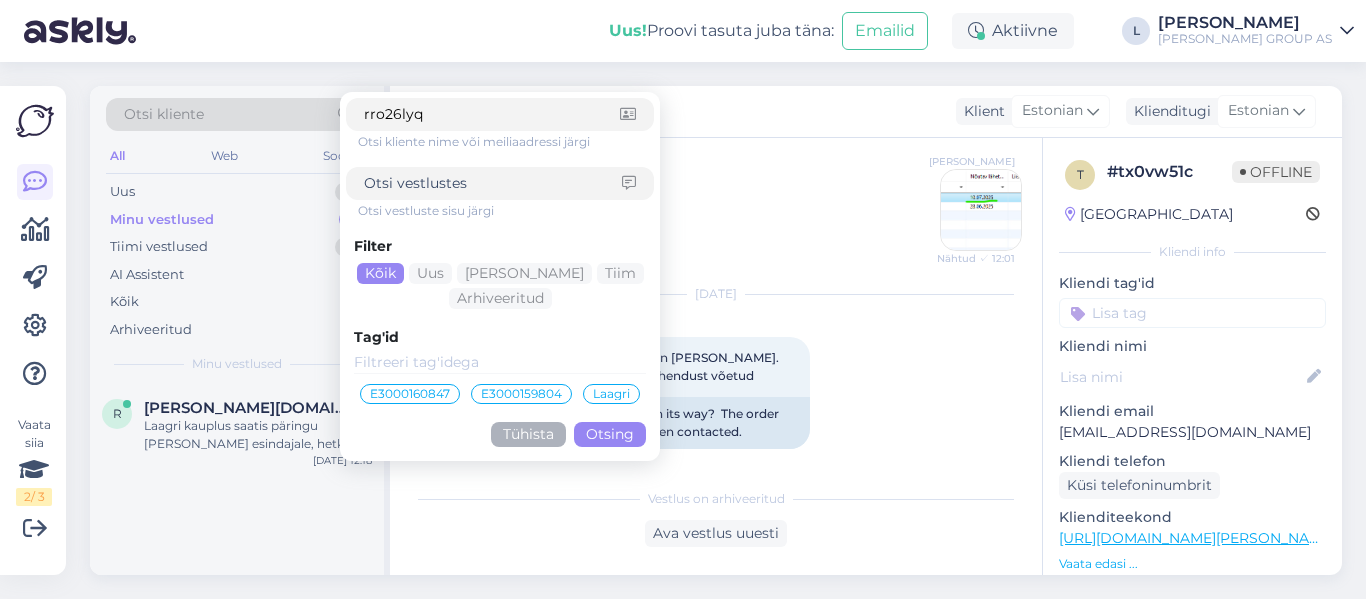 type on "rro26lyq" 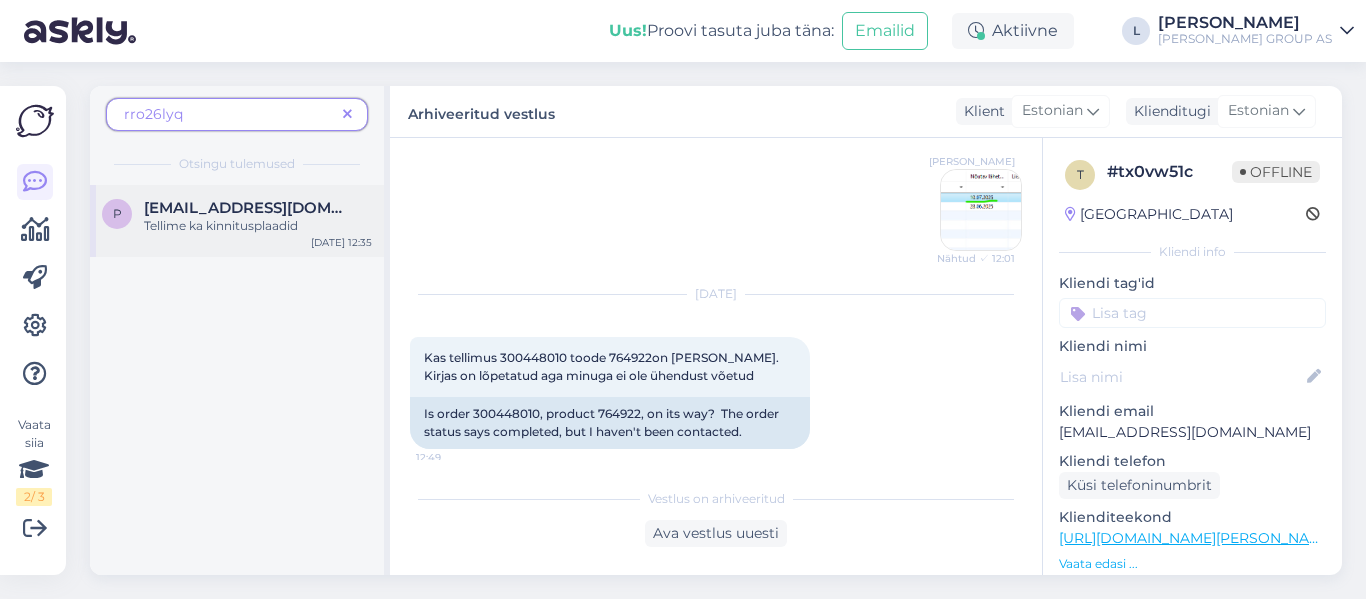 click on "Tellime ka kinnitusplaadid" at bounding box center (258, 226) 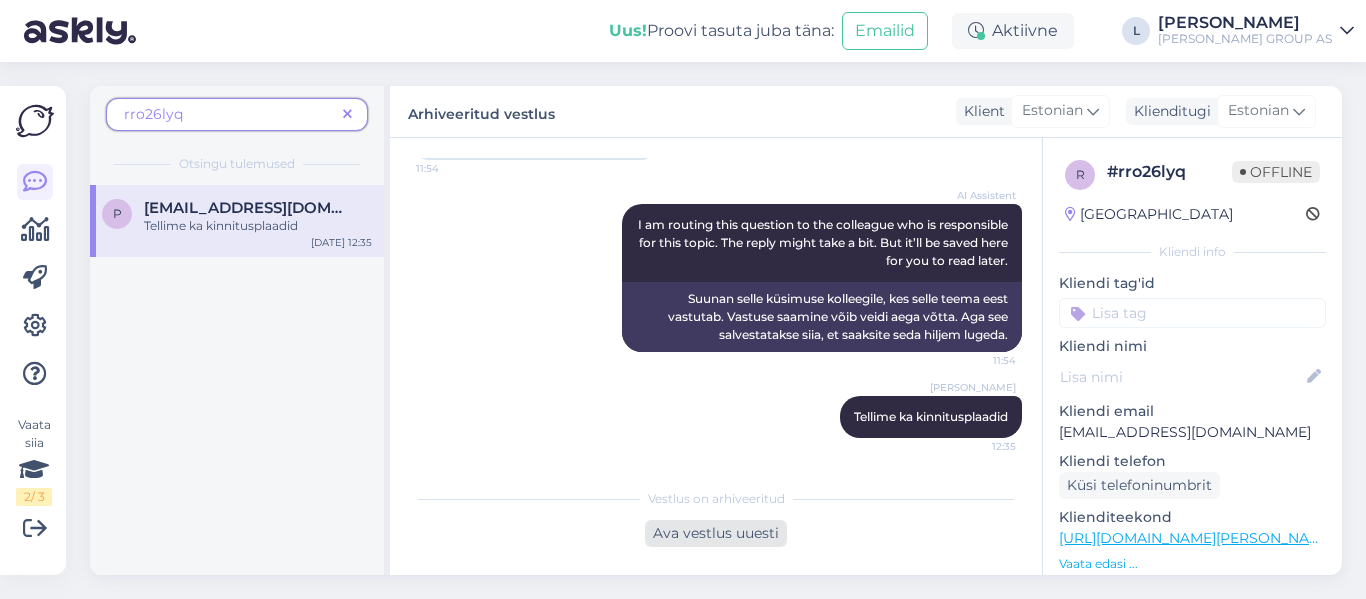 click on "Ava vestlus uuesti" at bounding box center [716, 533] 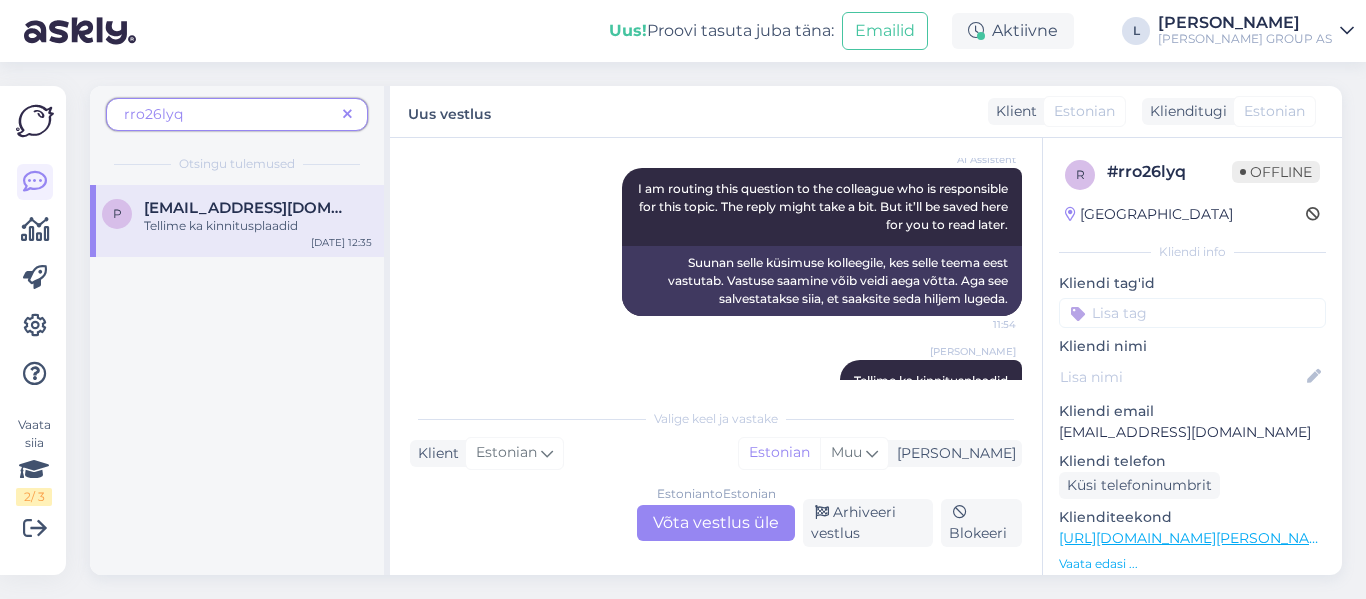click on "Estonian  to  Estonian Võta vestlus üle" at bounding box center [716, 523] 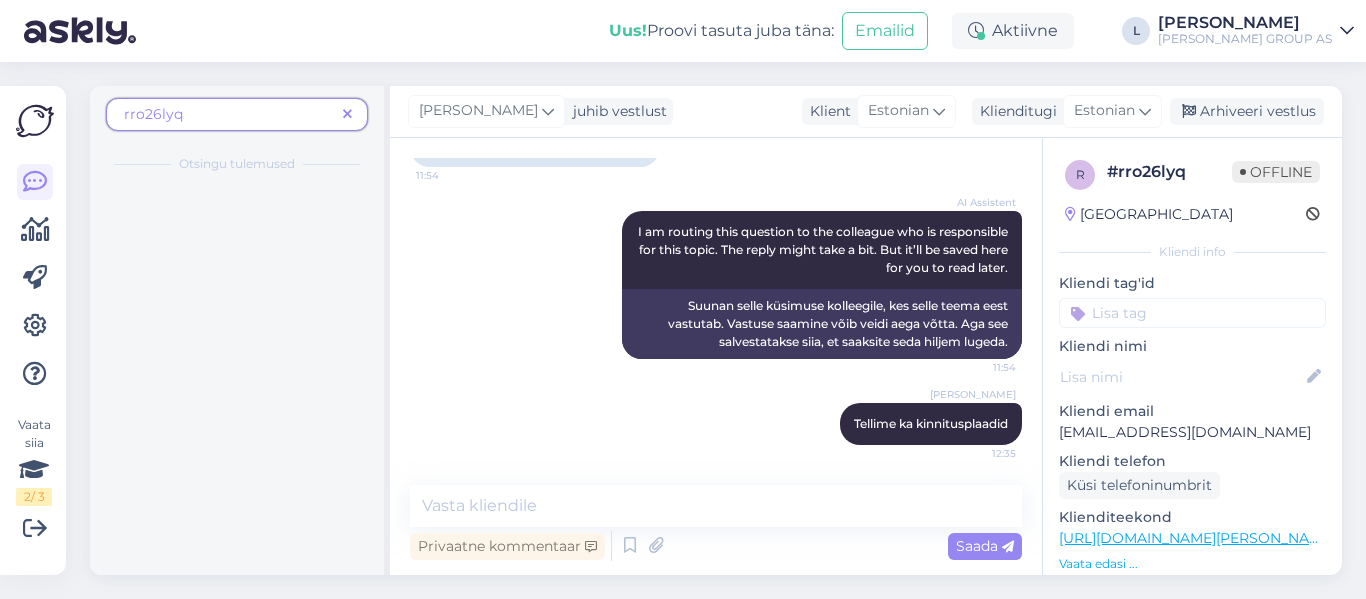scroll, scrollTop: 1153, scrollLeft: 0, axis: vertical 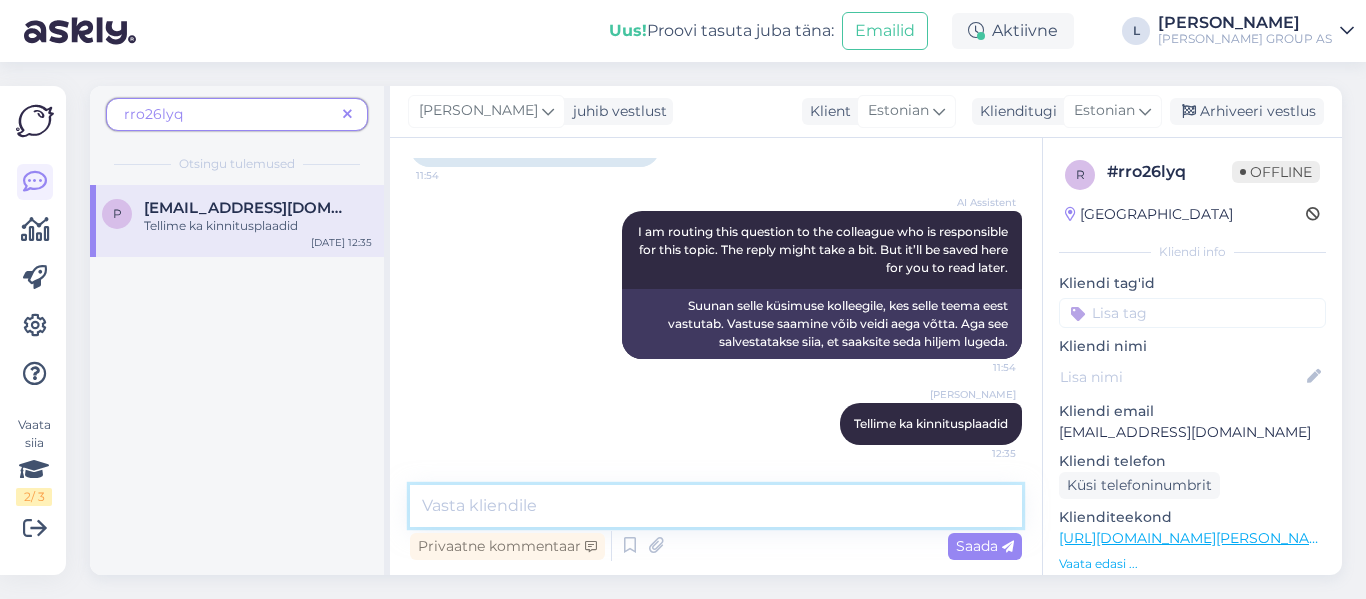 click at bounding box center [716, 506] 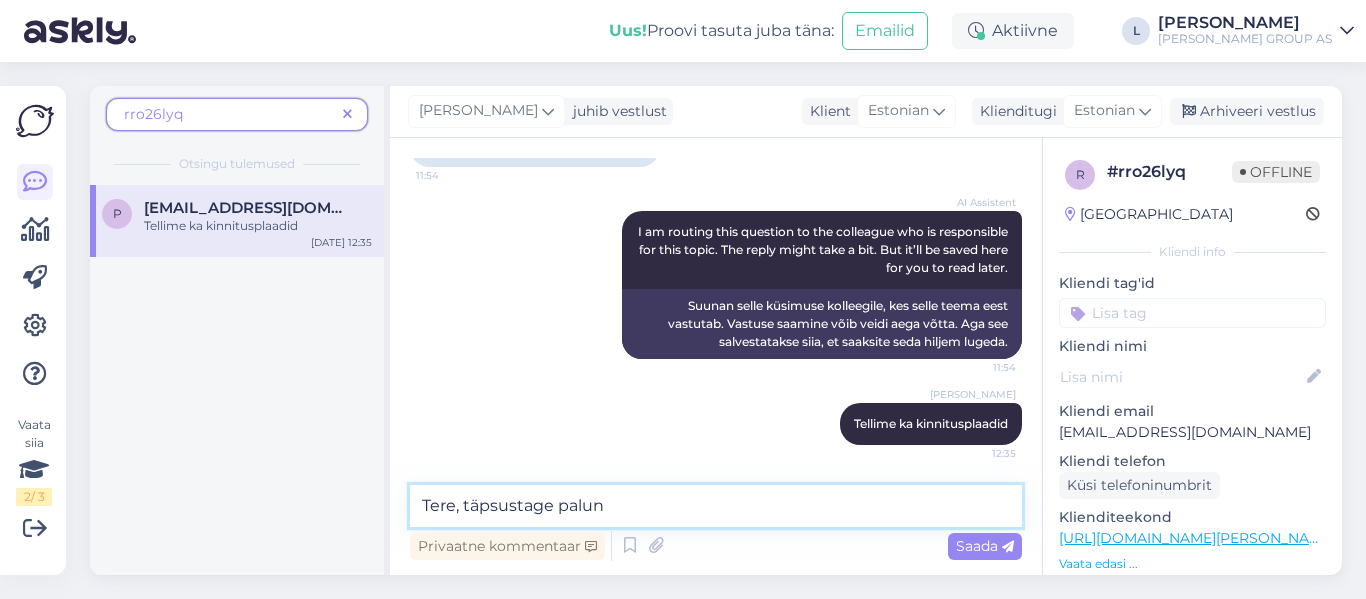 paste on "millised kinnitusplaadid puudu on?" 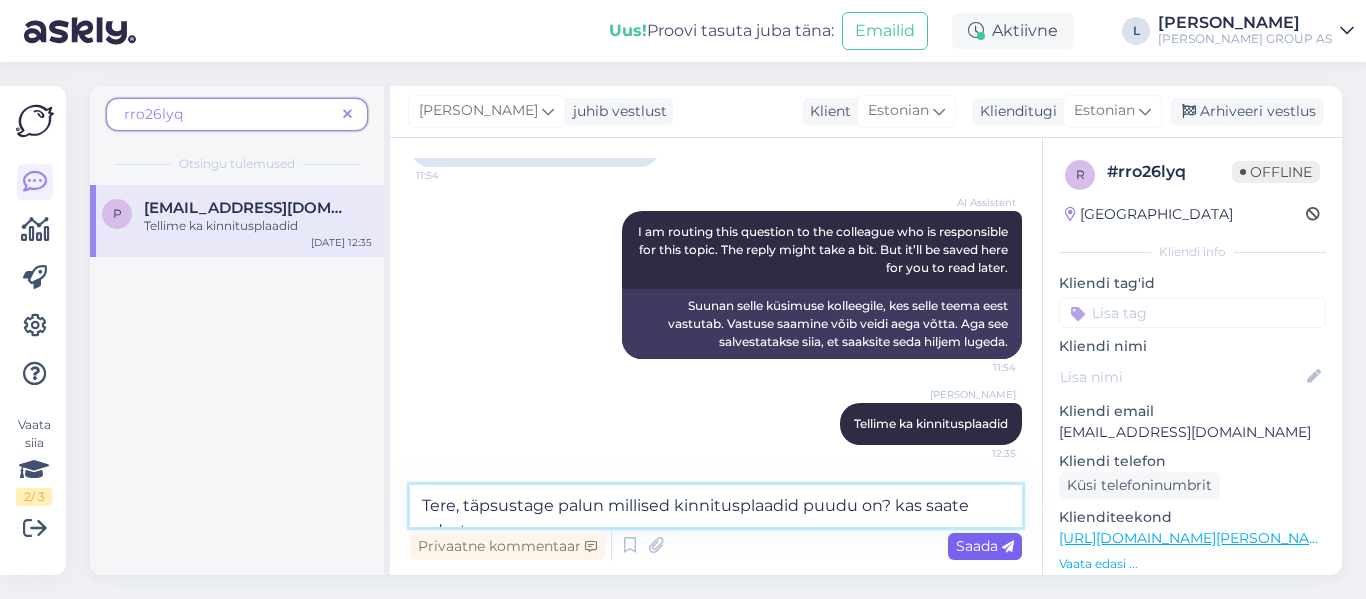 scroll, scrollTop: 1160, scrollLeft: 0, axis: vertical 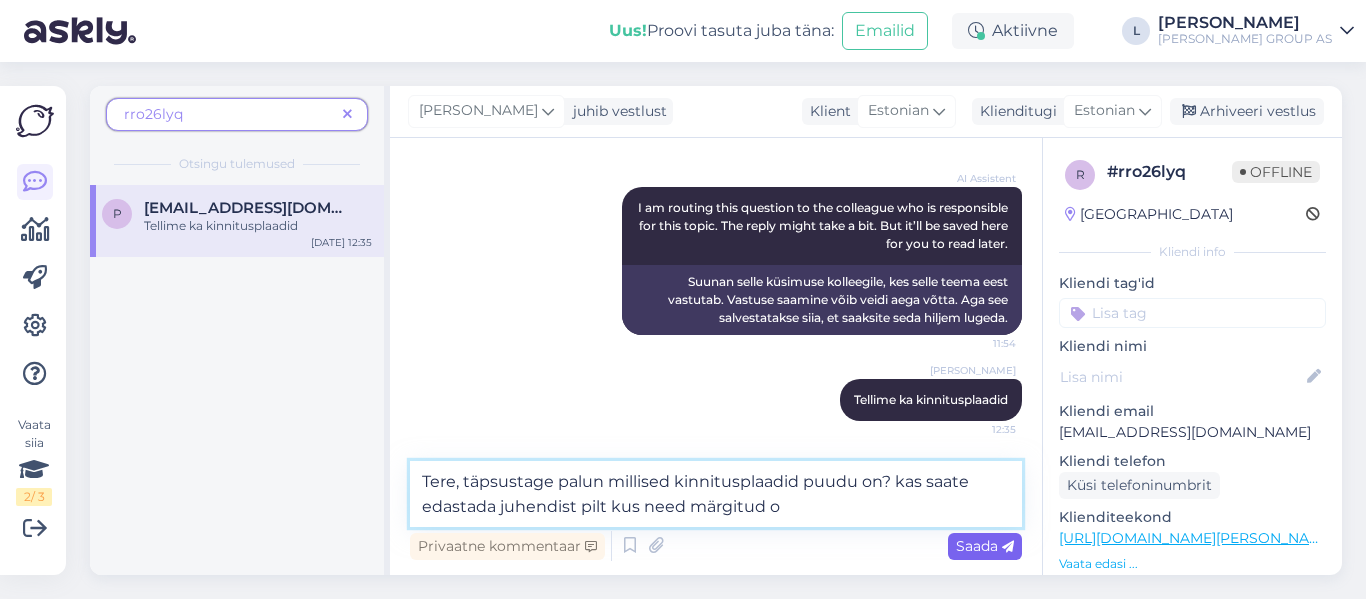 type on "Tere, täpsustage palun millised kinnitusplaadid puudu on? kas saate edastada juhendist pilt kus need märgitud on" 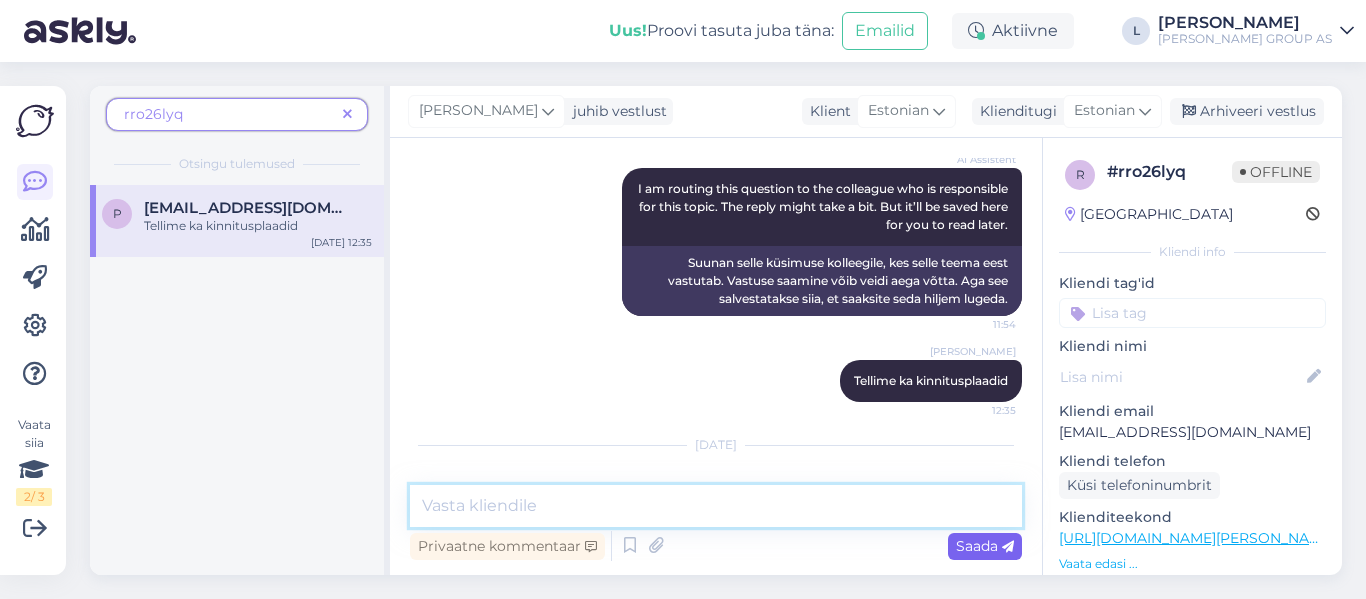 scroll, scrollTop: 1299, scrollLeft: 0, axis: vertical 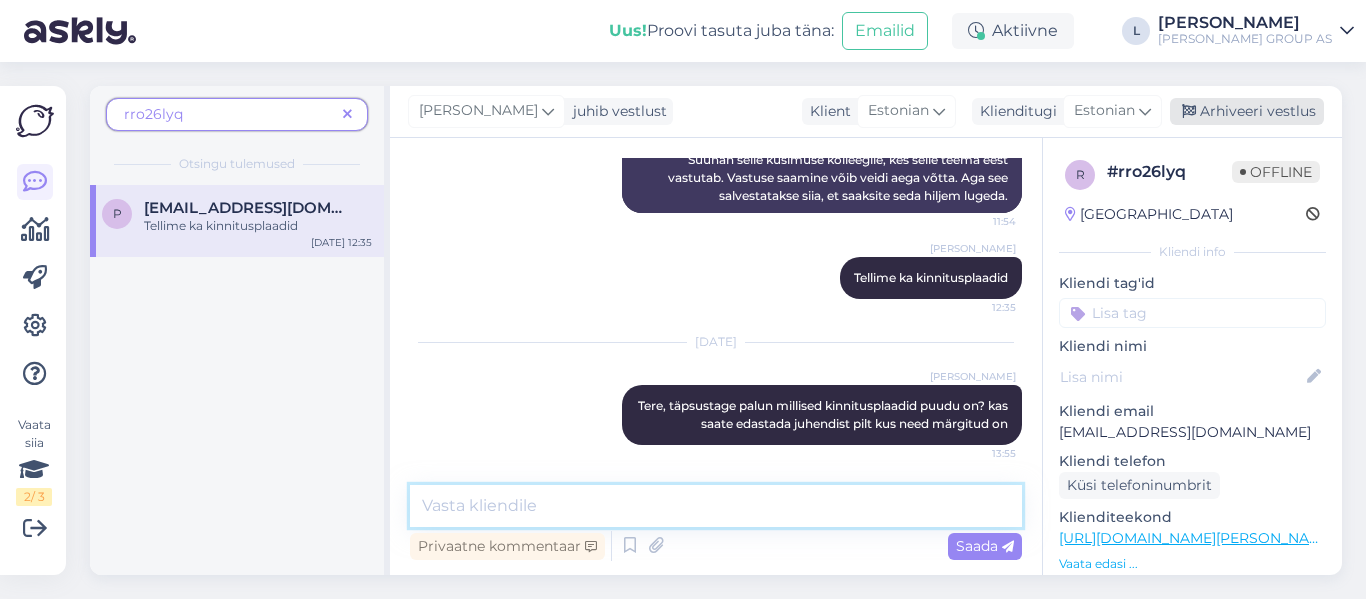 type 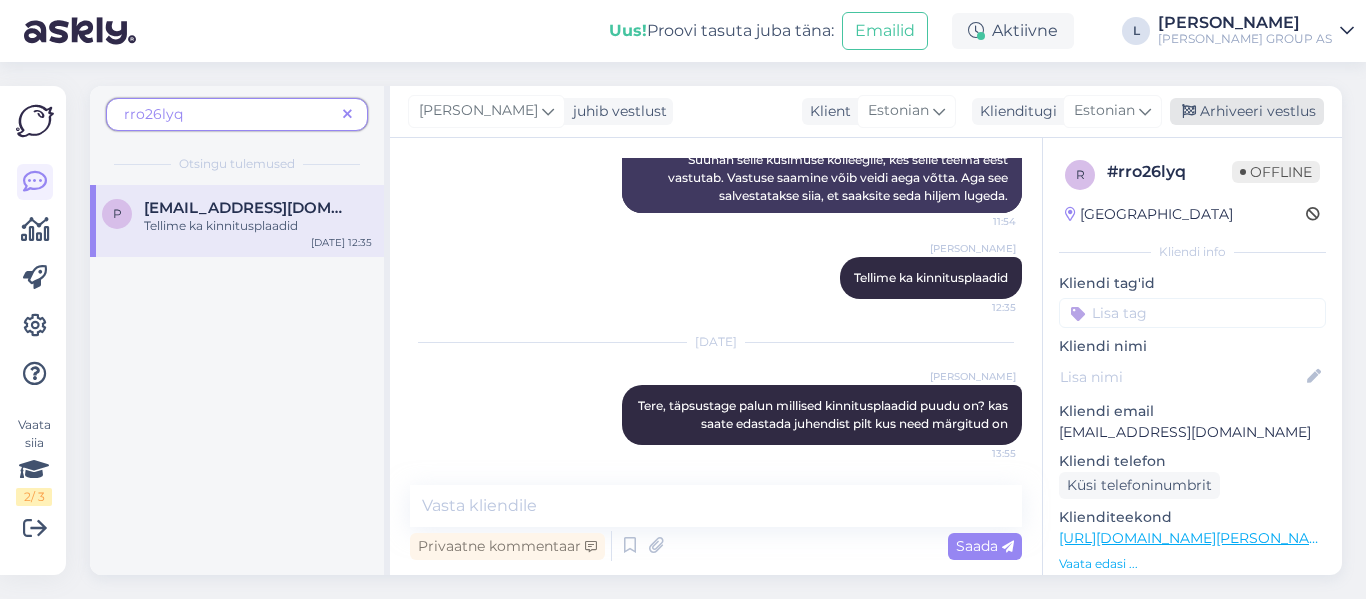 click on "Arhiveeri vestlus" at bounding box center (1247, 111) 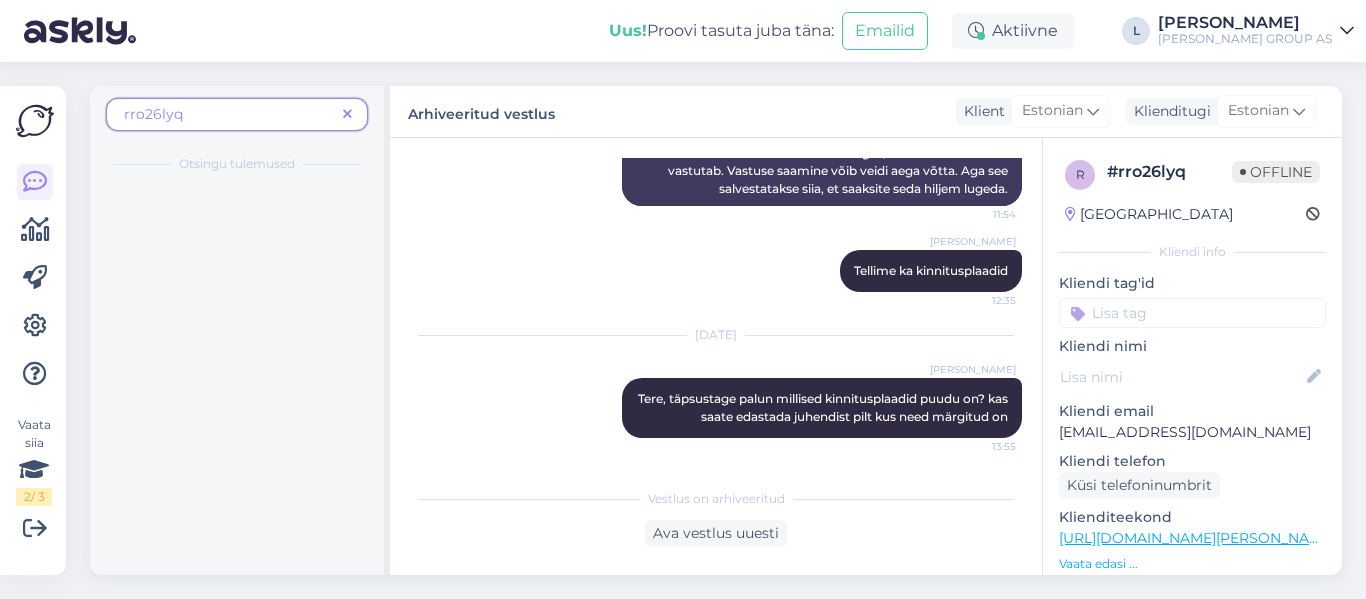 scroll, scrollTop: 1306, scrollLeft: 0, axis: vertical 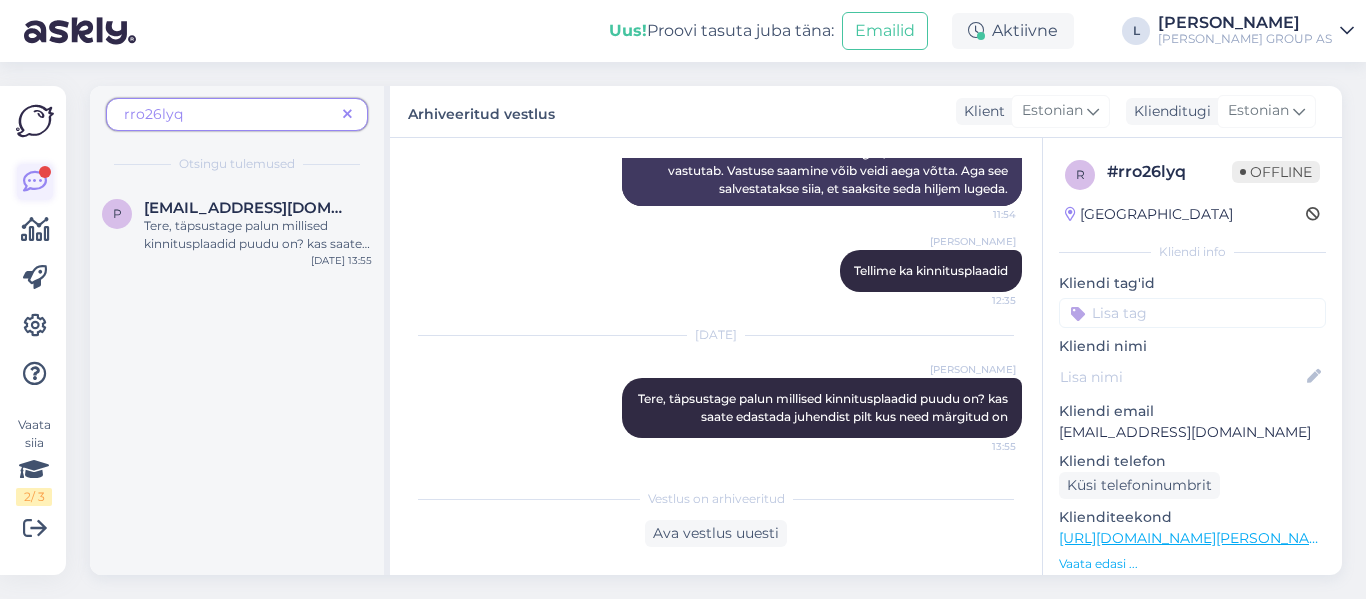 click at bounding box center (35, 182) 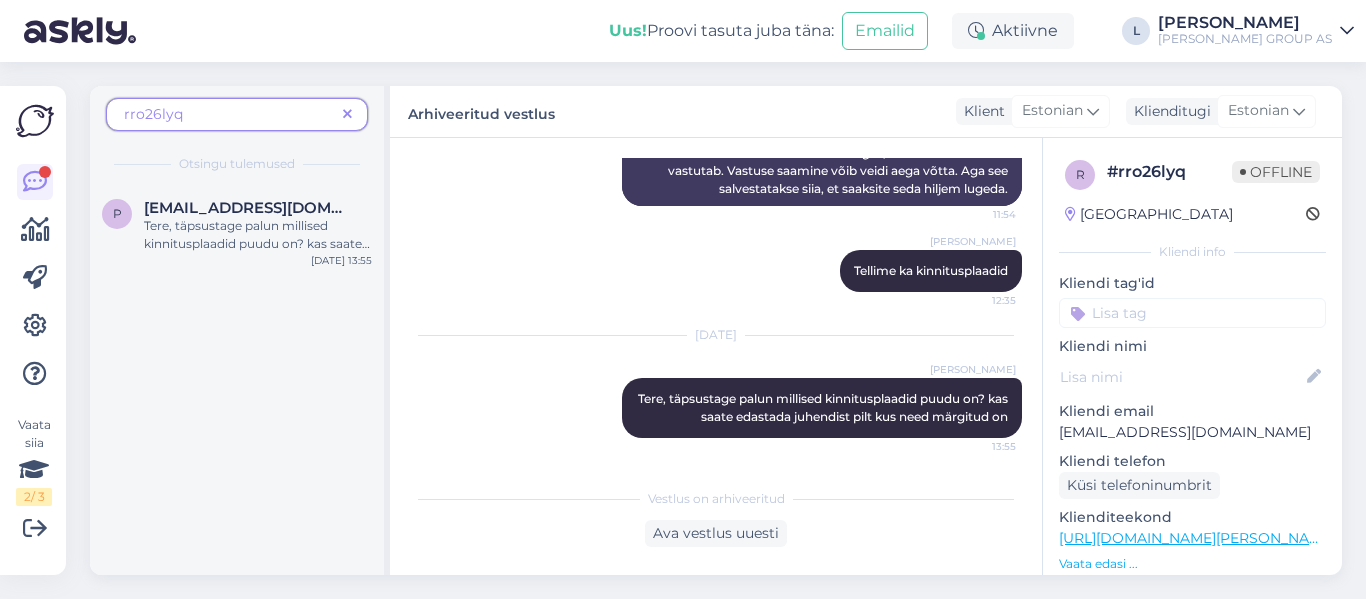 click at bounding box center [347, 115] 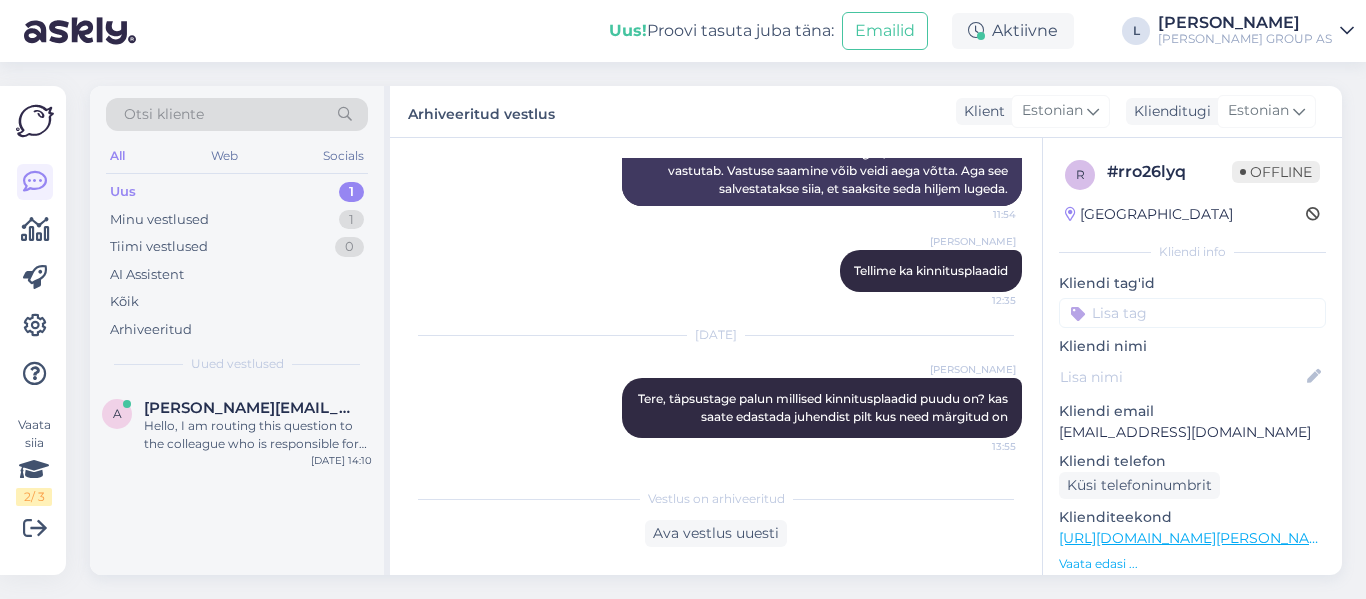 click on "Uus 1" at bounding box center (237, 192) 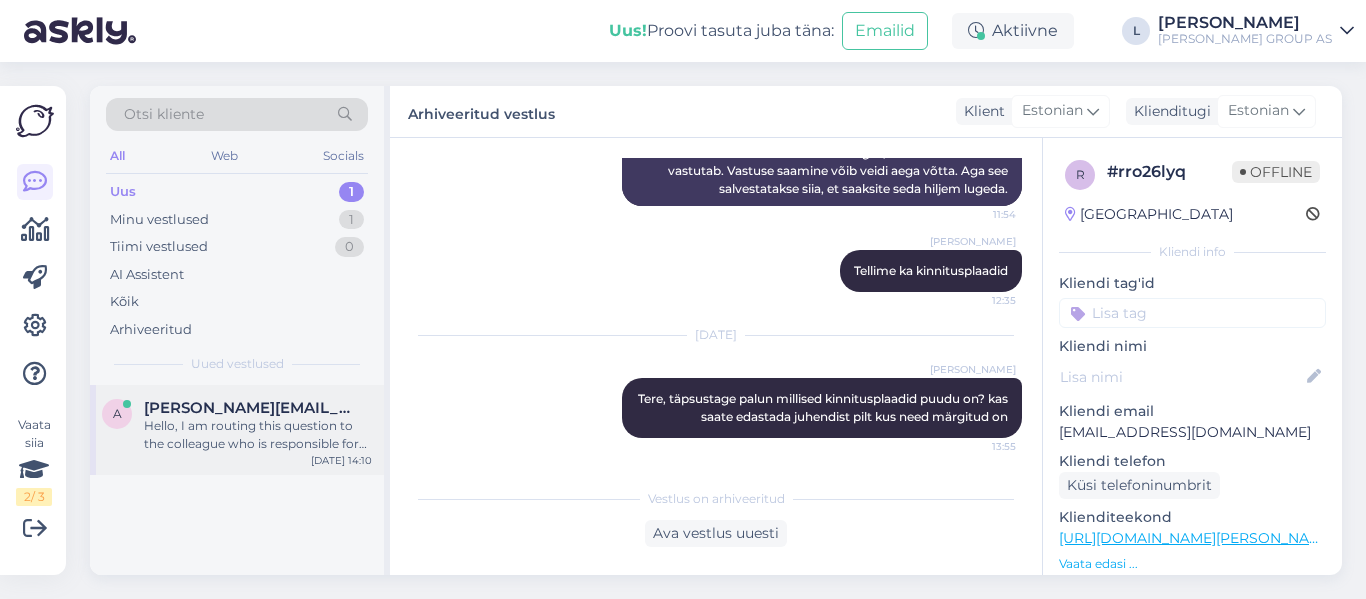 drag, startPoint x: 241, startPoint y: 431, endPoint x: 343, endPoint y: 455, distance: 104.78549 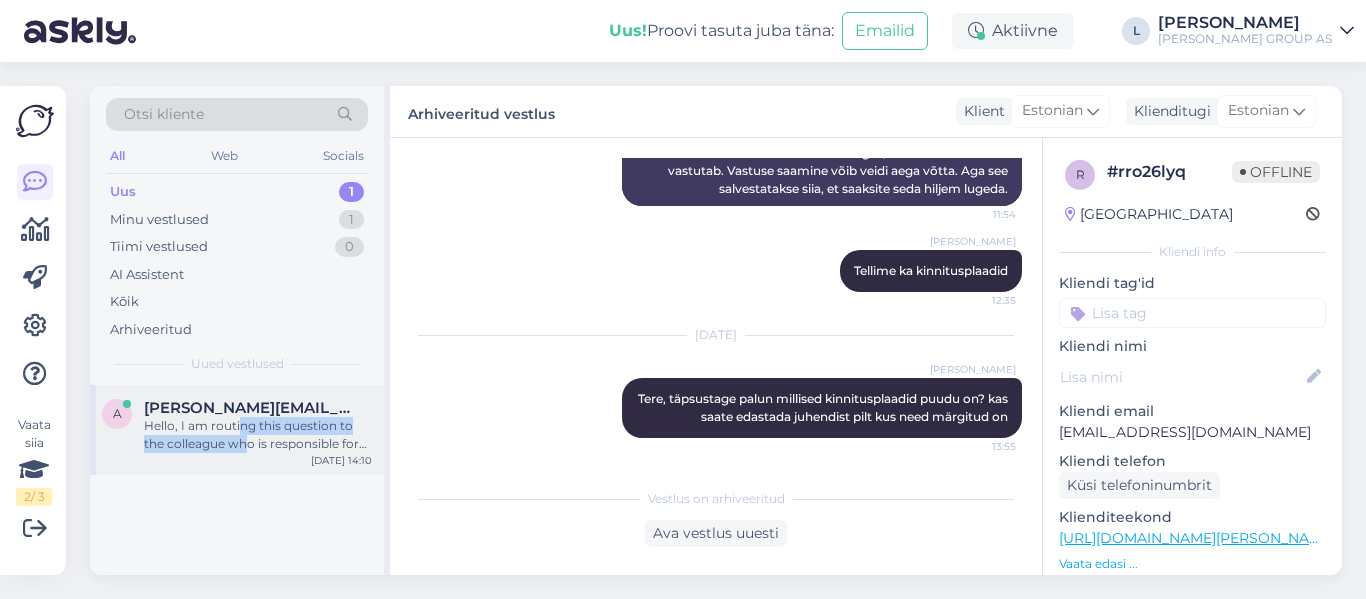scroll, scrollTop: 300, scrollLeft: 0, axis: vertical 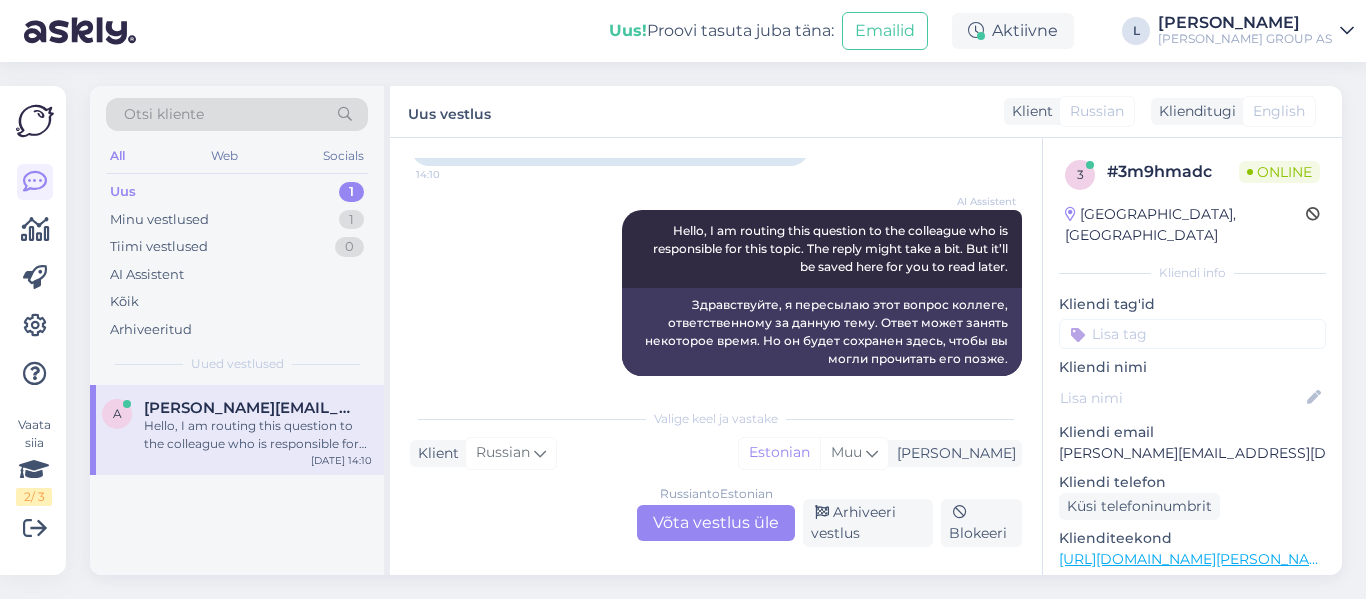 click on "Russian  to  Estonian Võta vestlus üle" at bounding box center [716, 523] 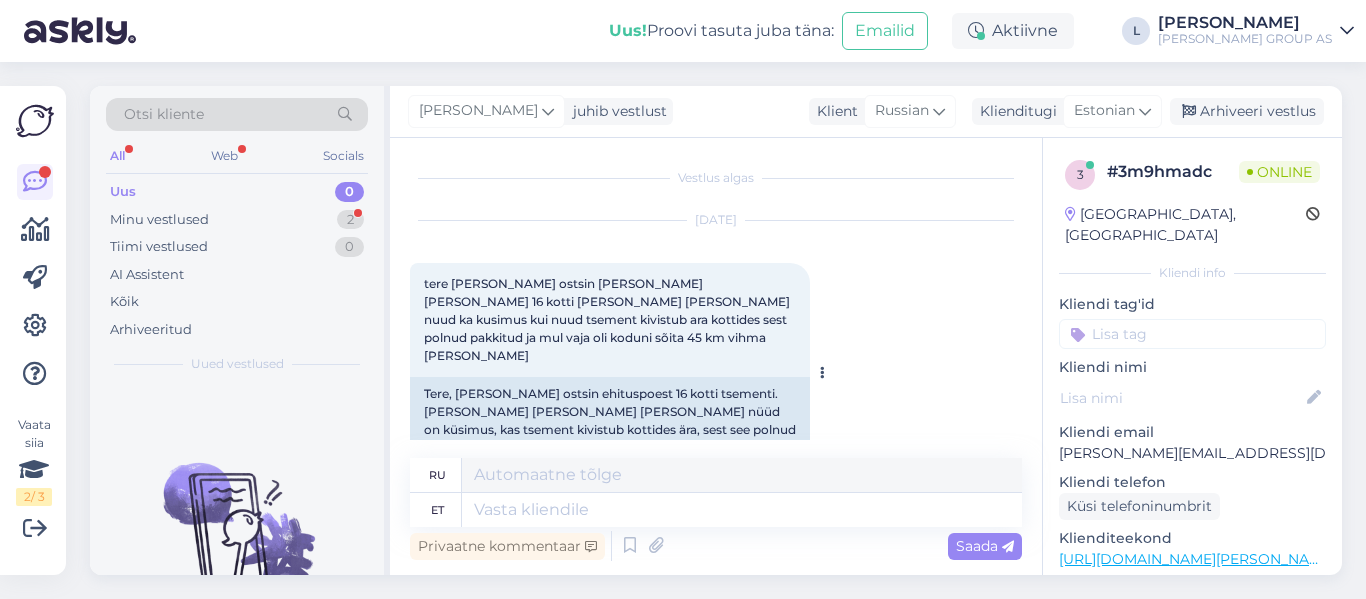 scroll, scrollTop: 0, scrollLeft: 0, axis: both 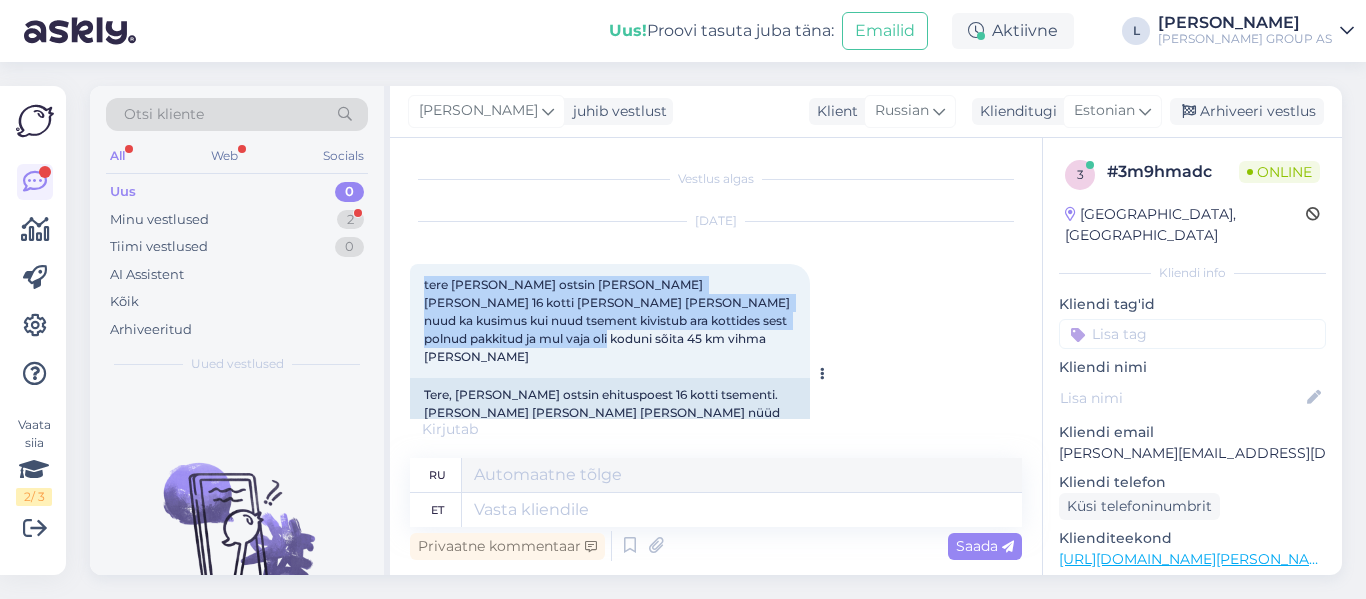 drag, startPoint x: 478, startPoint y: 337, endPoint x: 411, endPoint y: 277, distance: 89.938866 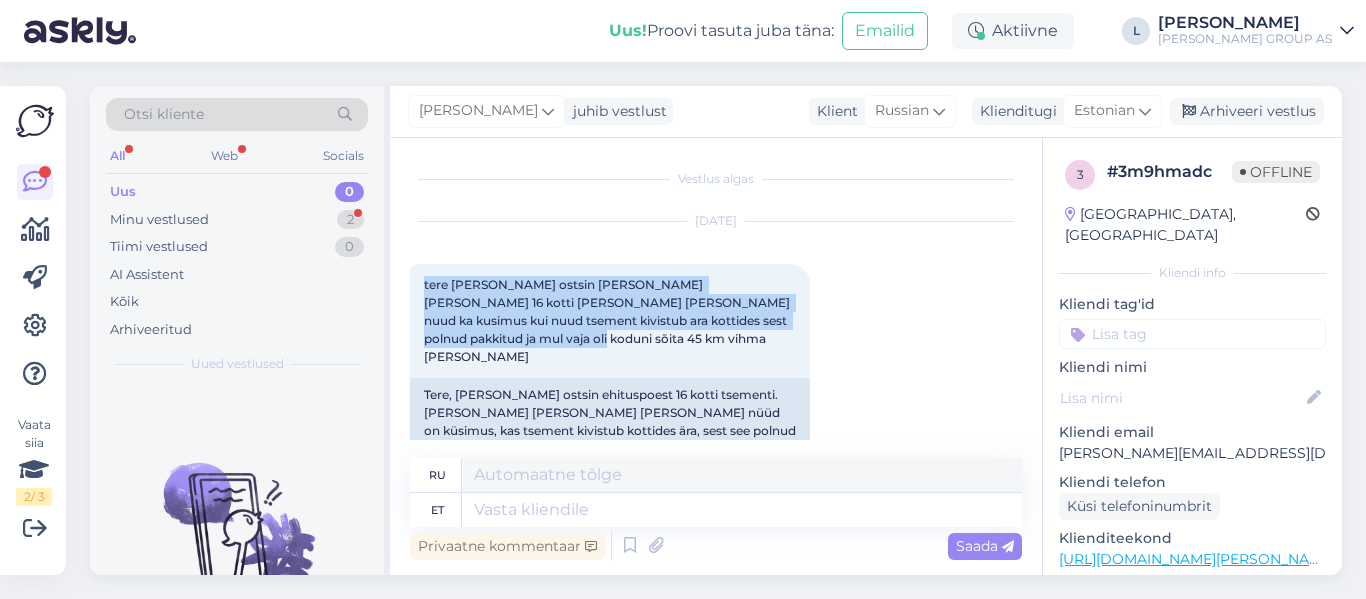 scroll, scrollTop: 600, scrollLeft: 0, axis: vertical 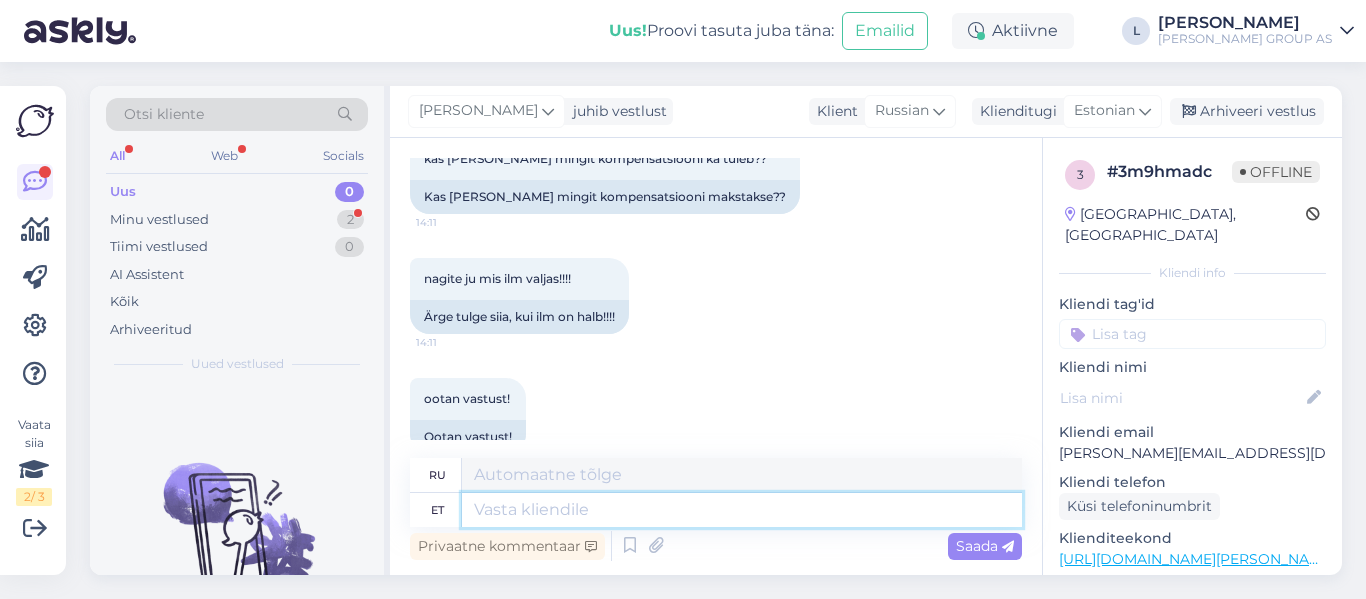 paste on "Kui tellimus on vormistatud valikuga „kättesaamine kauplusest“, siis vastutab toote edasise transpordi ja kaitsmise eest klient. [PERSON_NAME] ei saa me vastutada kaupade seisukorra eest pärast [PERSON_NAME] need on kauplusest väljastatud." 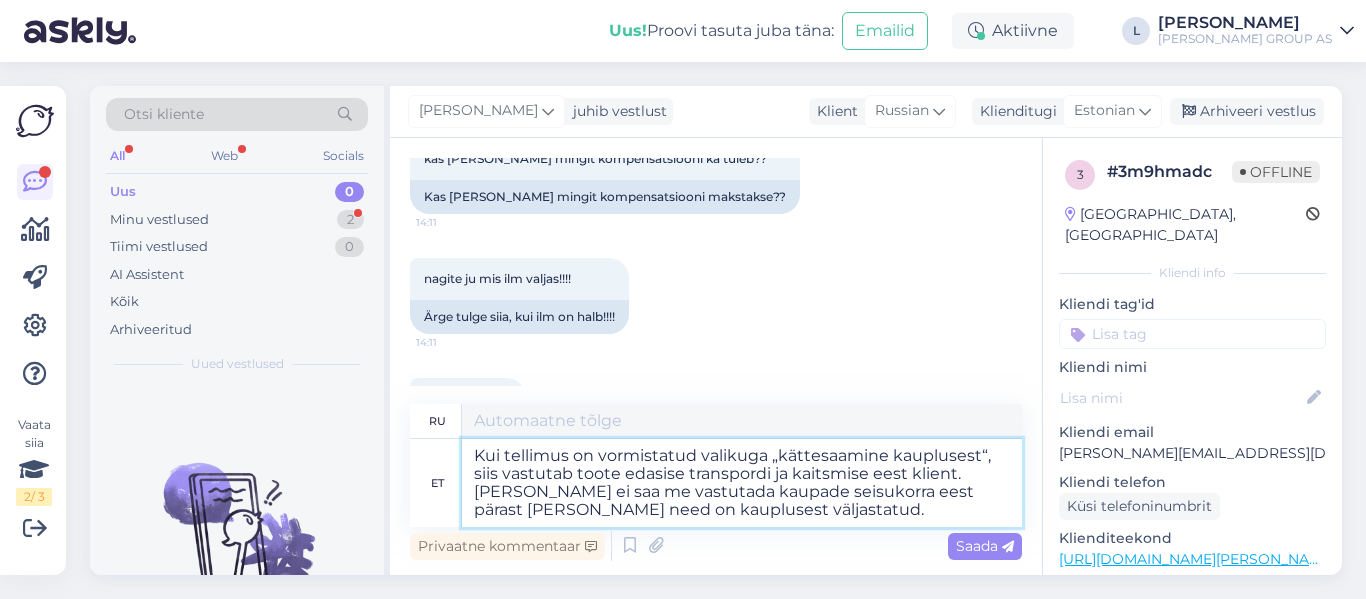 scroll, scrollTop: 621, scrollLeft: 0, axis: vertical 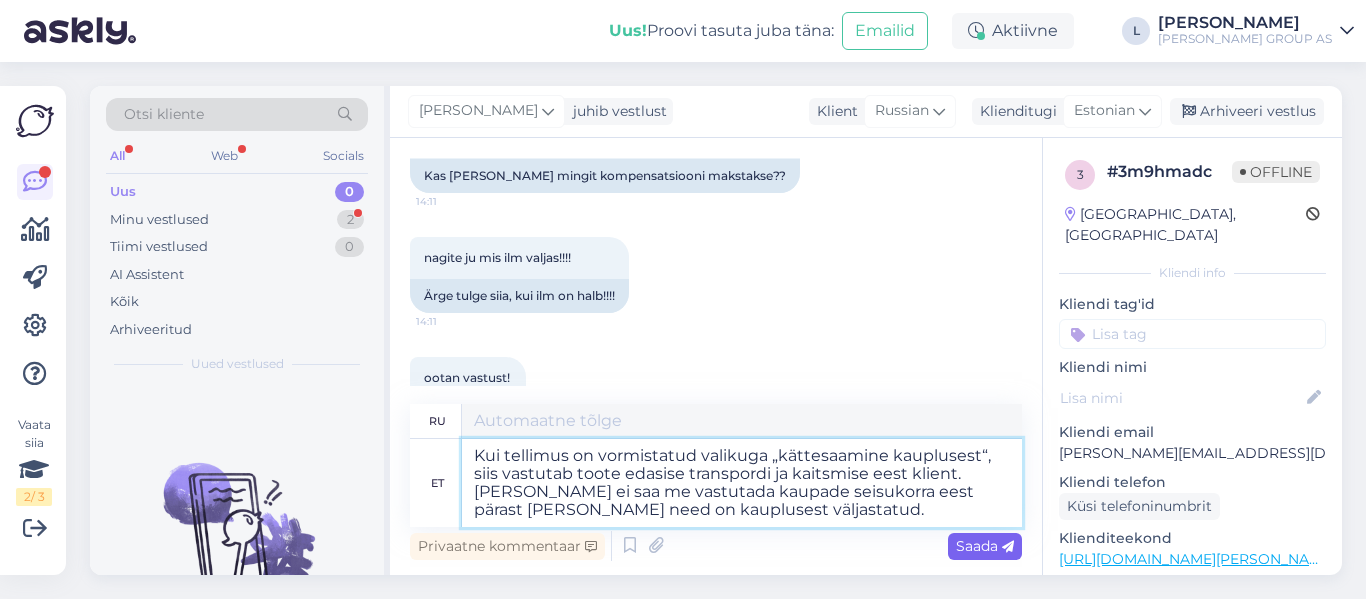 type on "Kui tellimus on vormistatud valikuga „kättesaamine kauplusest“, siis vastutab toote edasise transpordi ja kaitsmise eest klient. [PERSON_NAME] ei saa me vastutada kaupade seisukorra eest pärast [PERSON_NAME] need on kauplusest väljastatud." 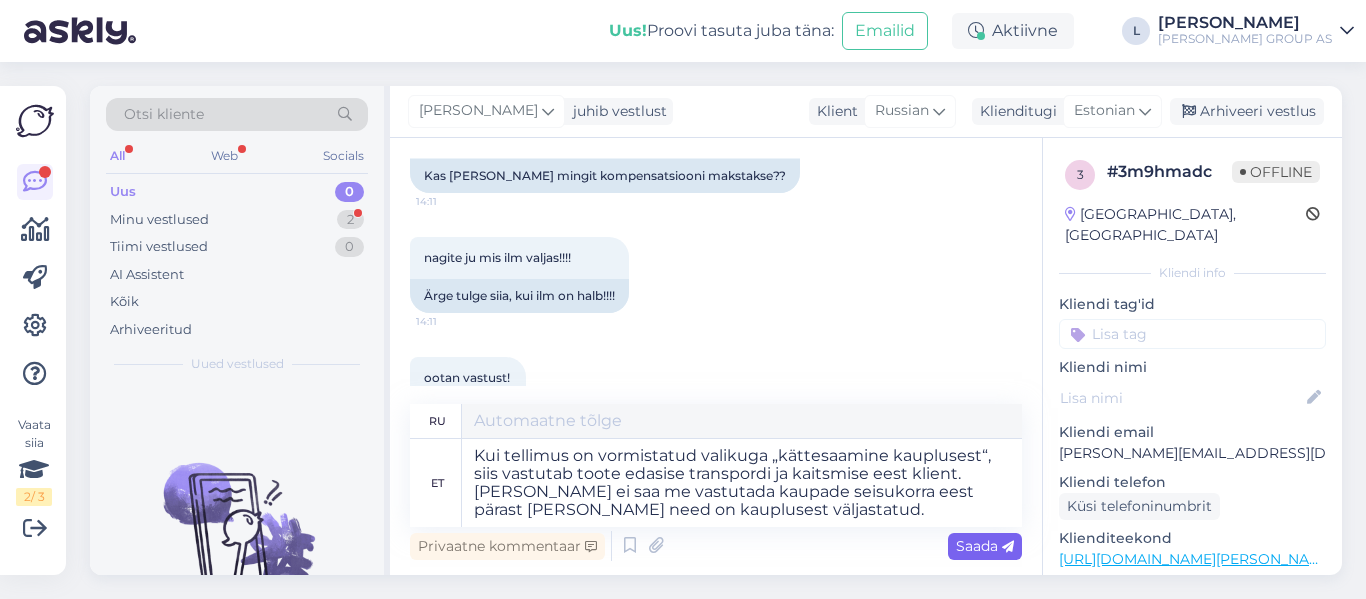 click on "Saada" at bounding box center [985, 546] 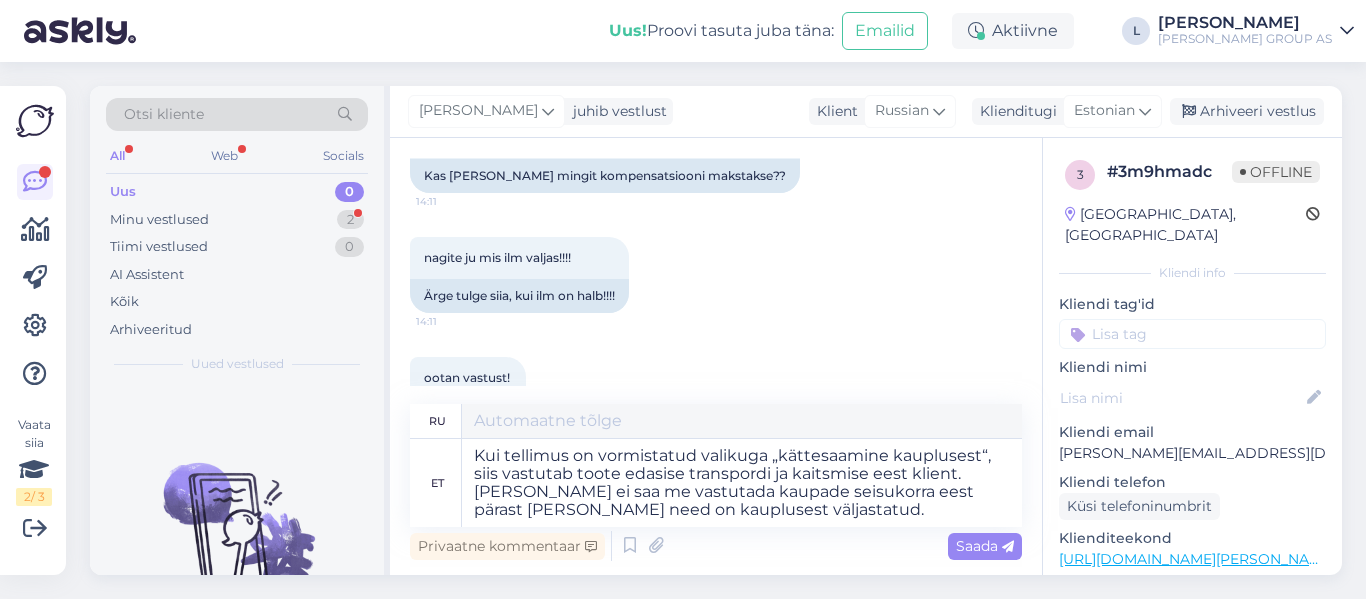 type on "Если заказ оформлен с опцией «самовывоз из магазина», то клиент несет ответственность за дальнейшую транспортировку и сохранность товара. К сожалению, мы не можем нести ответственность за состояние товара после его выдачи из магазина." 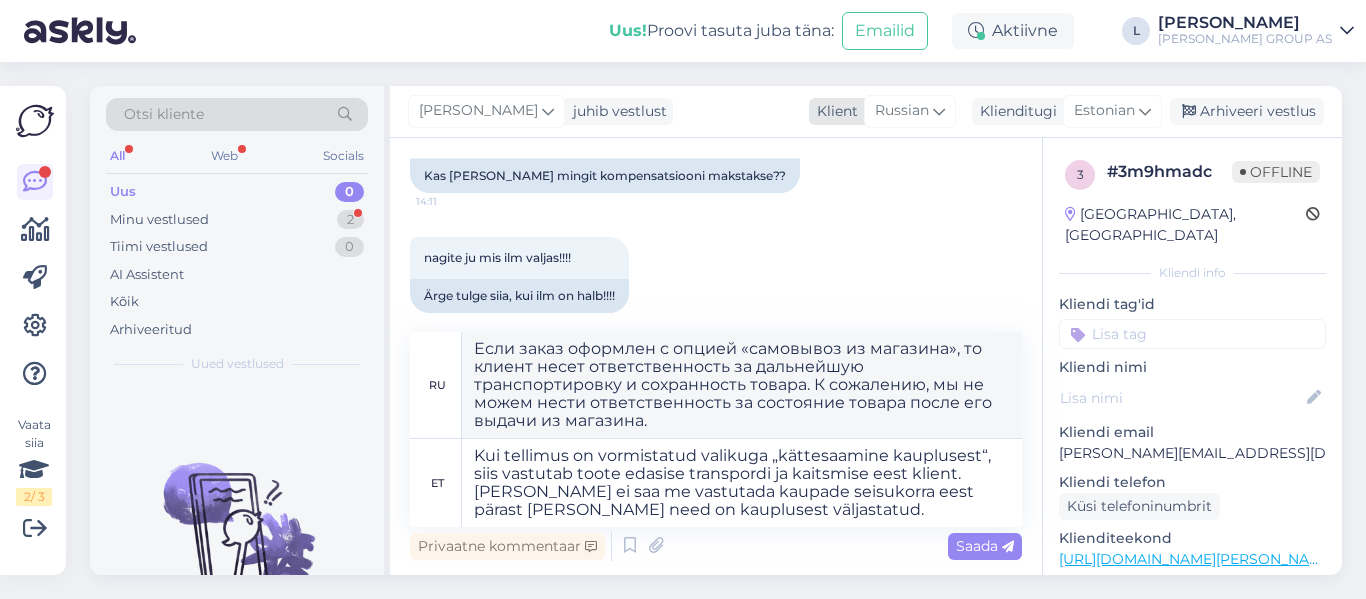 click on "Russian" at bounding box center [910, 111] 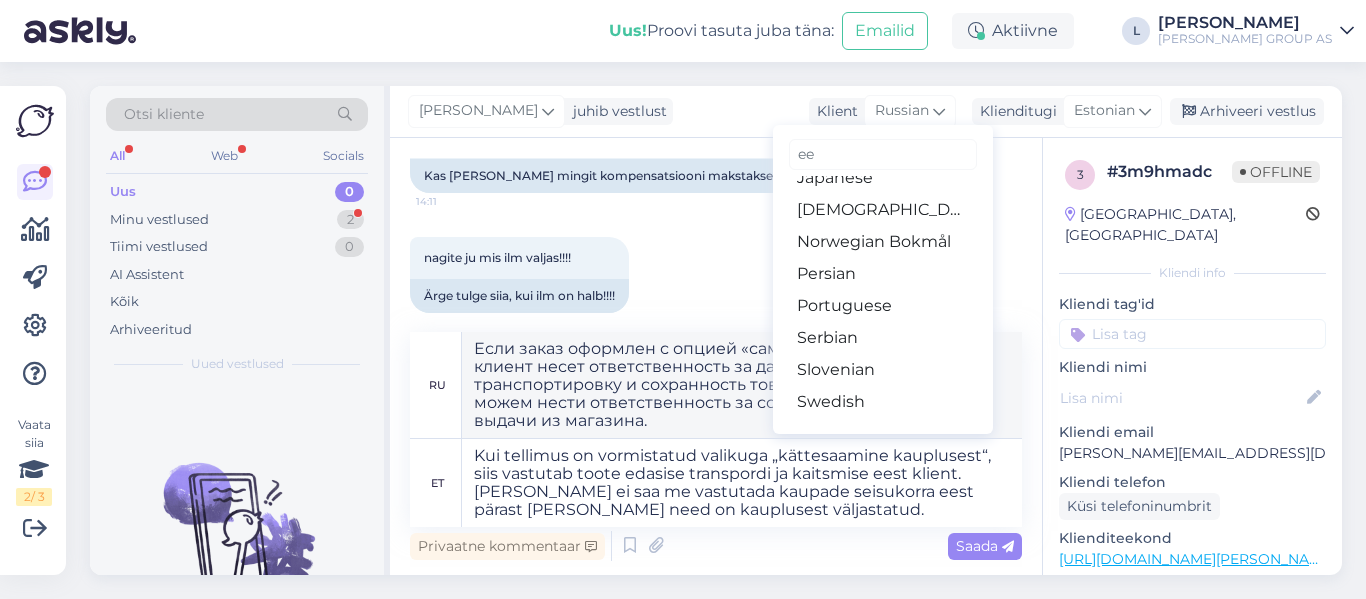 scroll, scrollTop: 0, scrollLeft: 0, axis: both 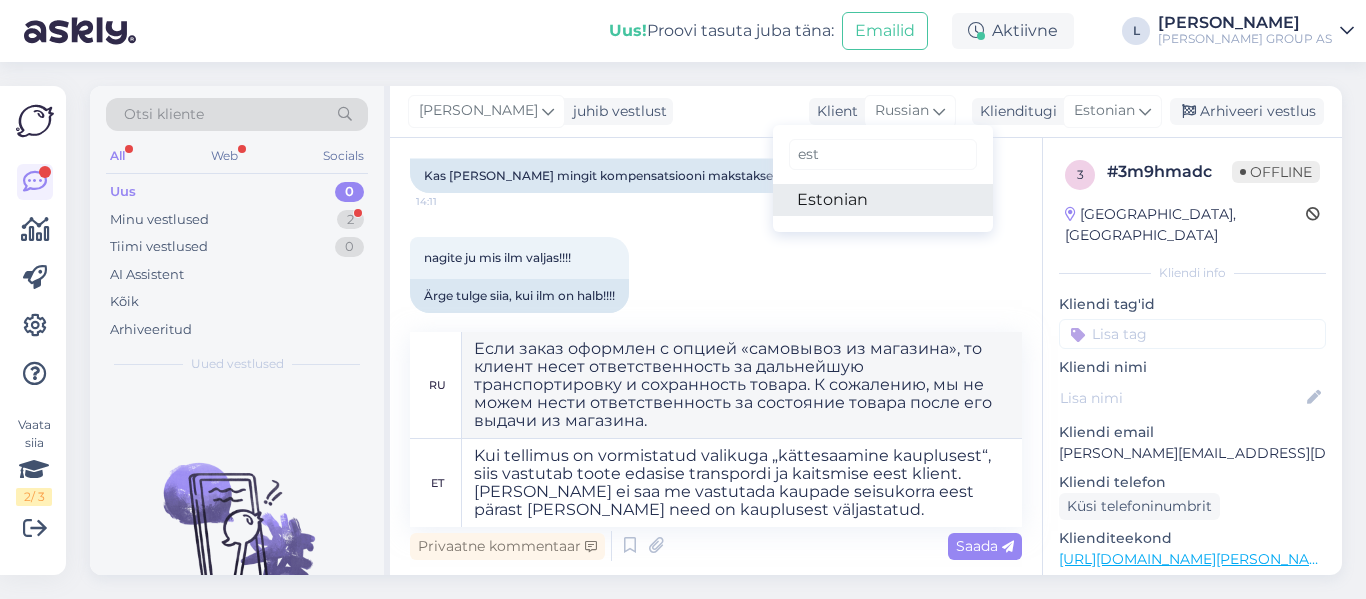 type on "est" 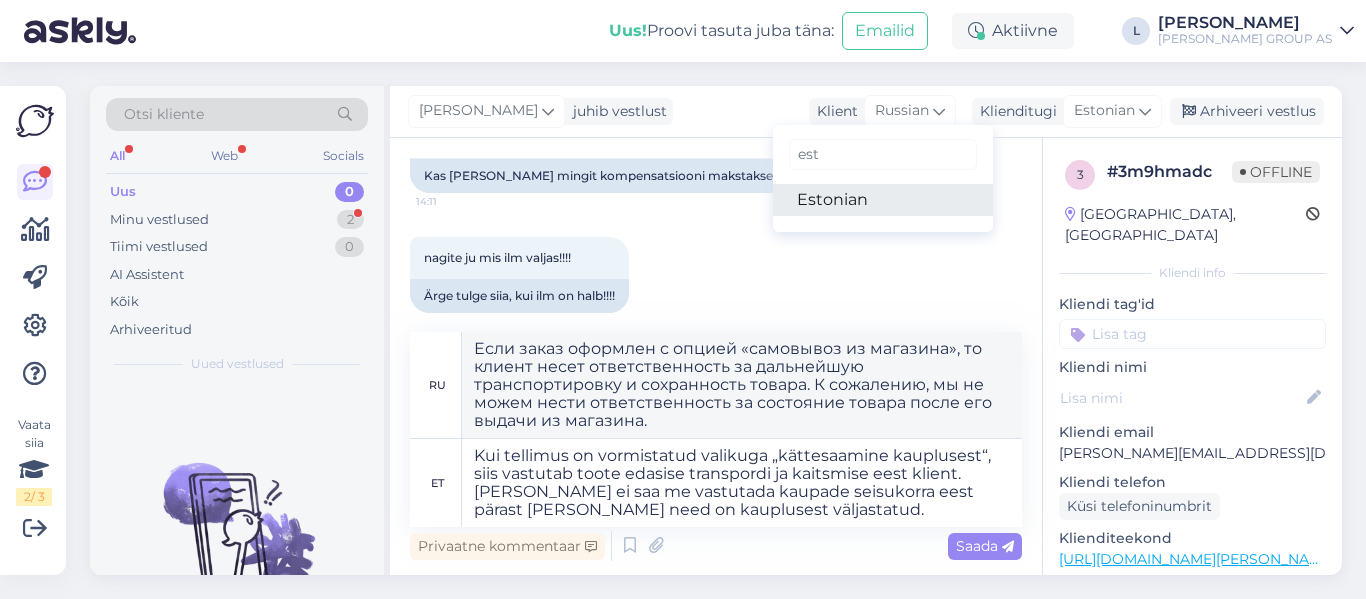 click on "Estonian" at bounding box center (883, 200) 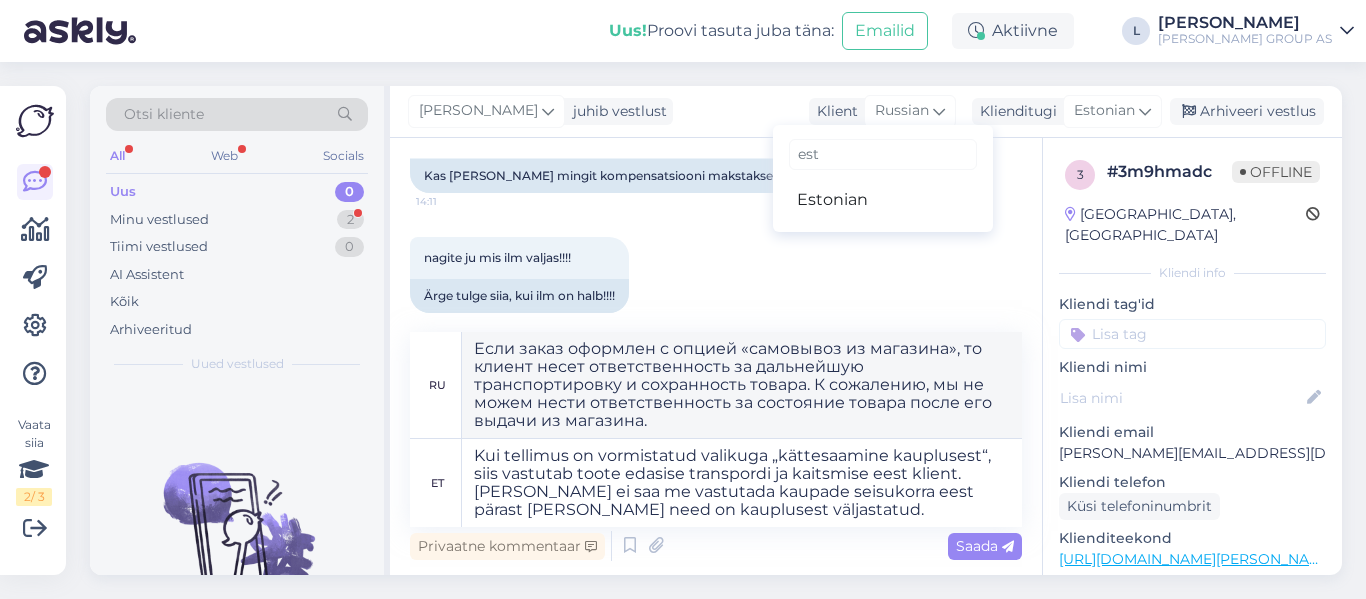 scroll, scrollTop: 573, scrollLeft: 0, axis: vertical 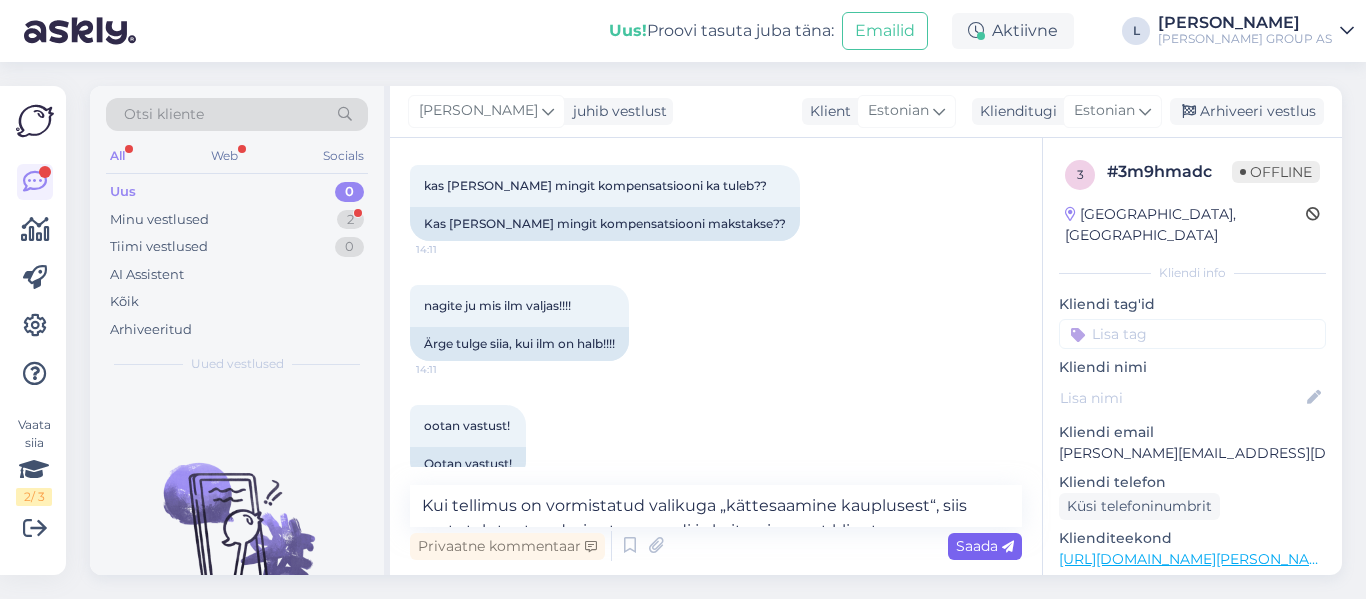 click on "Saada" at bounding box center (985, 546) 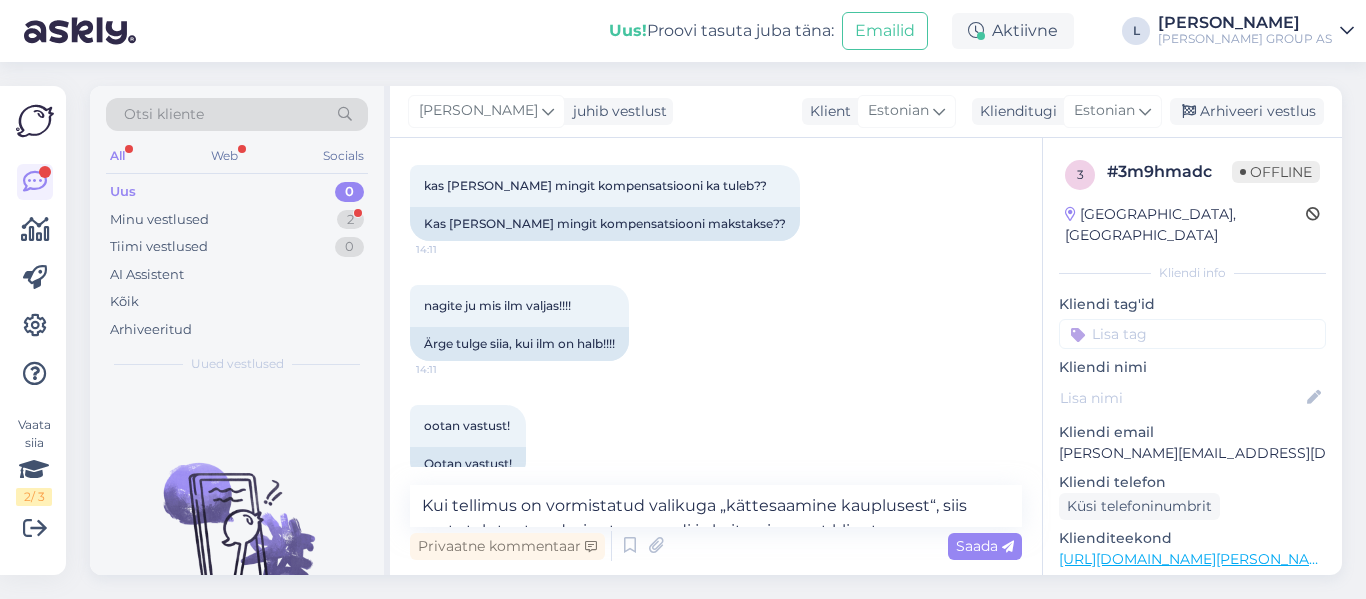 type 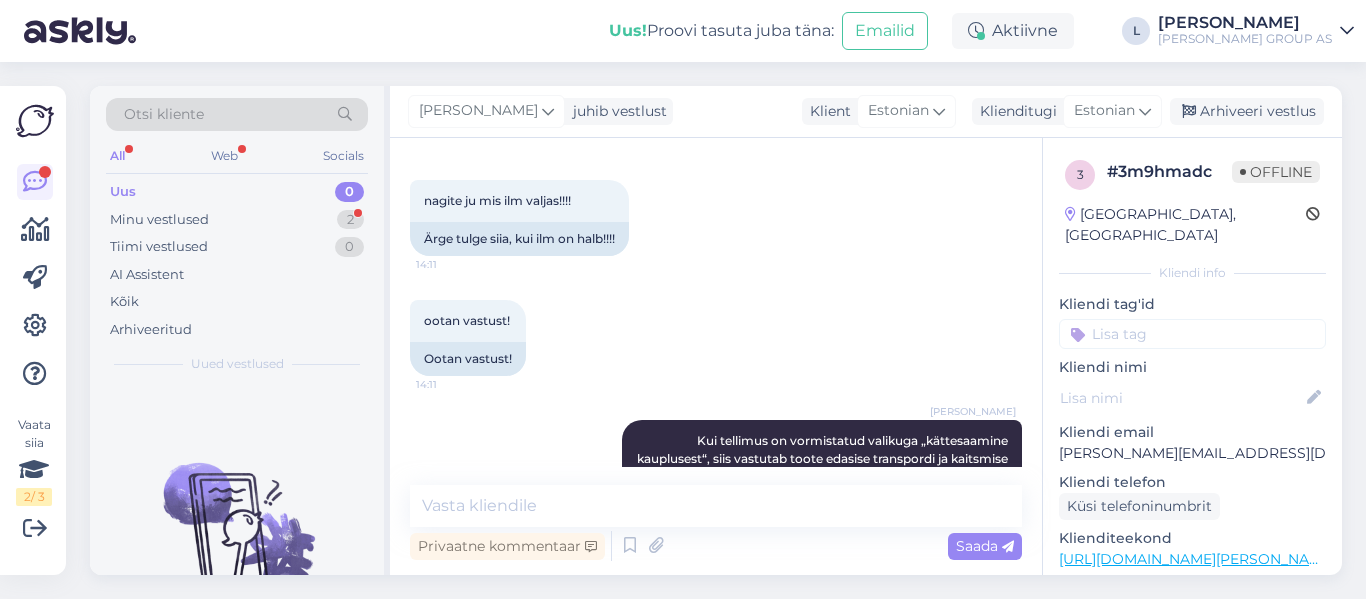 scroll, scrollTop: 731, scrollLeft: 0, axis: vertical 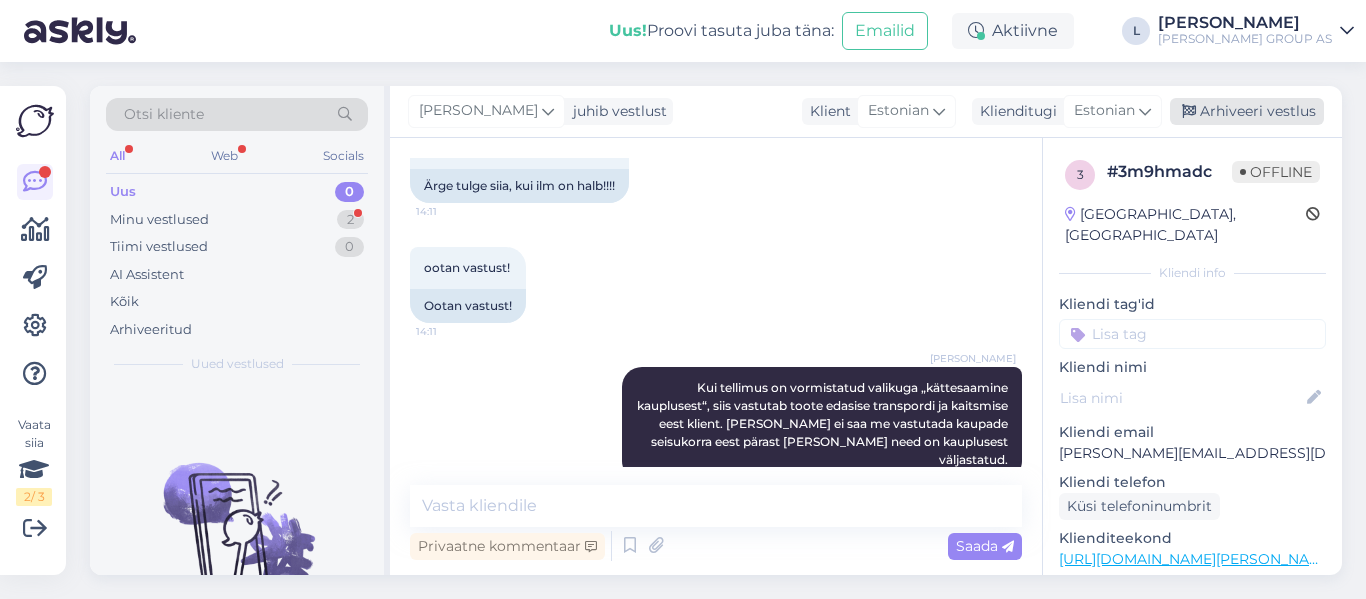 click on "Arhiveeri vestlus" at bounding box center (1247, 111) 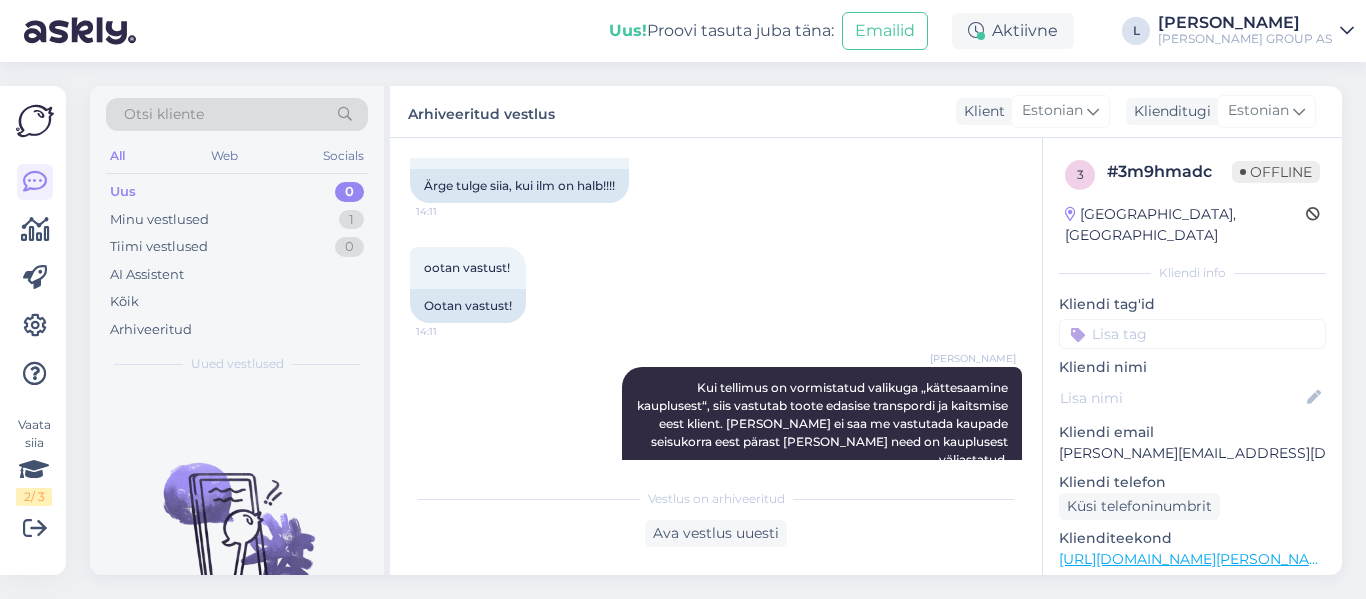 scroll, scrollTop: 631, scrollLeft: 0, axis: vertical 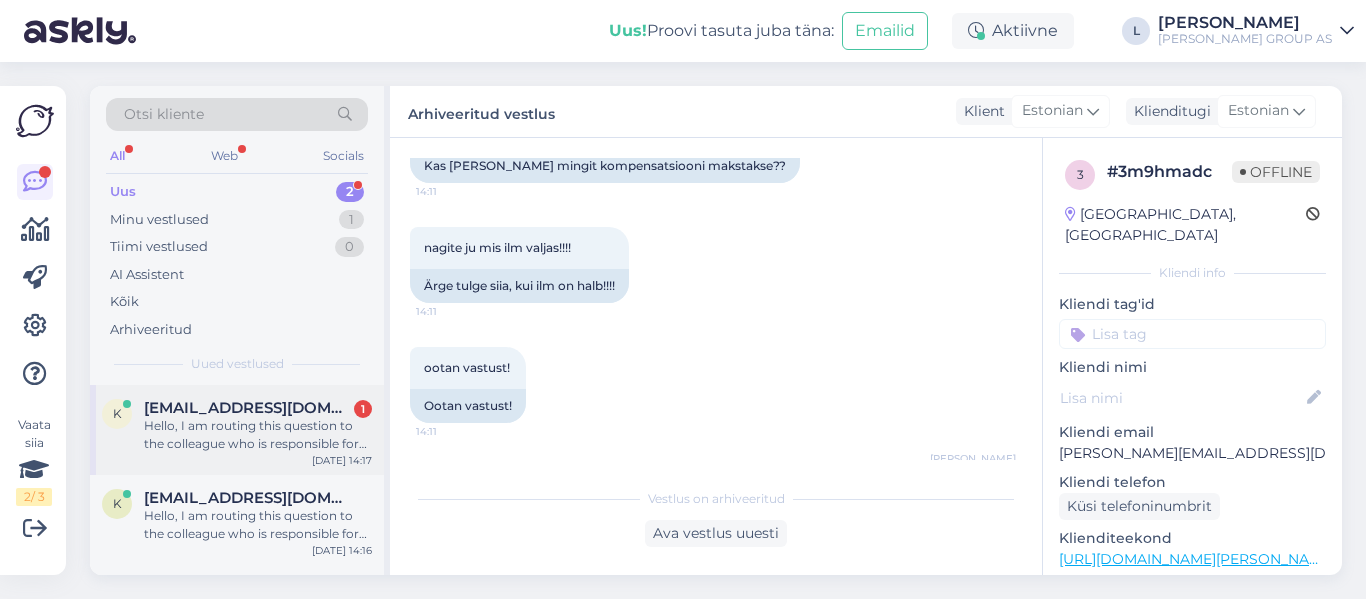 click on "Hello, I am routing this question to the colleague who is responsible for this topic. The reply might take a bit. But it’ll be saved here for you to read later." at bounding box center [258, 435] 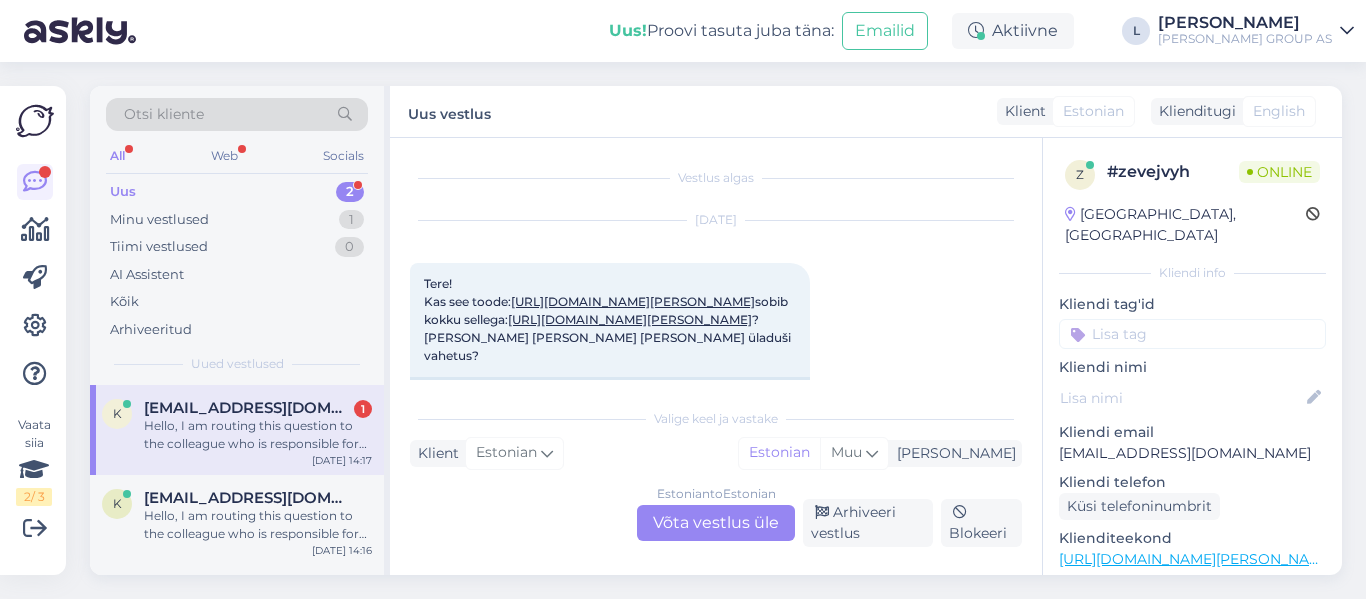 scroll, scrollTop: 0, scrollLeft: 0, axis: both 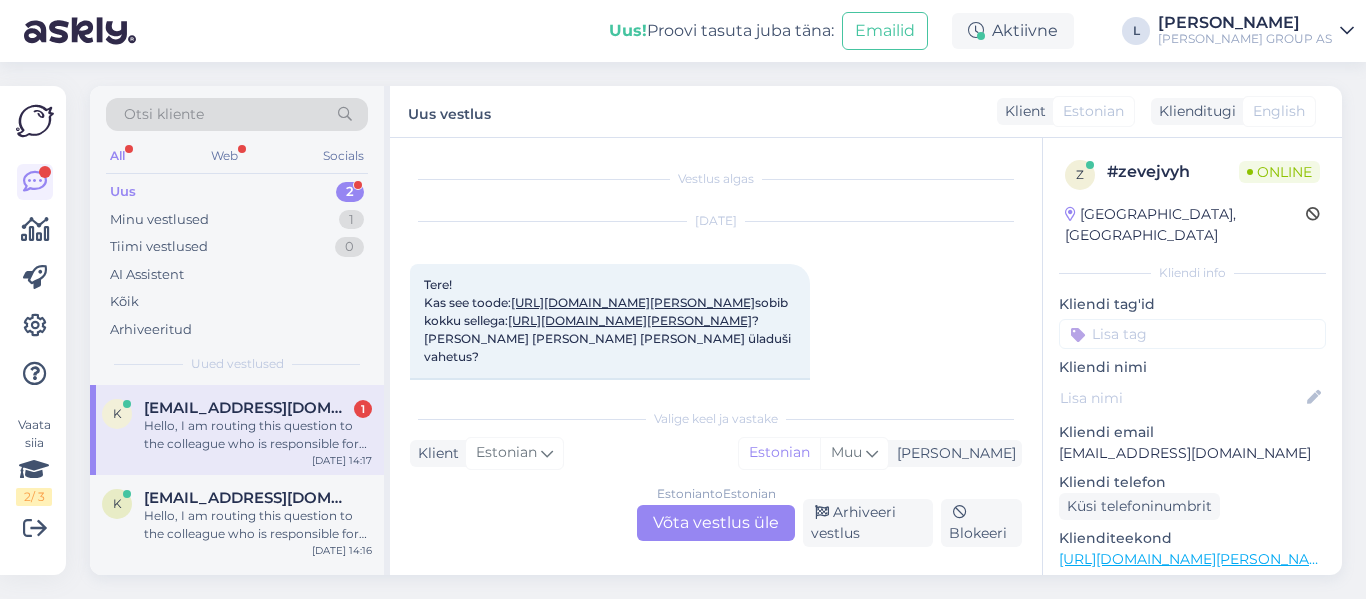 click on "Estonian  to  Estonian Võta vestlus üle" at bounding box center [716, 523] 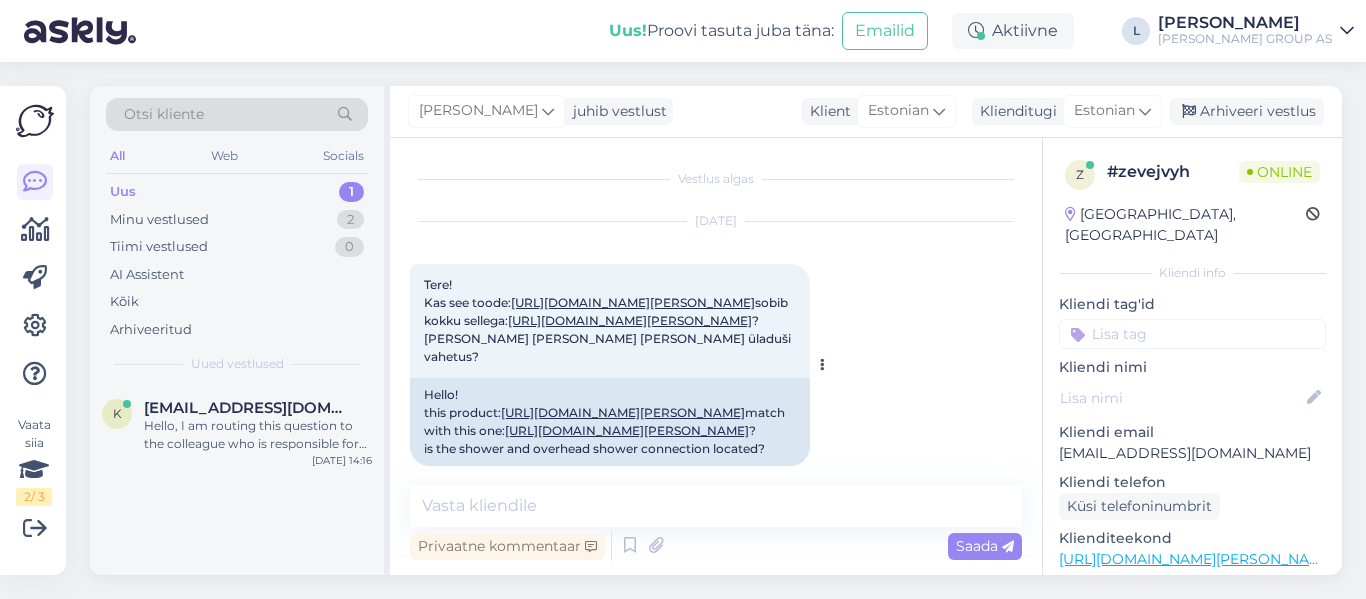 click on "[URL][DOMAIN_NAME][PERSON_NAME]" at bounding box center [633, 302] 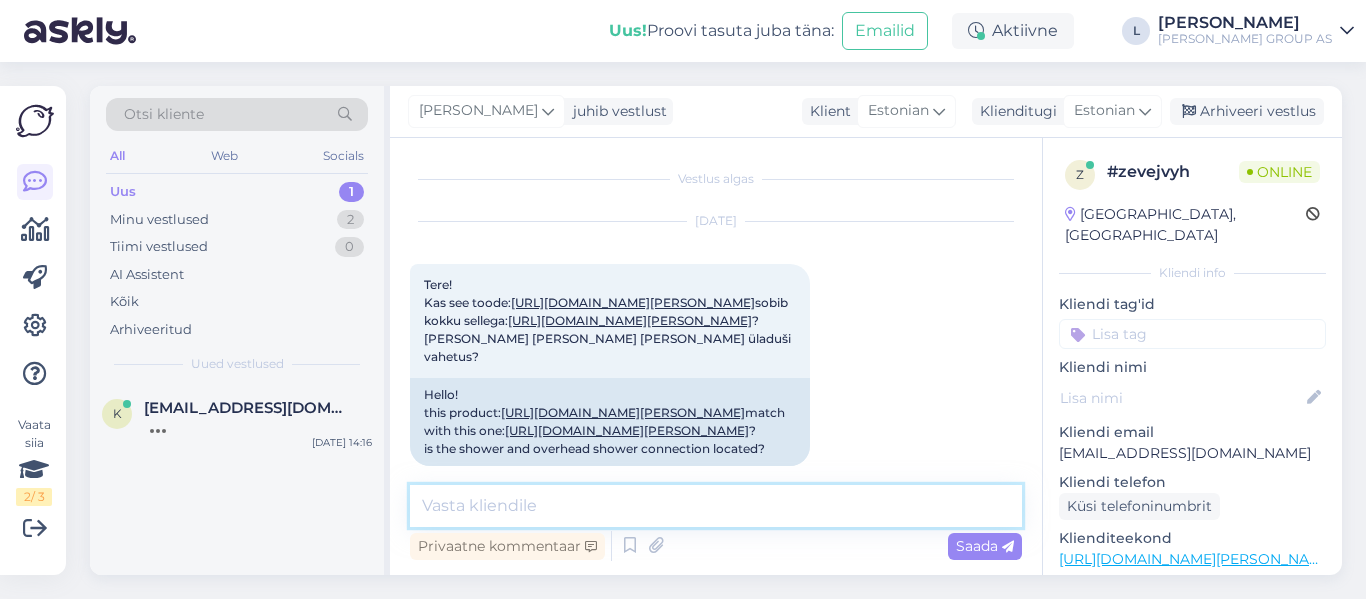 paste on "Mõlemad on [PERSON_NAME] viimistlusega – visuaalselt kattuvad" 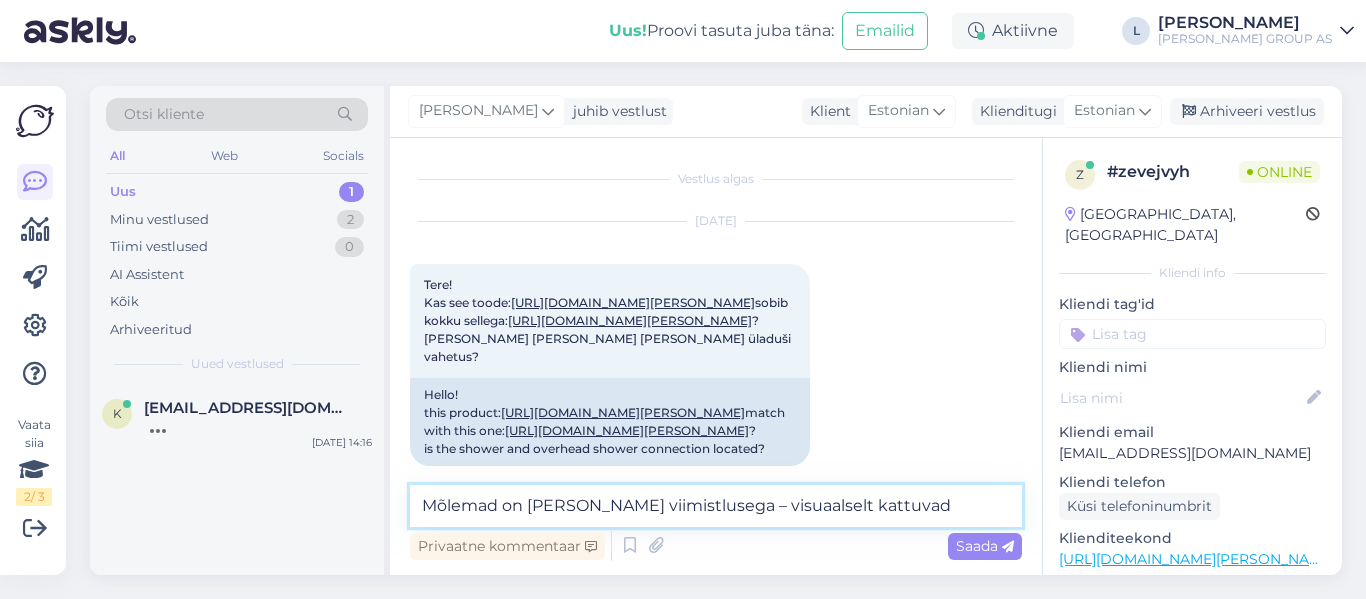 click on "Mõlemad on [PERSON_NAME] viimistlusega – visuaalselt kattuvad" at bounding box center [716, 506] 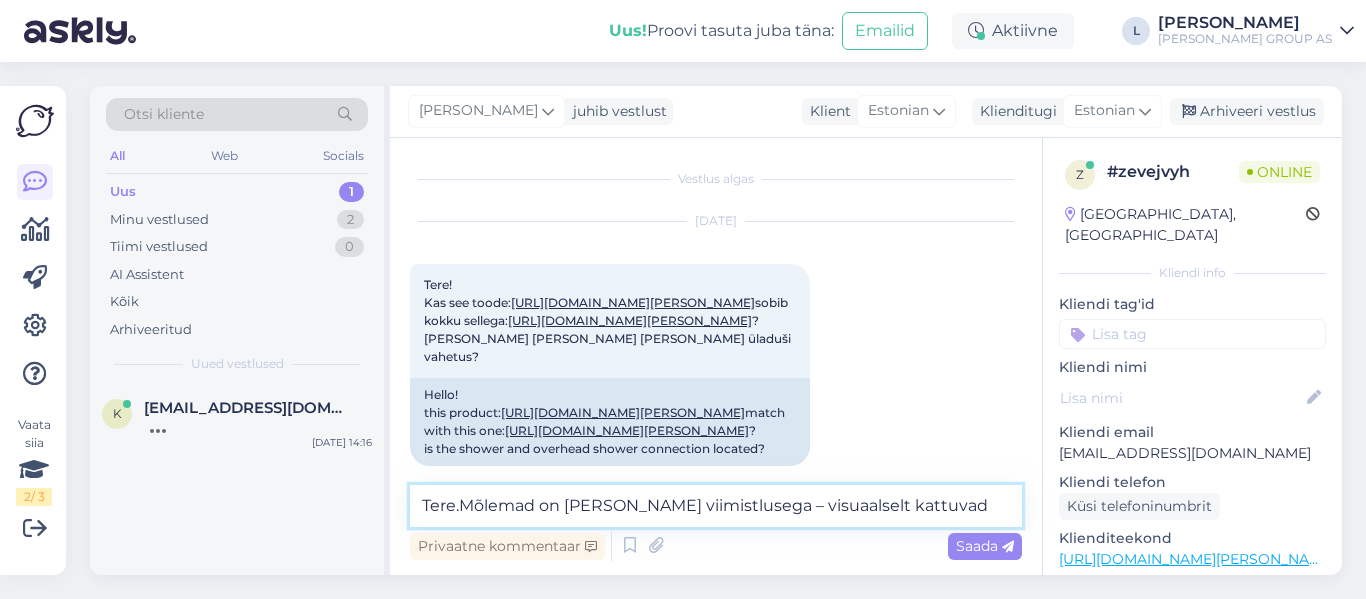 type on "Tere. Mõlemad on [PERSON_NAME] viimistlusega – visuaalselt kattuvad" 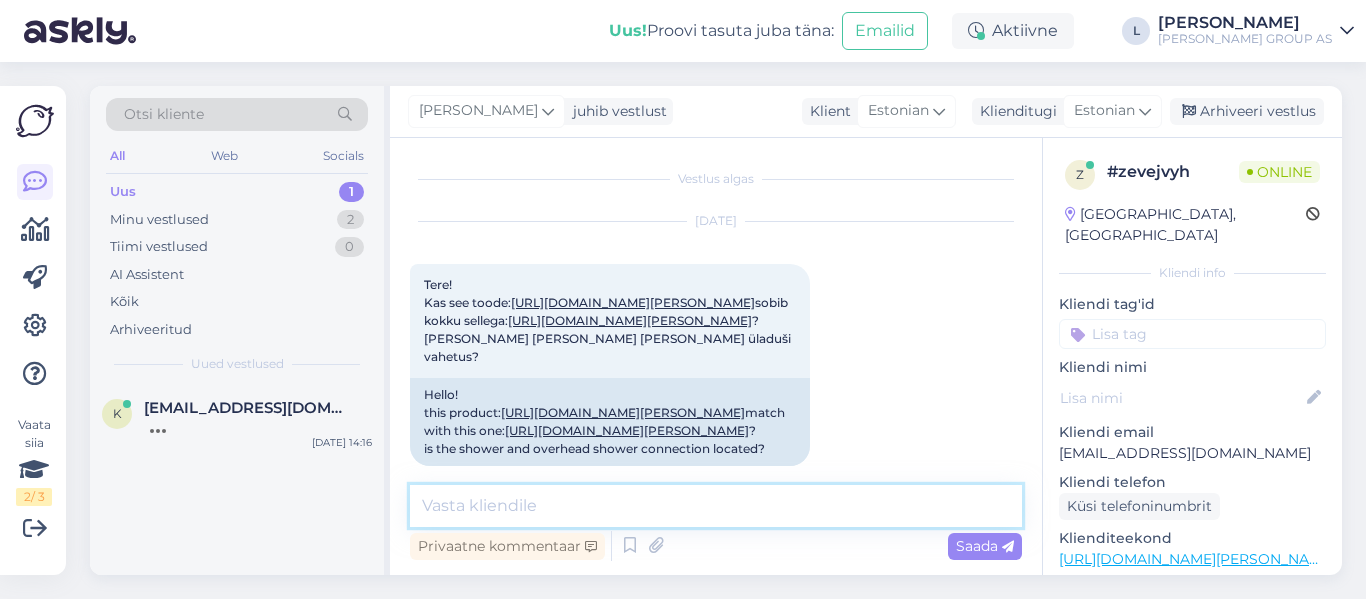 scroll, scrollTop: 371, scrollLeft: 0, axis: vertical 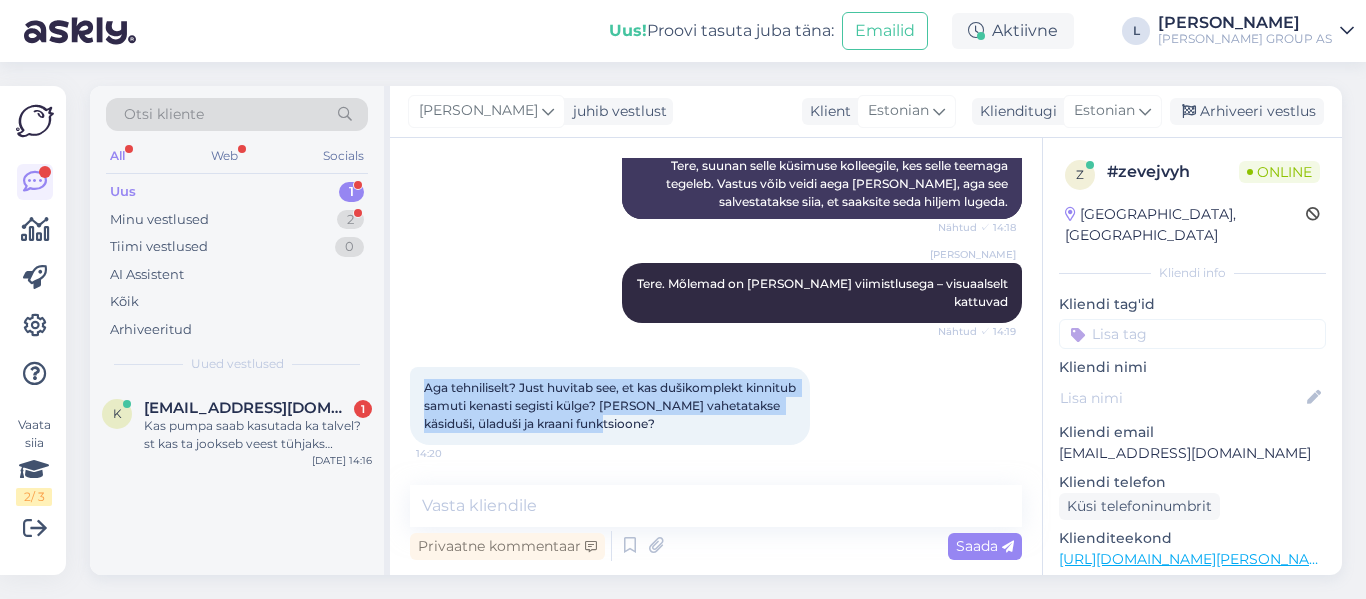 drag, startPoint x: 672, startPoint y: 424, endPoint x: 422, endPoint y: 389, distance: 252.43811 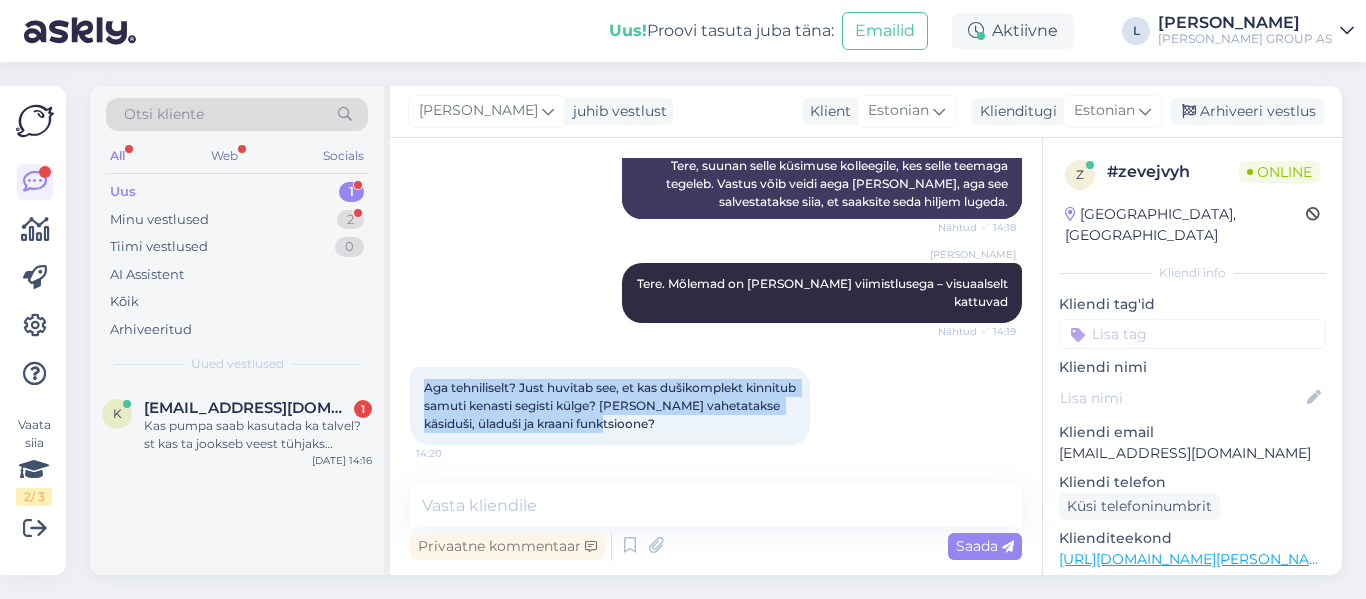 click on "Aga tehniliselt? Just huvitab see, et kas dušikomplekt kinnitub samuti kenasti segisti külge? [PERSON_NAME] vahetatakse käsiduši, üladuši ja kraani funktsioone?  14:20" at bounding box center (610, 406) 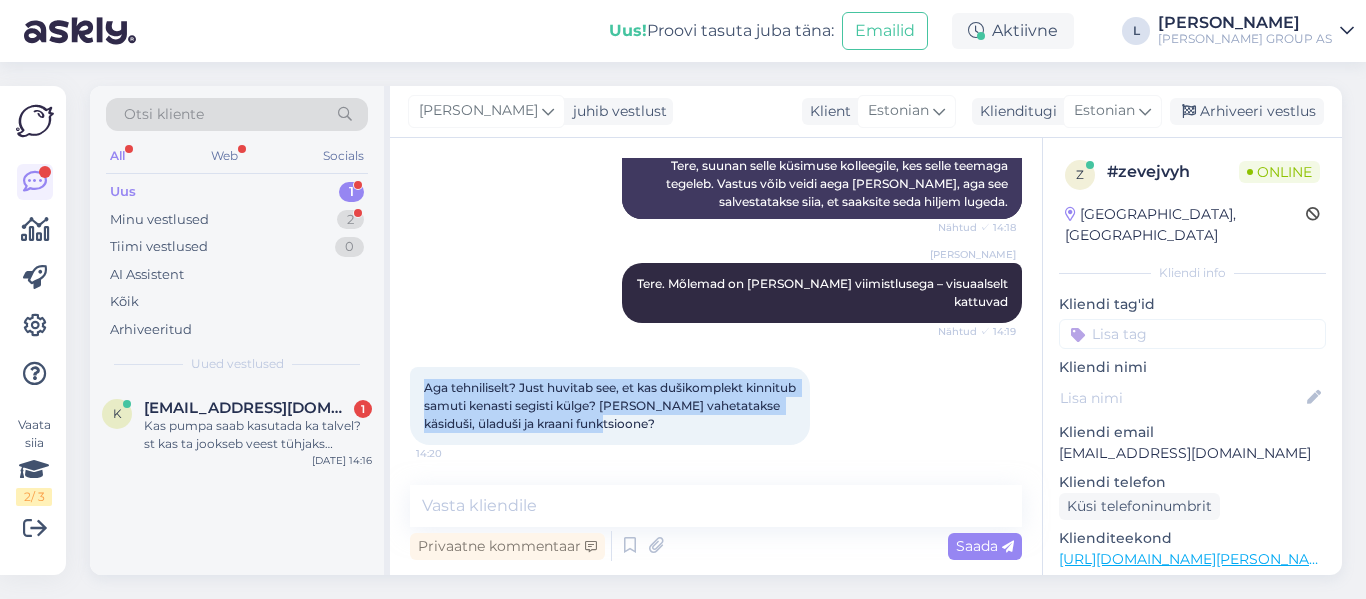 copy on "Aga tehniliselt? Just huvitab see, et kas dušikomplekt kinnitub samuti kenasti segisti külge? [PERSON_NAME] vahetatakse käsiduši, üladuši ja kraani funktsioone?" 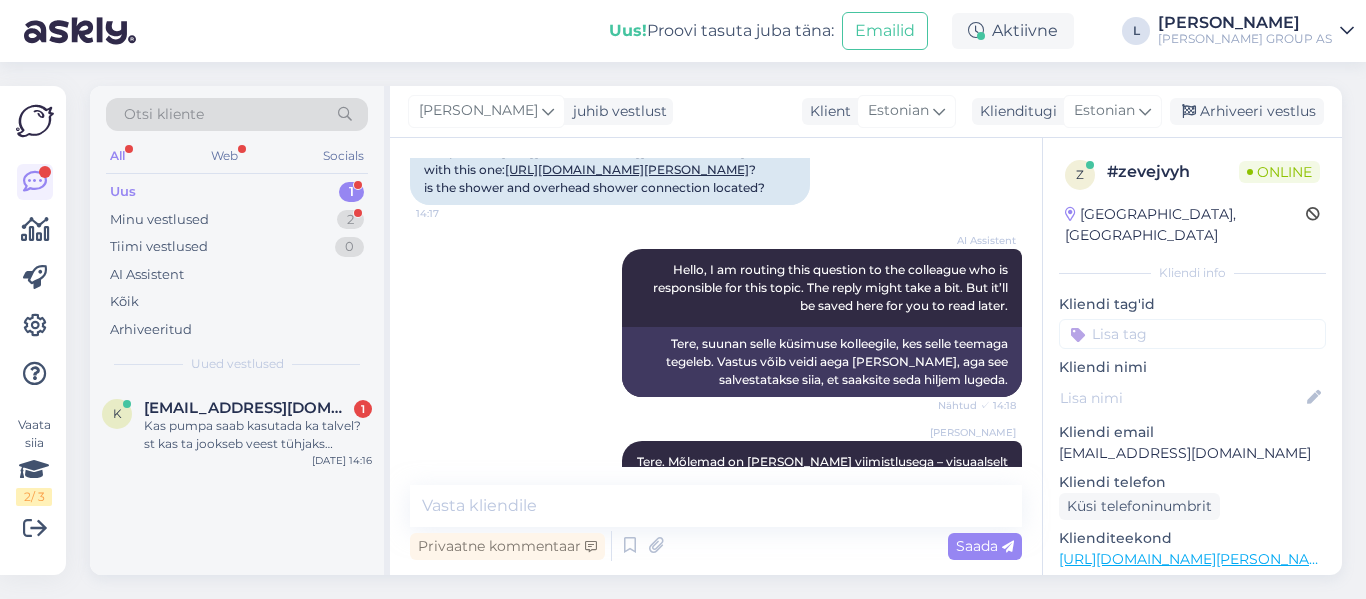 scroll, scrollTop: 0, scrollLeft: 0, axis: both 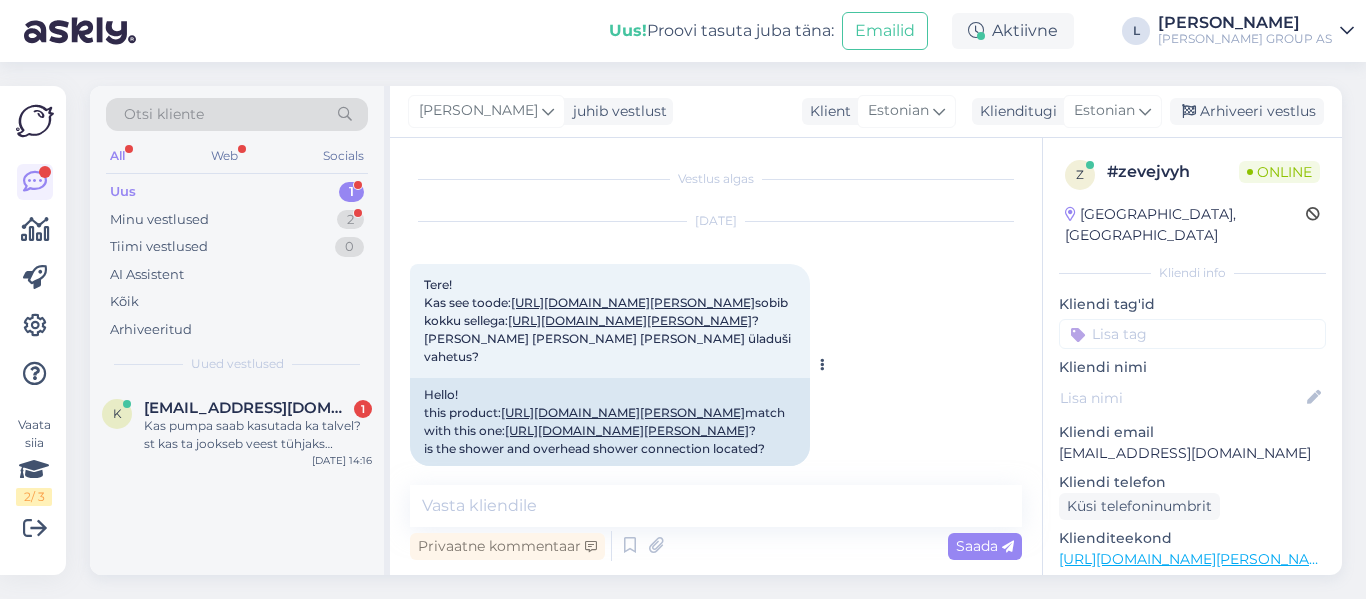 click on "[URL][DOMAIN_NAME][PERSON_NAME]" at bounding box center (633, 302) 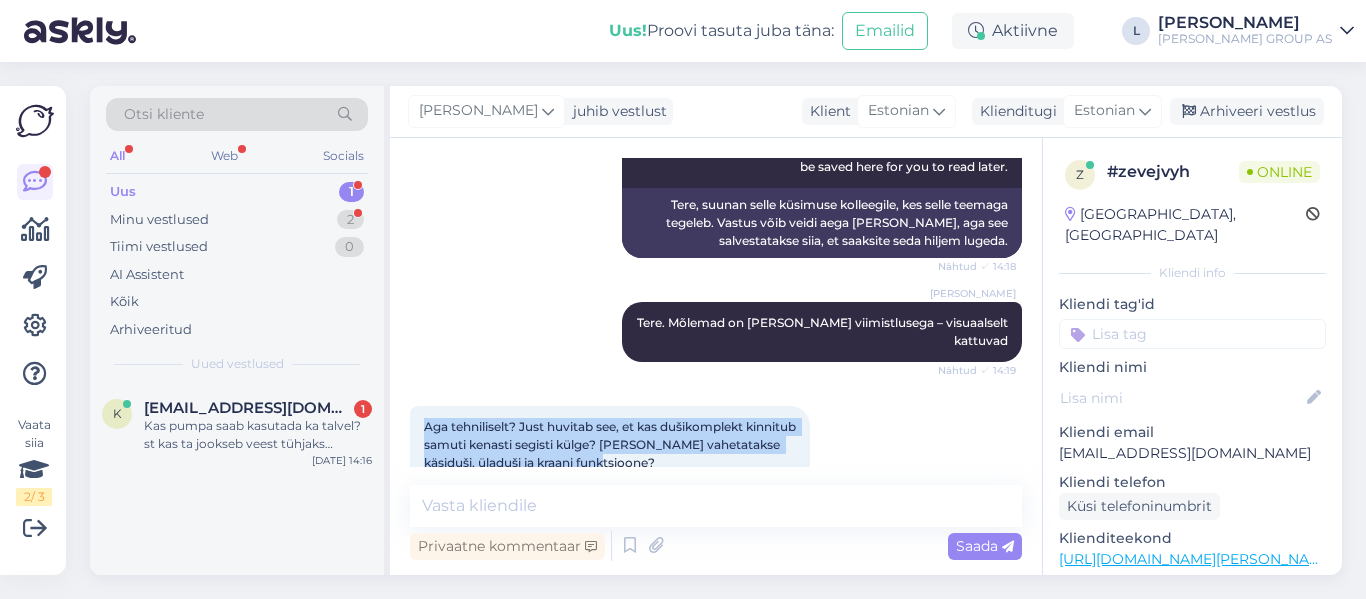 scroll, scrollTop: 493, scrollLeft: 0, axis: vertical 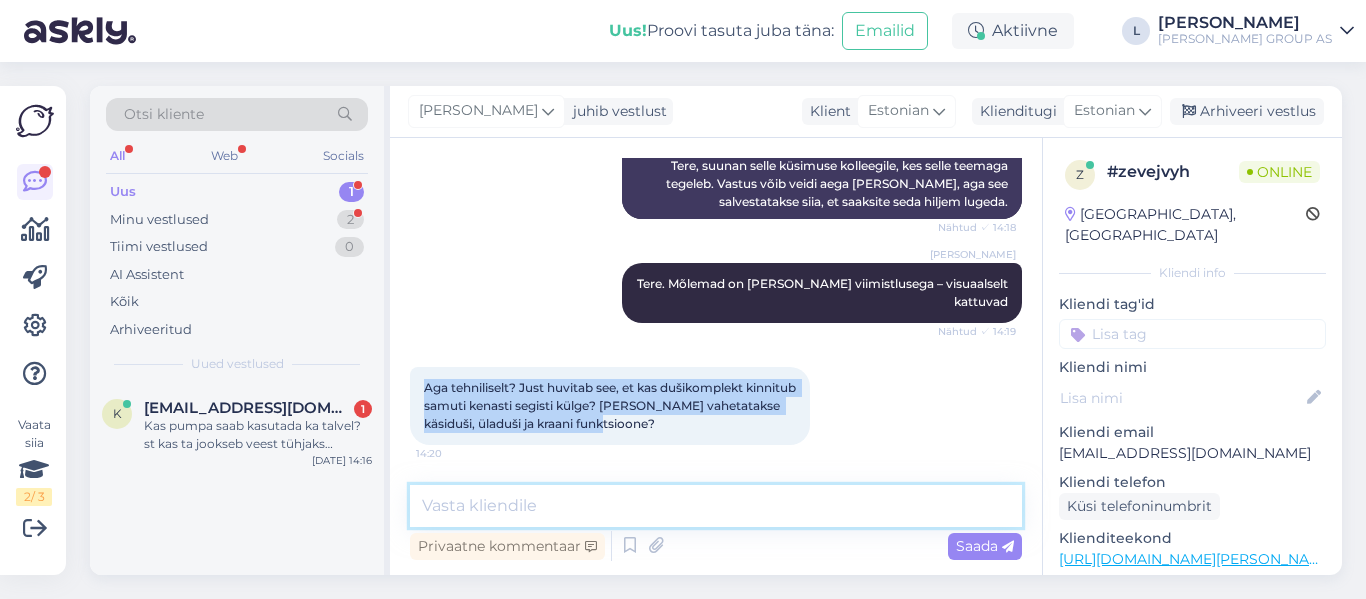 click at bounding box center [716, 506] 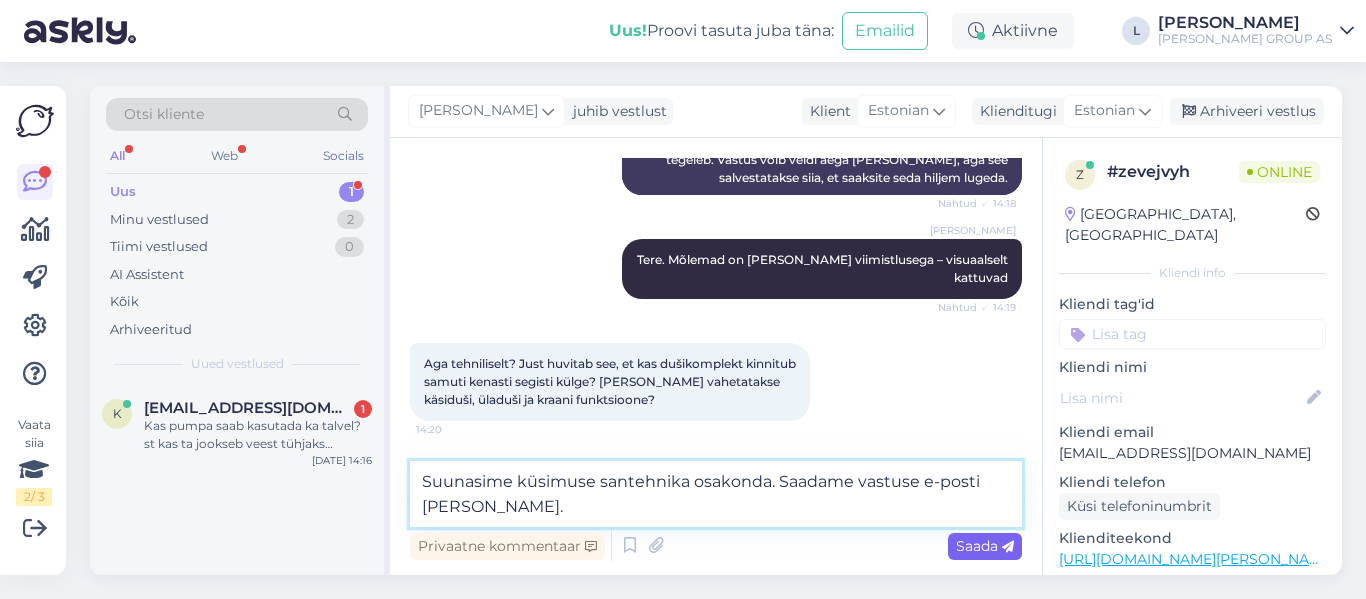 type on "Suunasime küsimuse santehnika osakonda. Saadame vastuse e-posti [PERSON_NAME]." 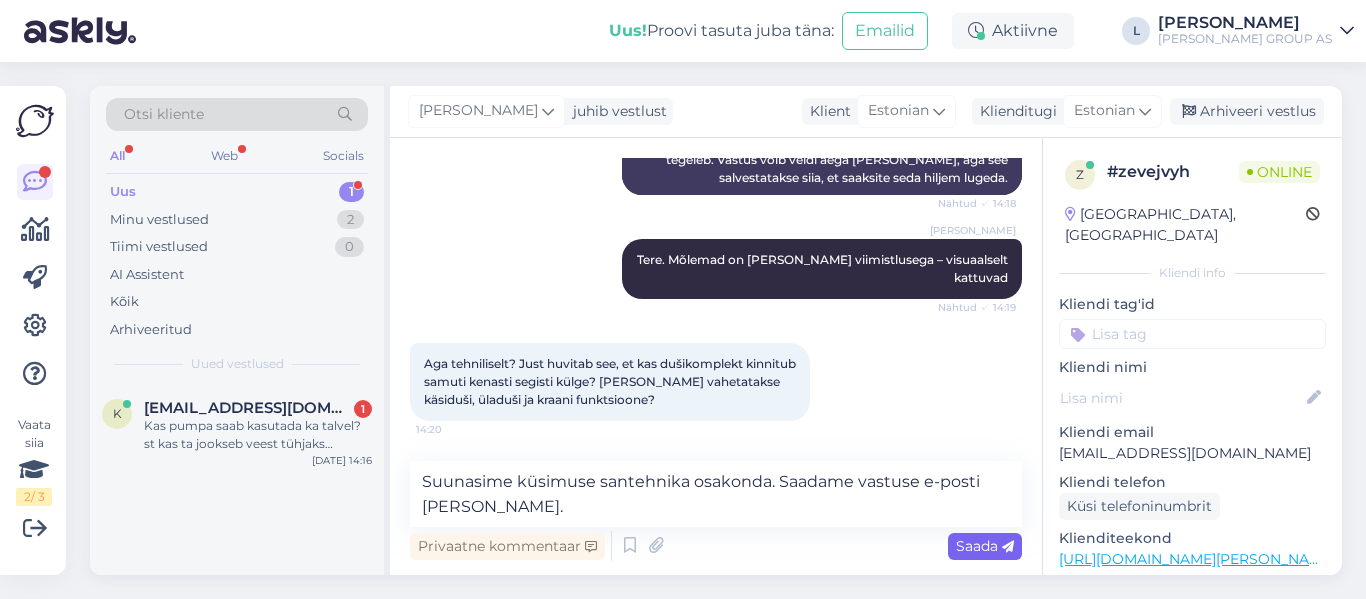 click on "Saada" at bounding box center (985, 546) 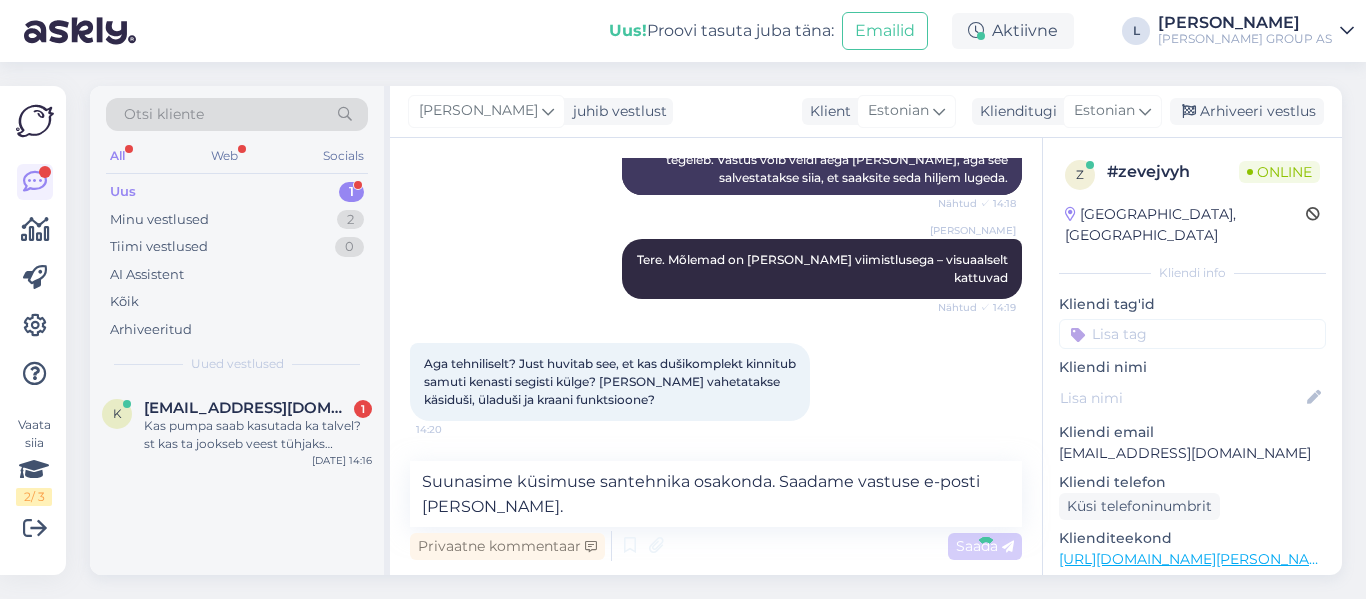 type 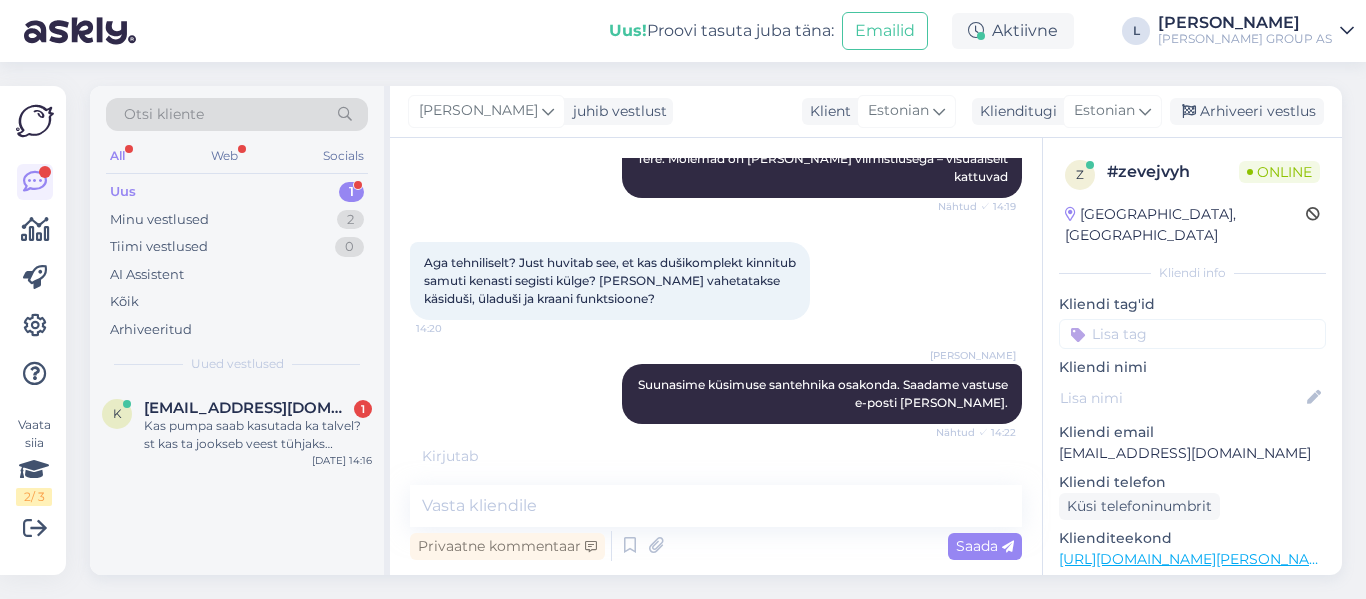 scroll, scrollTop: 683, scrollLeft: 0, axis: vertical 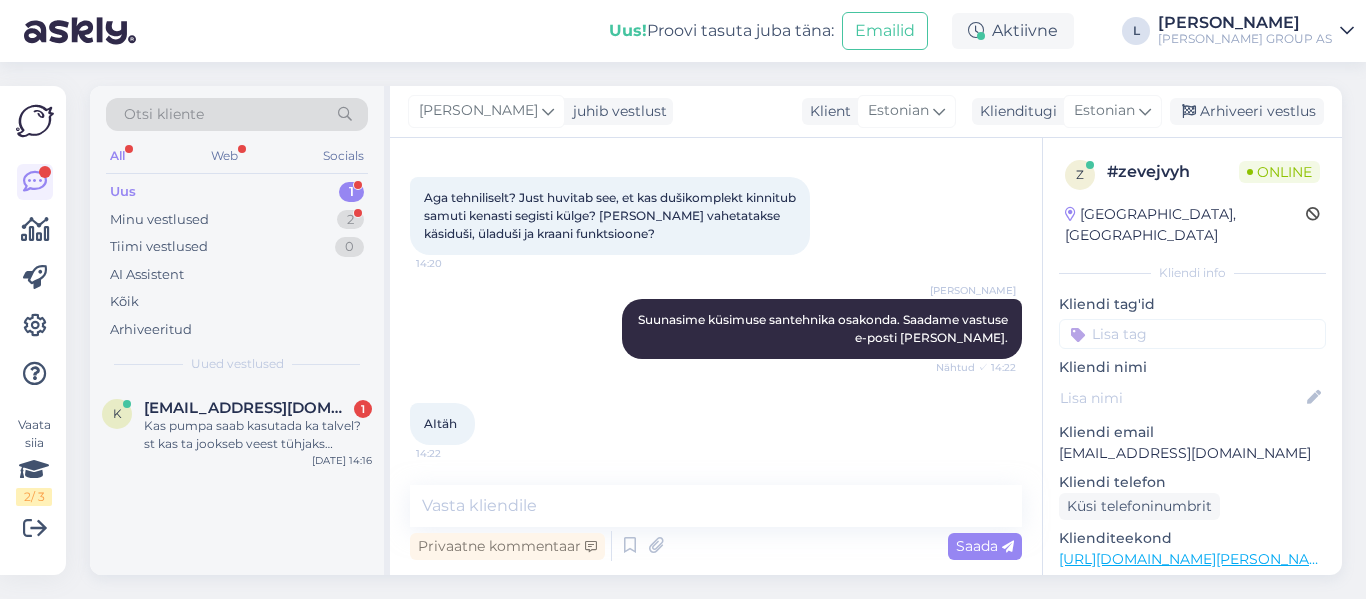 click on "Uus!  Proovi tasuta [PERSON_NAME]: Emailid Aktiivne L [PERSON_NAME] GROUP AS" at bounding box center [683, 31] 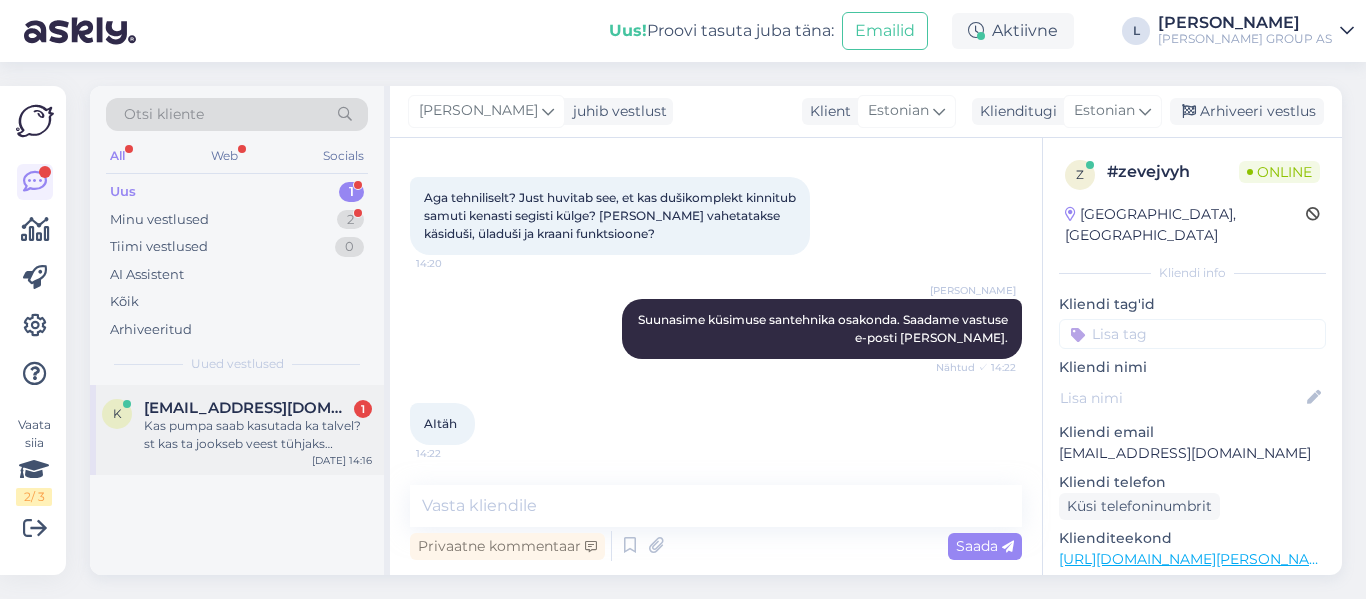 click on "Kas pumpa saab kasutada ka talvel? st kas ta jookseb veest tühjaks [PERSON_NAME] kasutust ja ei külmu ära. Kas elektrijuhe on 10m pikk?" at bounding box center [258, 435] 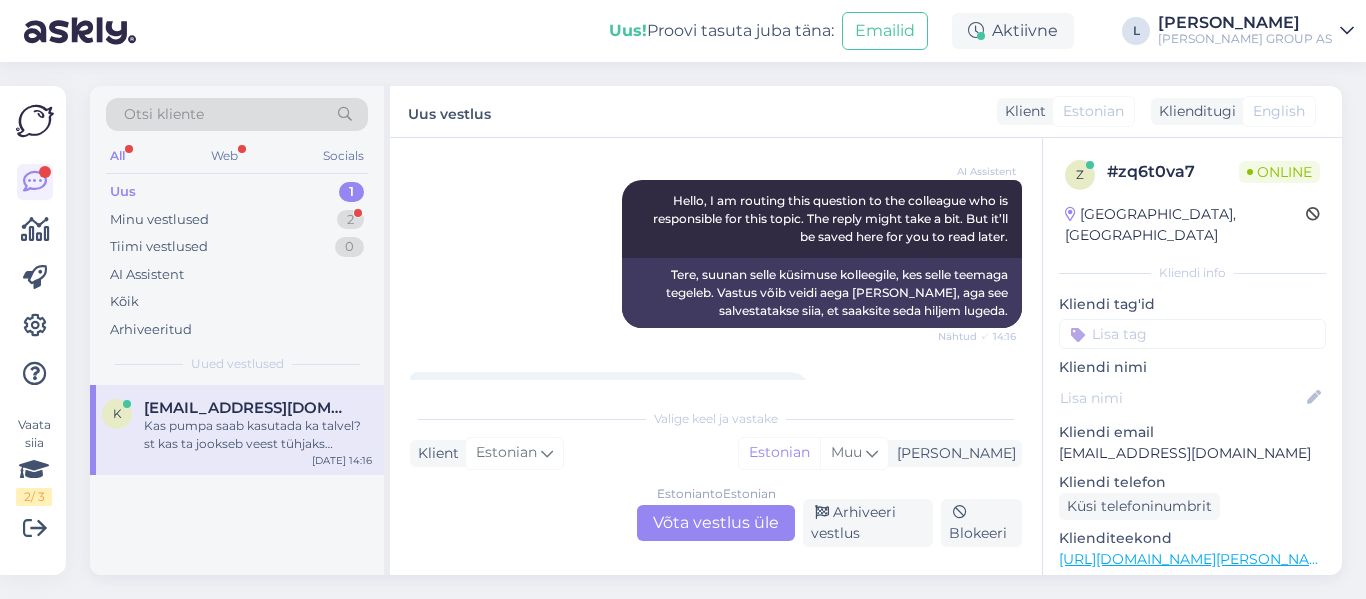 click on "Estonian  to  Estonian Võta vestlus üle" at bounding box center [716, 523] 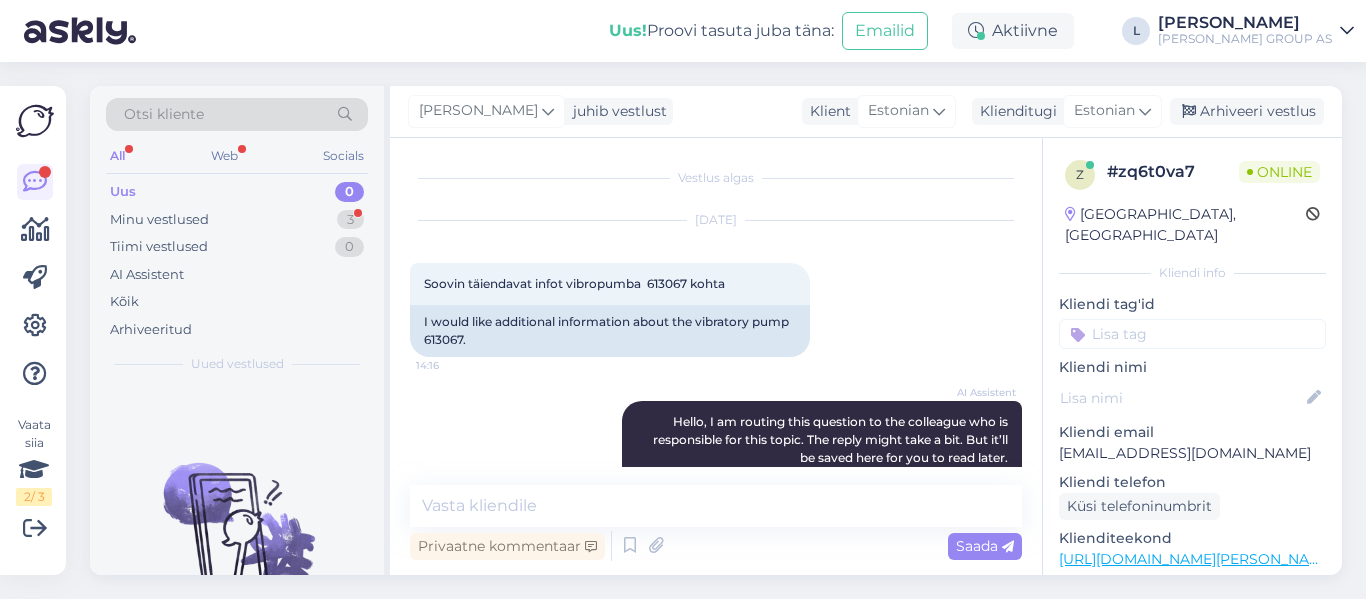 scroll, scrollTop: 0, scrollLeft: 0, axis: both 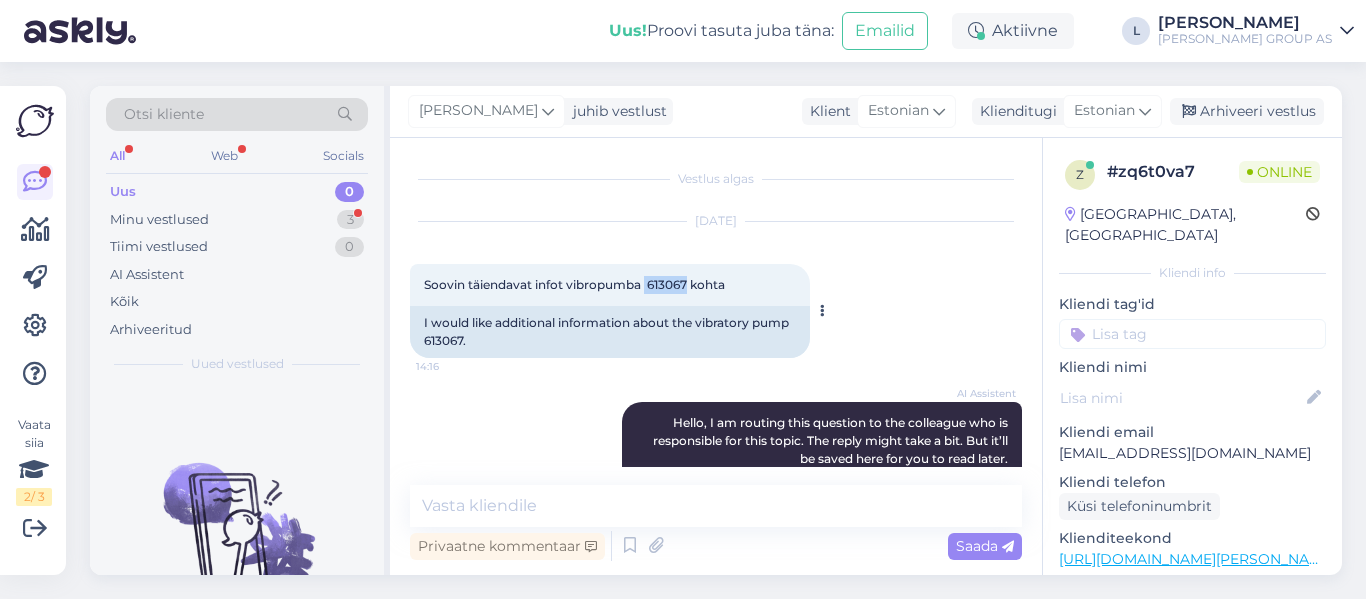 drag, startPoint x: 687, startPoint y: 285, endPoint x: 647, endPoint y: 287, distance: 40.04997 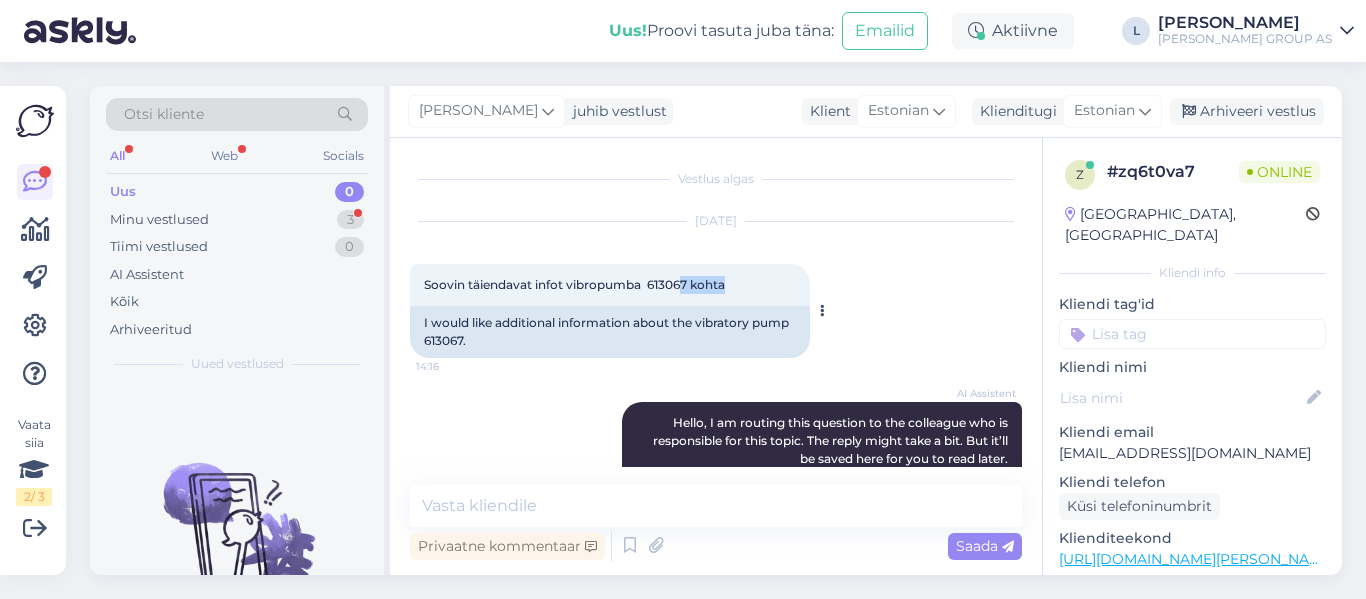 drag, startPoint x: 741, startPoint y: 282, endPoint x: 686, endPoint y: 286, distance: 55.145264 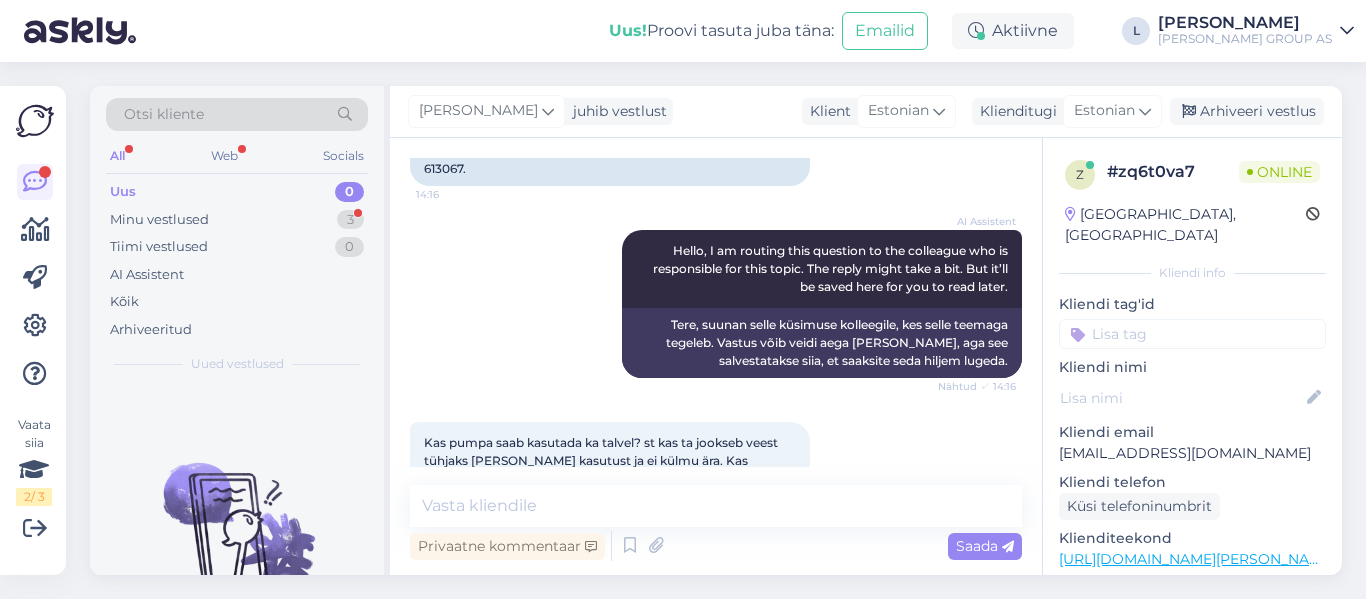 scroll, scrollTop: 297, scrollLeft: 0, axis: vertical 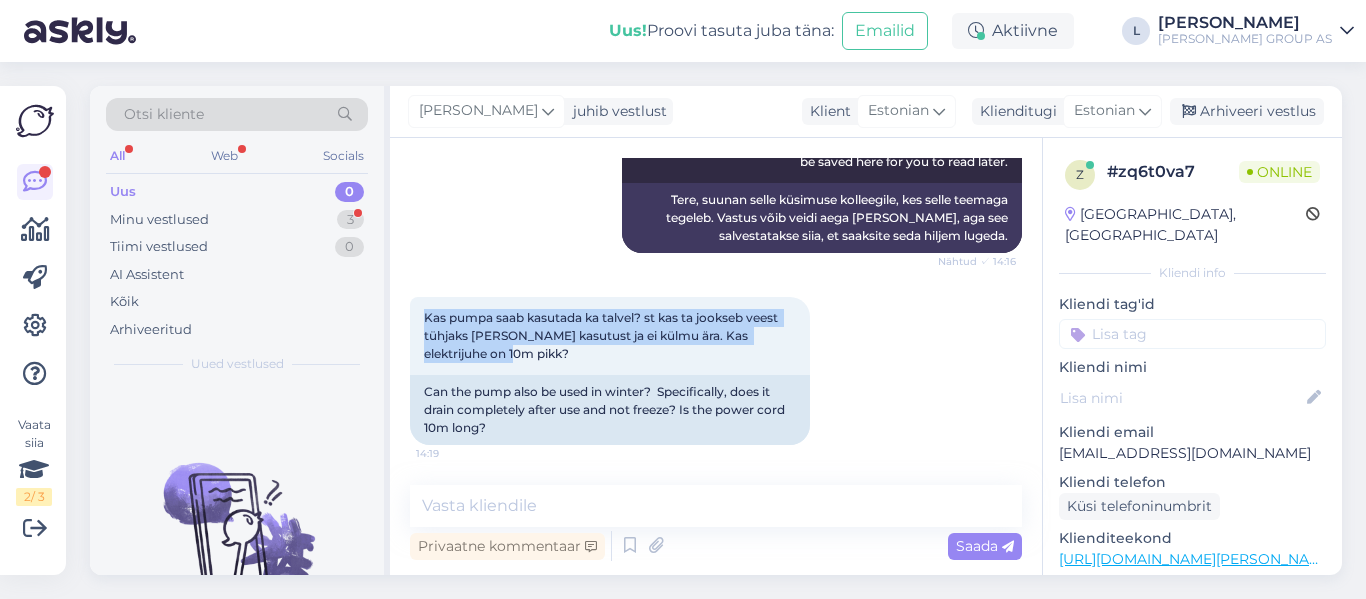 drag, startPoint x: 520, startPoint y: 354, endPoint x: 404, endPoint y: 309, distance: 124.42267 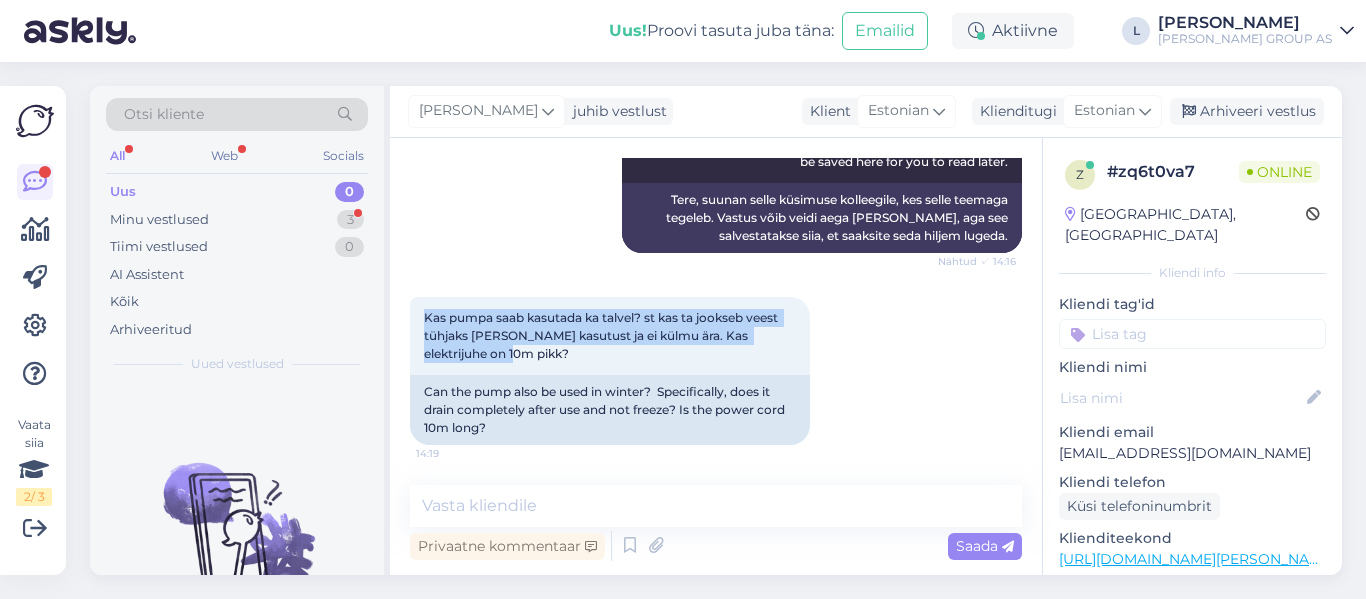 click on "Vestlus algas [DATE] Soovin täiendavat infot vibropumba  613067 kohta 14:16  I would like additional information about the vibratory pump 613067. AI Assistent Hello, I am routing this question to the colleague who is responsible for this topic. The reply might take a bit. But it’ll be saved here for you to read later. Nähtud ✓ 14:16  Tere, suunan selle küsimuse kolleegile, kes selle teemaga tegeleb. Vastus võib veidi aega [PERSON_NAME], aga see salvestatakse siia, et saaksite seda hiljem lugeda. Kas pumpa saab kasutada ka talvel? st kas ta jookseb veest tühjaks [PERSON_NAME] kasutust ja ei külmu ära. Kas elektrijuhe on 10m pikk? 14:19  Can the pump also be used in winter?  Specifically, does it drain completely after use and not freeze? Is the power cord 10m long? Privaatne kommentaar Saada" at bounding box center [716, 356] 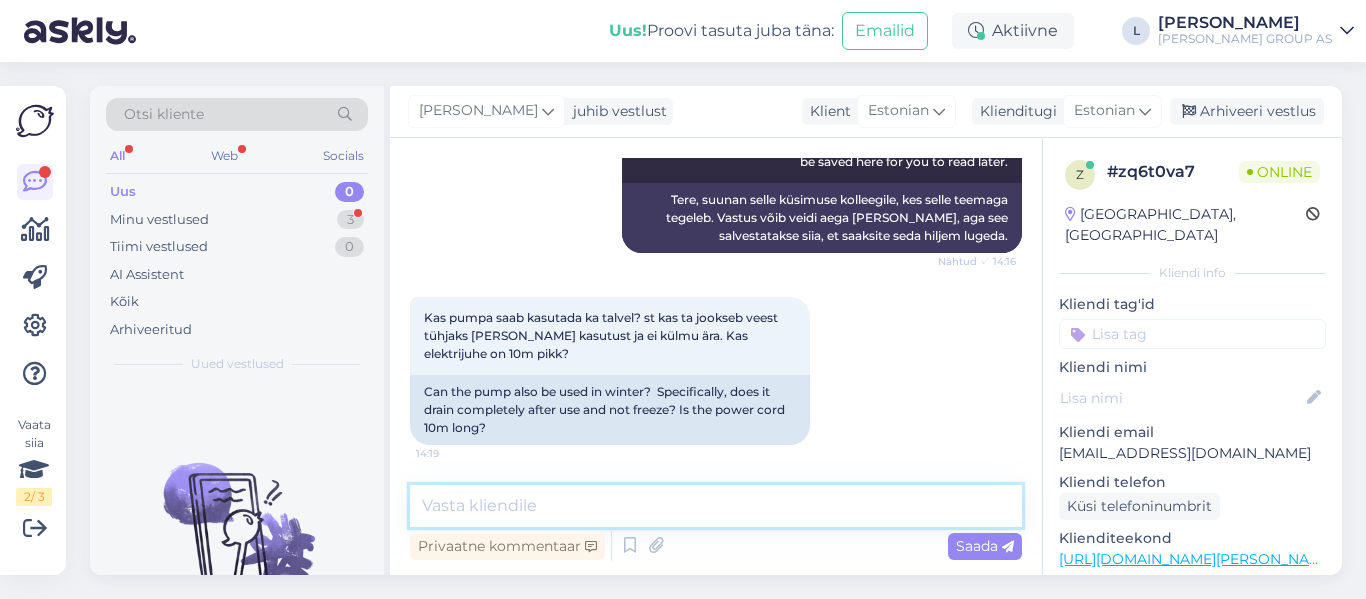 click at bounding box center (716, 506) 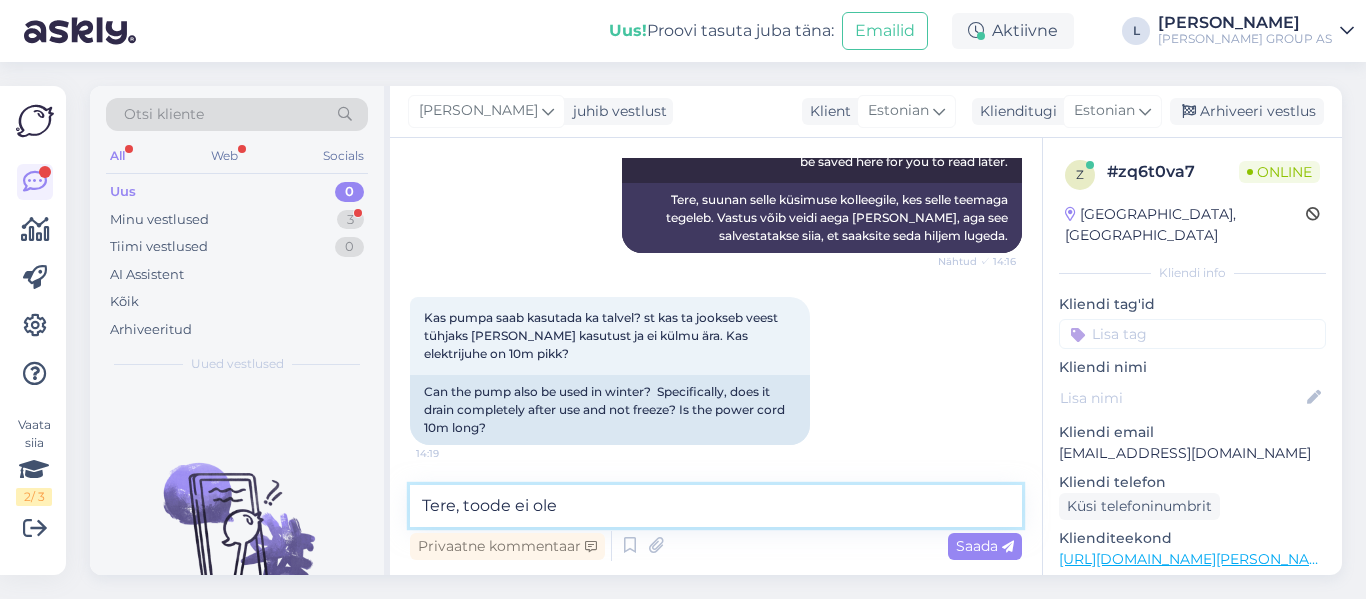 paste on "talveks sobiv" 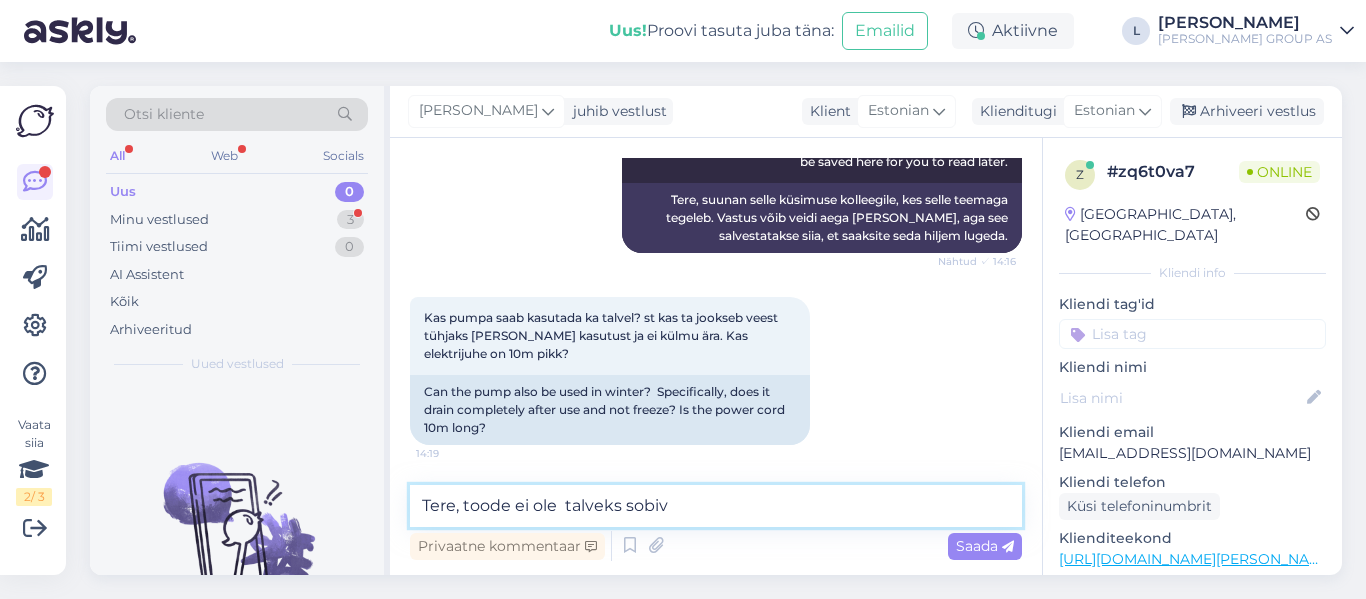 click on "Tere, toode ei ole  talveks sobiv" at bounding box center (716, 506) 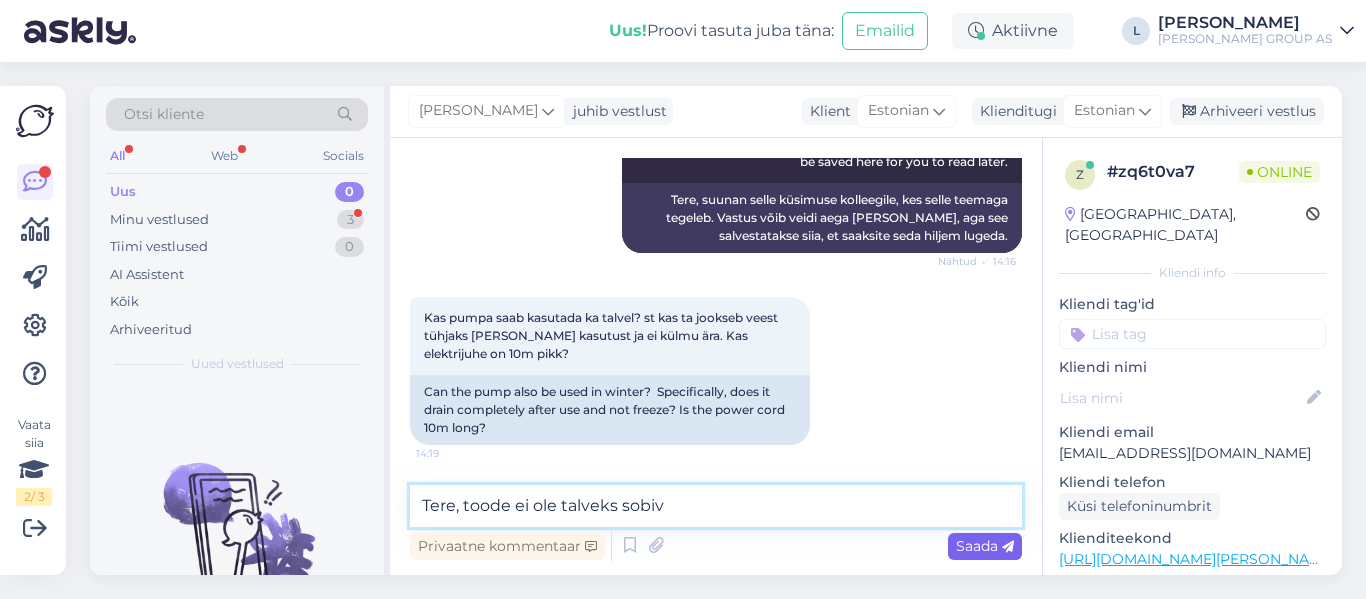 type on "Tere, toode ei ole talveks sobiv" 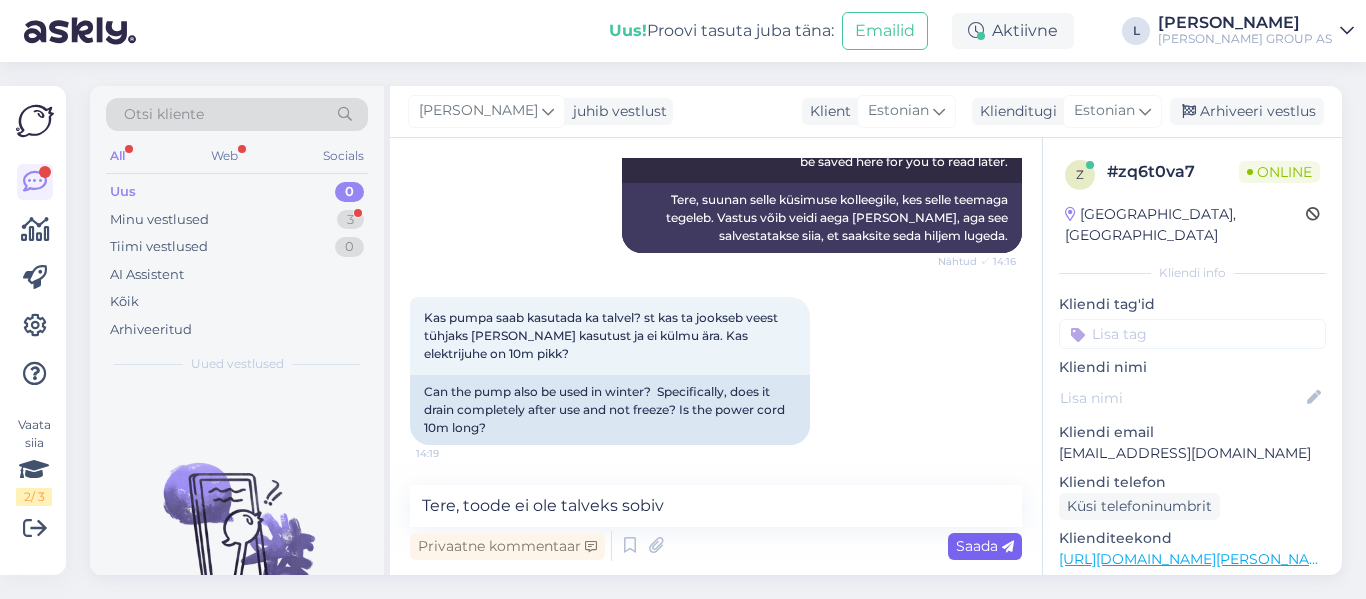 click on "Saada" at bounding box center (985, 546) 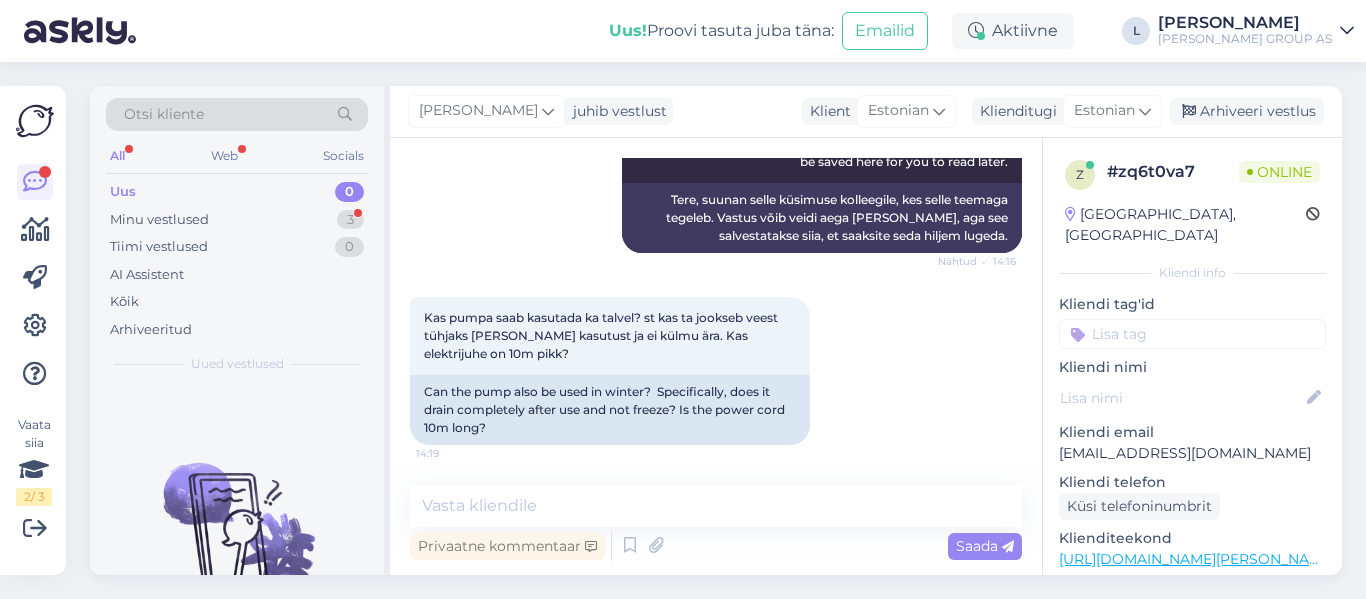 scroll, scrollTop: 383, scrollLeft: 0, axis: vertical 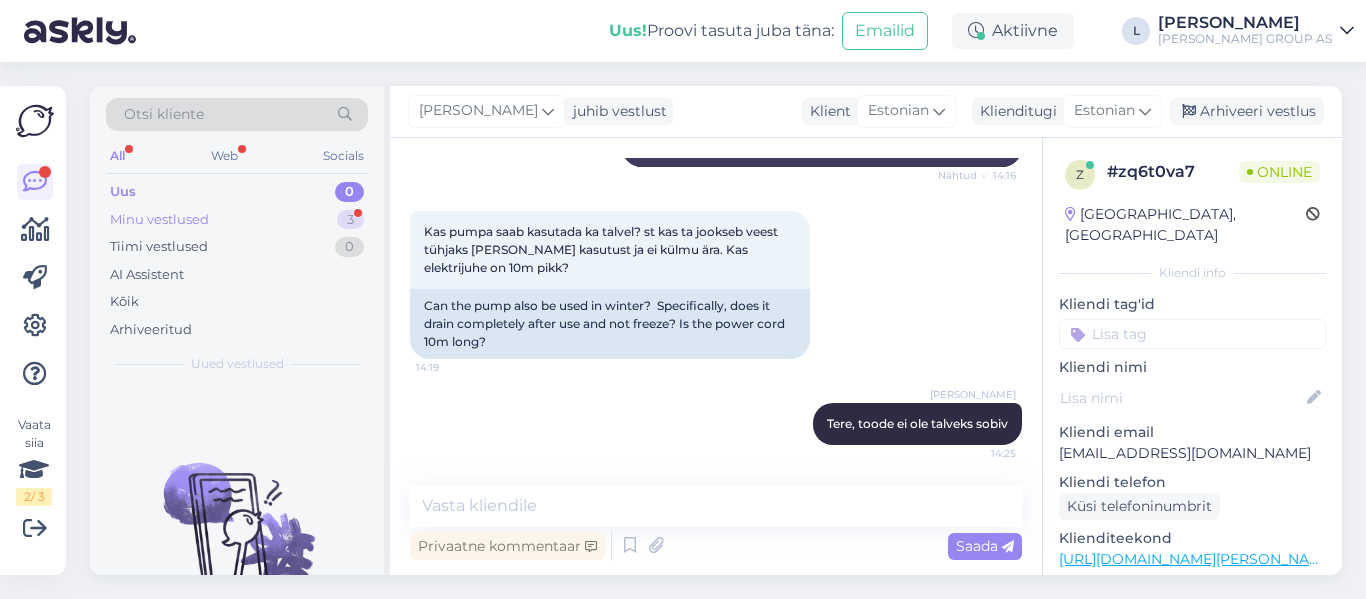 click on "Minu vestlused" at bounding box center (159, 220) 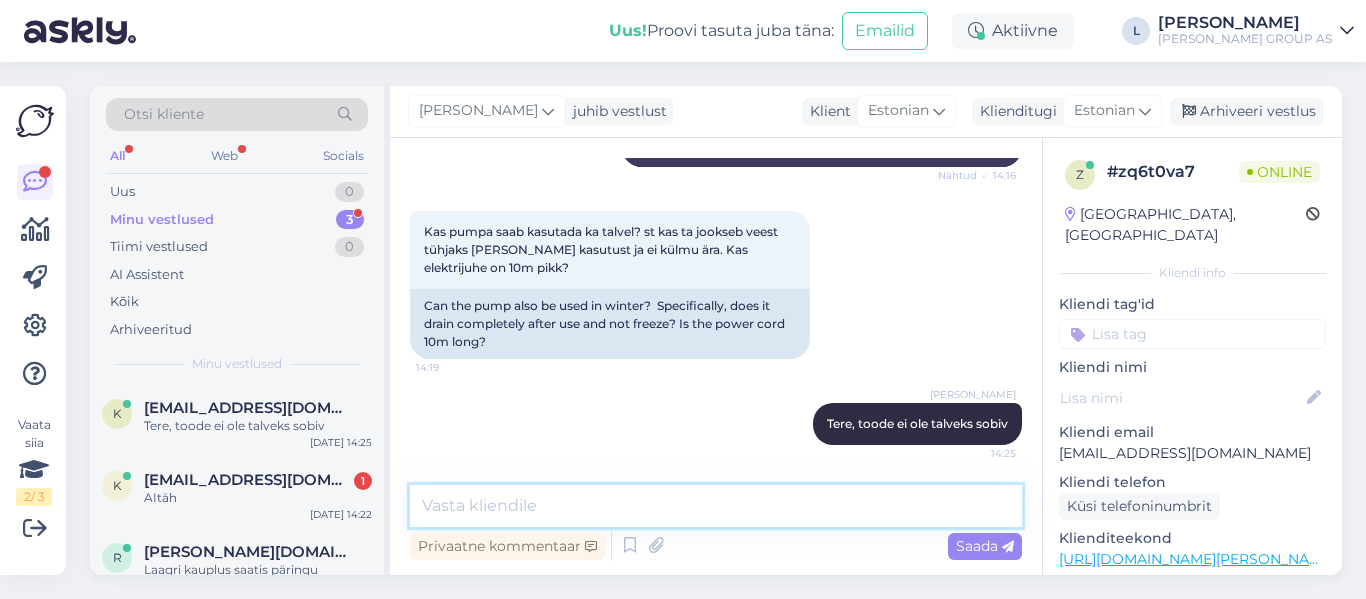 paste on "Enne talveperioodi tuleb pump kindlasti täielikult veest tühjaks lasta, et vältida jää tekkimist korpuses ja torudes." 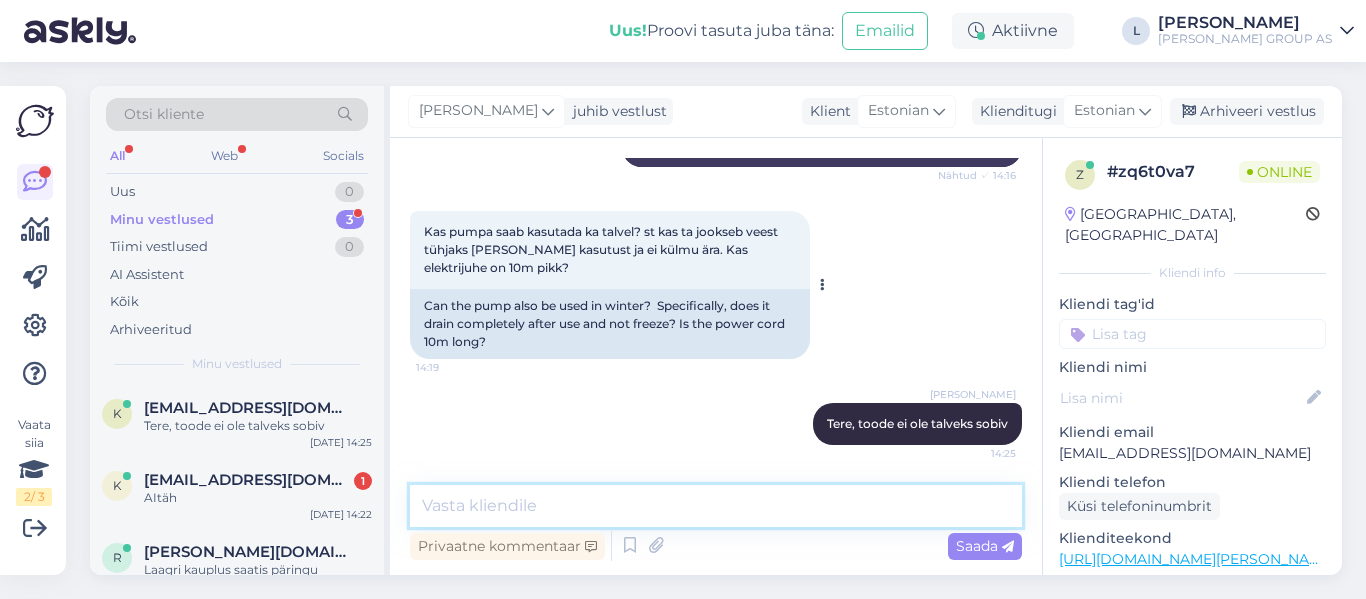 type on "Enne talveperioodi tuleb pump kindlasti täielikult veest tühjaks lasta, et vältida jää tekkimist korpuses ja torudes." 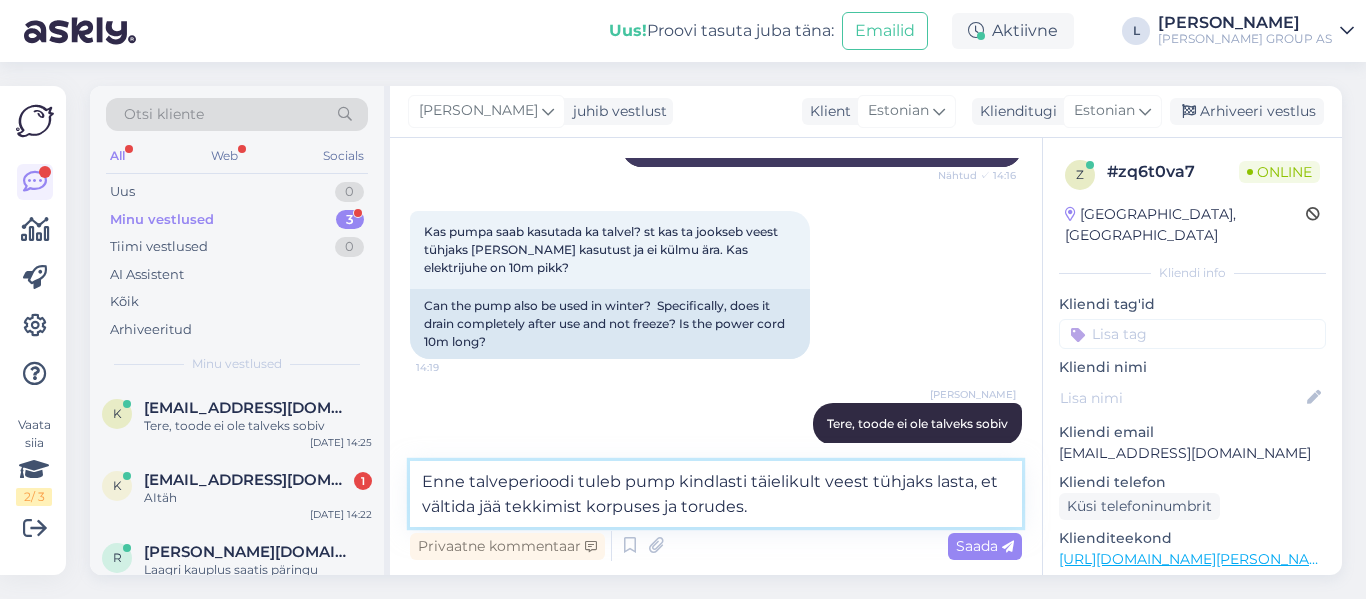 type 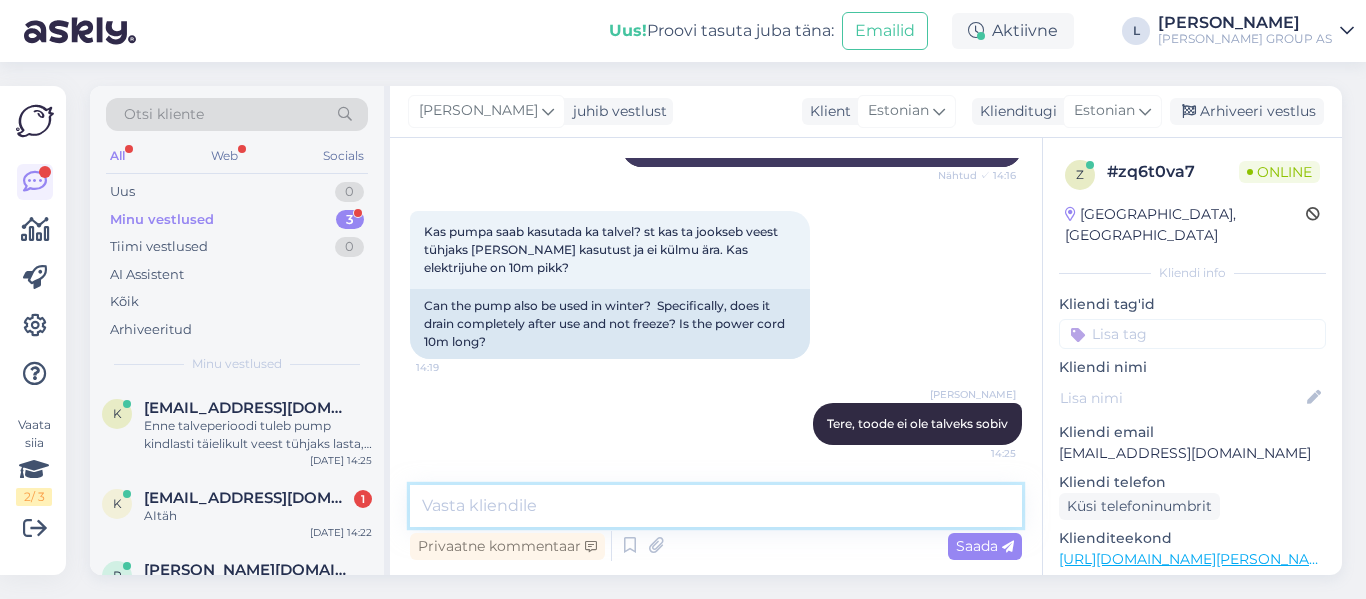 scroll, scrollTop: 487, scrollLeft: 0, axis: vertical 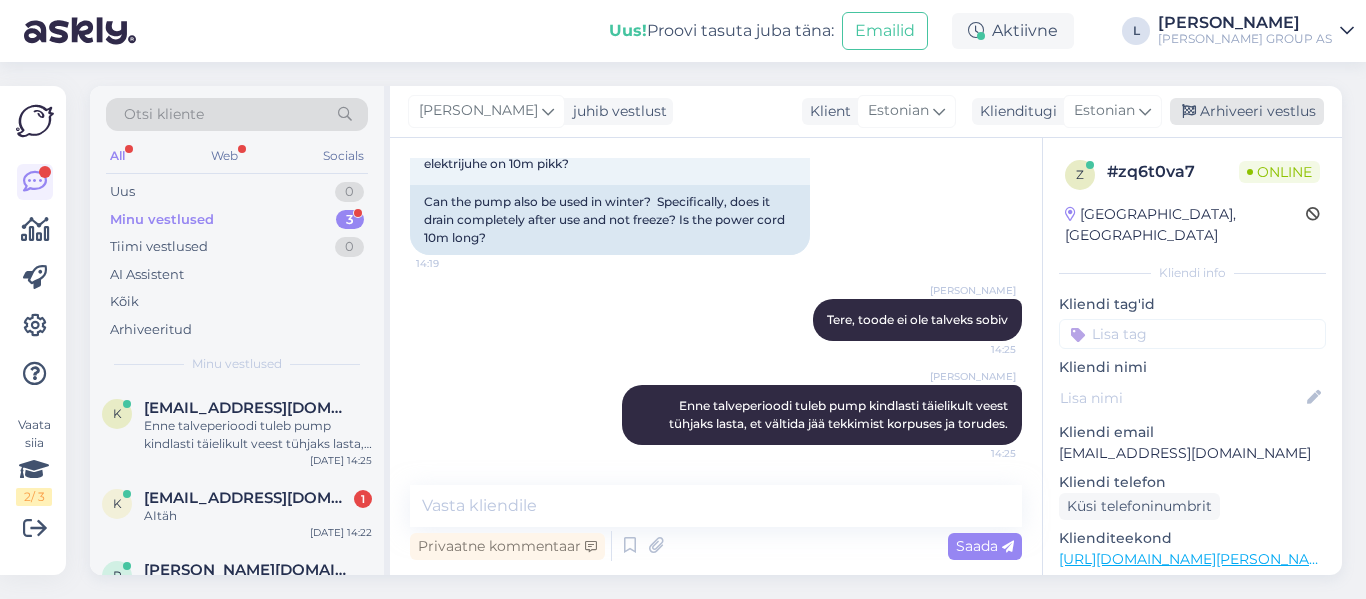 click on "Arhiveeri vestlus" at bounding box center [1247, 111] 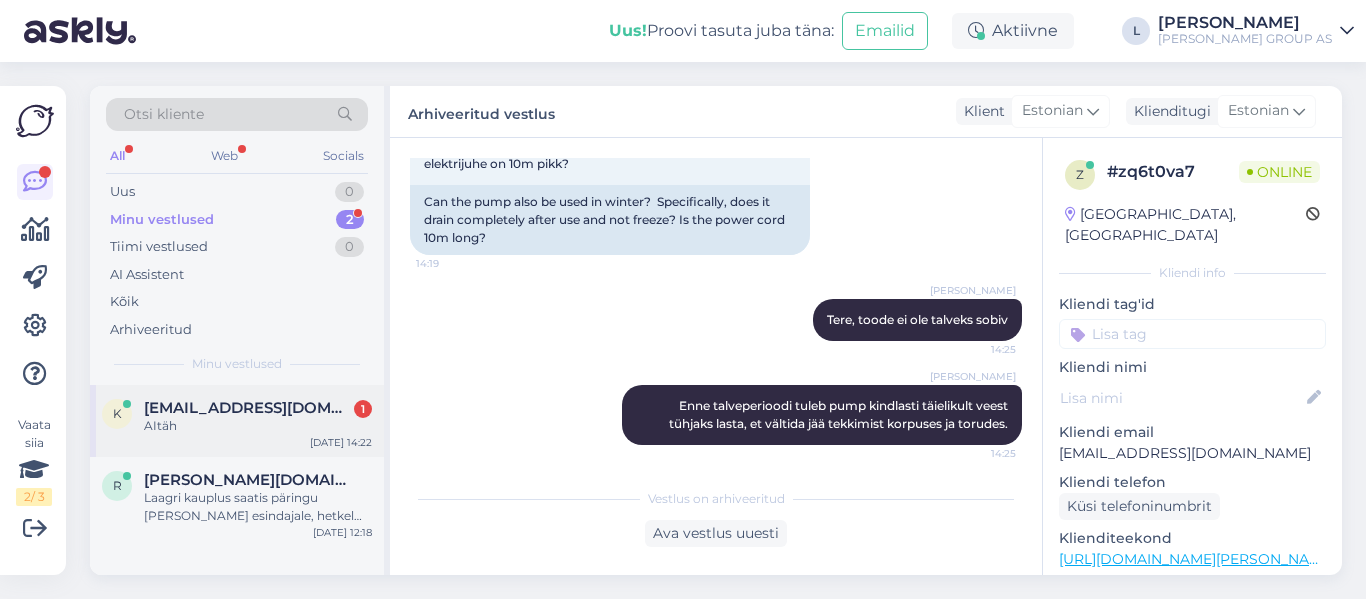 click on "k [EMAIL_ADDRESS][DOMAIN_NAME] 1 AItäh [DATE] 14:22" at bounding box center [237, 421] 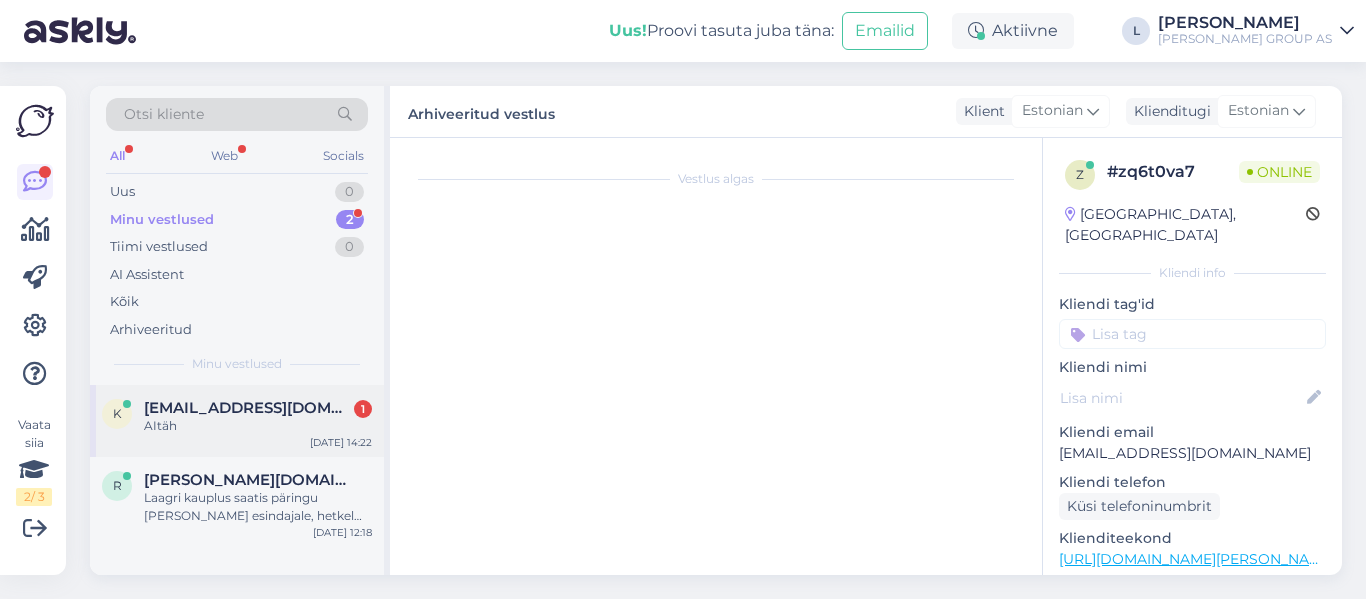 scroll, scrollTop: 683, scrollLeft: 0, axis: vertical 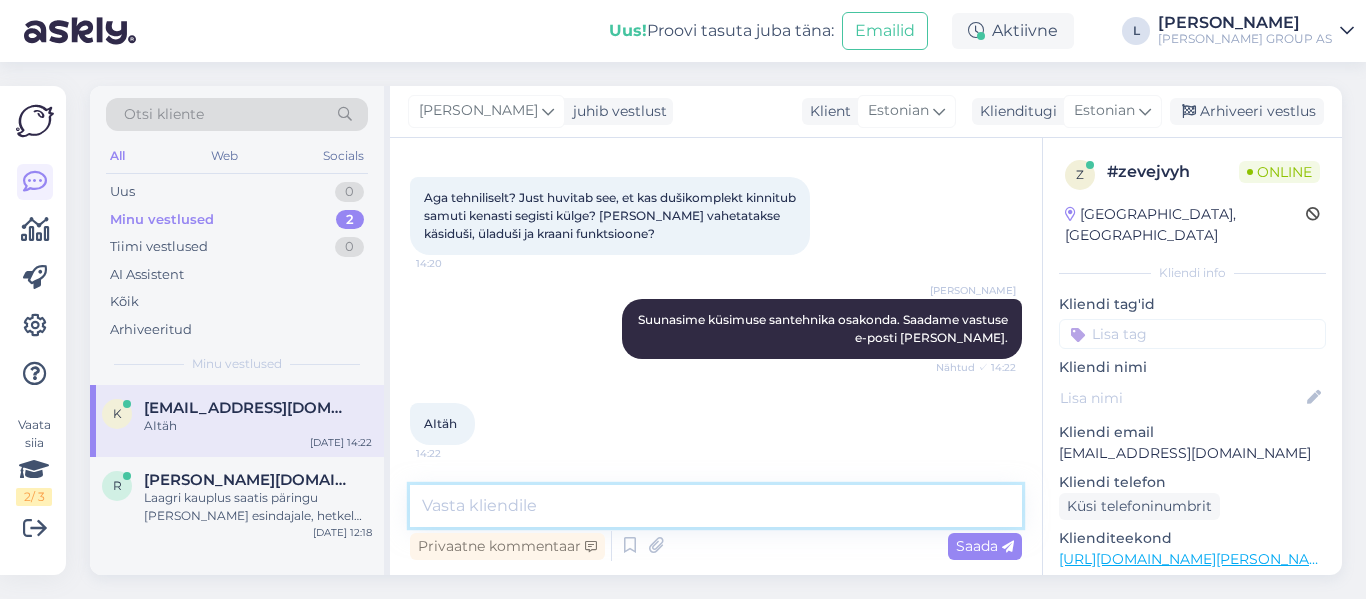click at bounding box center [716, 506] 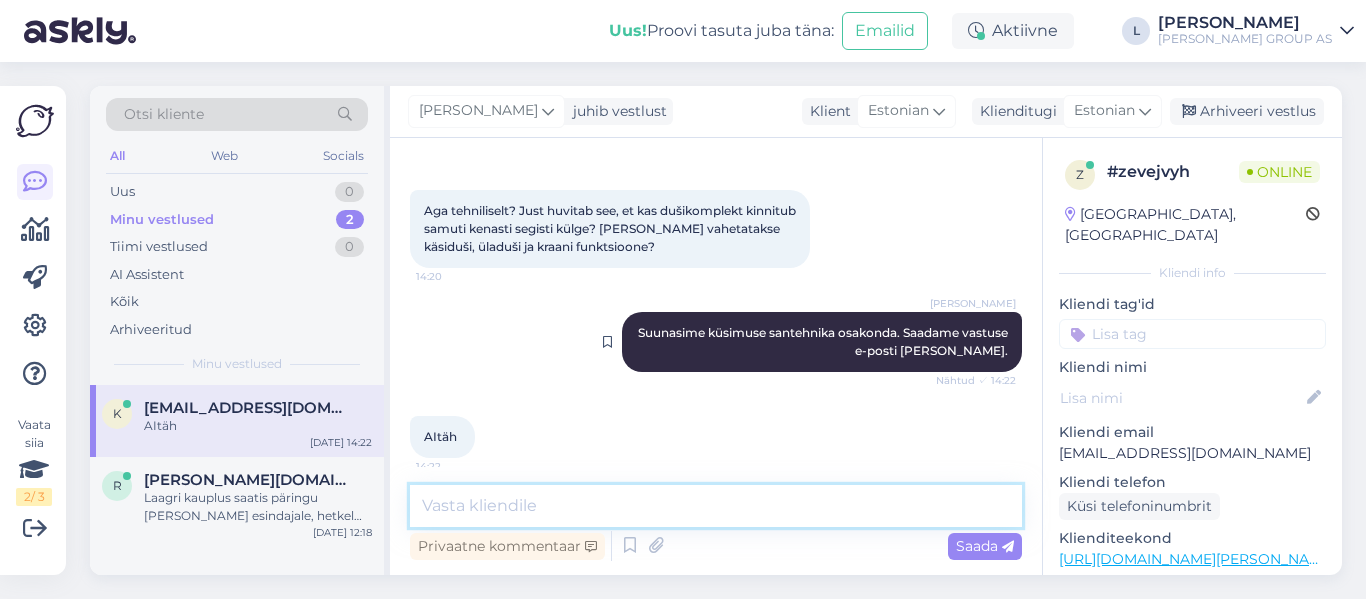 scroll, scrollTop: 583, scrollLeft: 0, axis: vertical 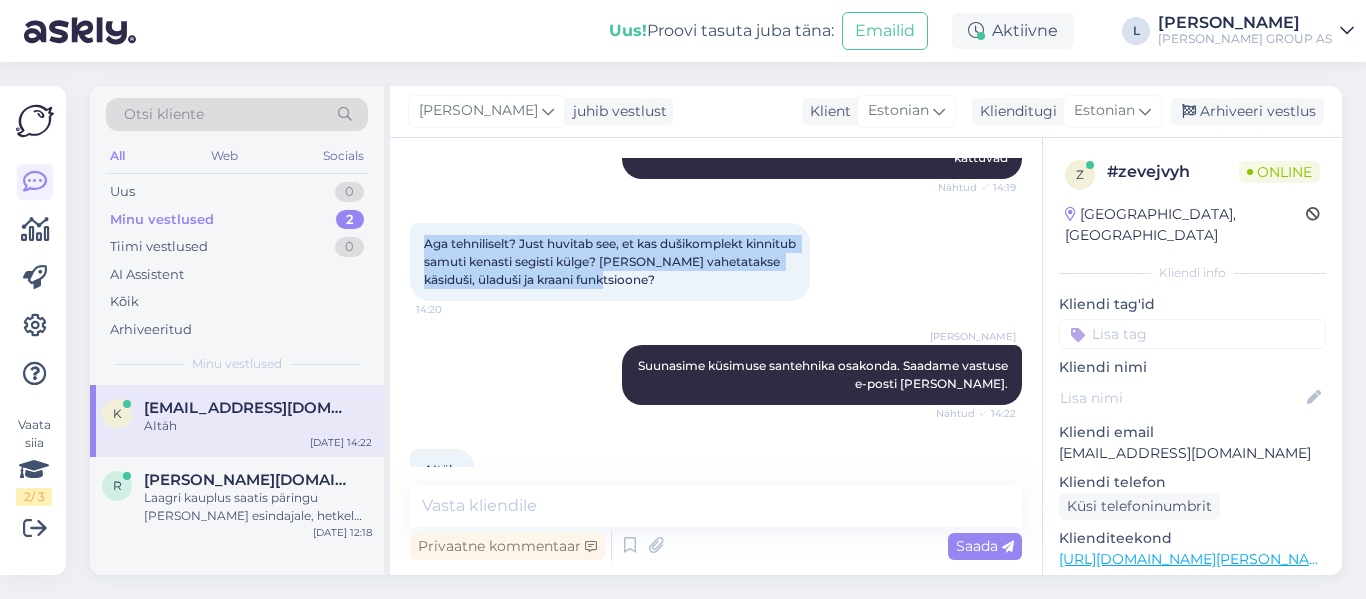 drag, startPoint x: 671, startPoint y: 334, endPoint x: 405, endPoint y: 291, distance: 269.45316 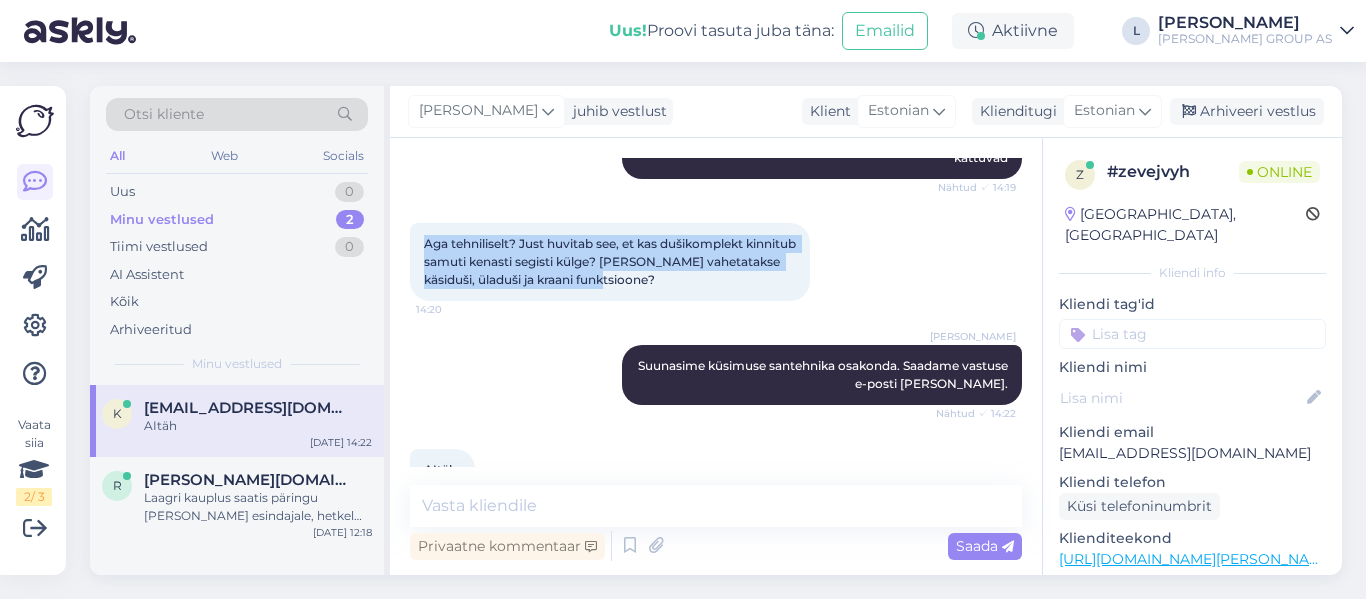 click on "Vestlus algas [DATE] Tere!
Kas see toode:  [URL][DOMAIN_NAME][PERSON_NAME]  sobib kokku sellega:  [URL][DOMAIN_NAME][PERSON_NAME]  ?
[PERSON_NAME] [PERSON_NAME] [PERSON_NAME] üladuši vahetus?  14:17  Hello!
this product:  [URL][DOMAIN_NAME][PERSON_NAME]  match with this one:  [URL][DOMAIN_NAME][PERSON_NAME]  ?
is the shower and overhead shower connection located? AI Assistent Hello, I am routing this question to the colleague who is responsible for this topic. The reply might take a bit. But it’ll be saved here for you to read later. Nähtud ✓ 14:18  Tere, suunan selle küsimuse kolleegile, kes selle teemaga tegeleb. Vastus võib veidi aega [PERSON_NAME], aga see salvestatakse siia, et saaksite seda hiljem lugeda. [PERSON_NAME] Tere. Mõlemad on [PERSON_NAME] viimistlusega – visuaalselt kattuvad Nähtud ✓ 14:19  14:20  [PERSON_NAME]" at bounding box center [716, 356] 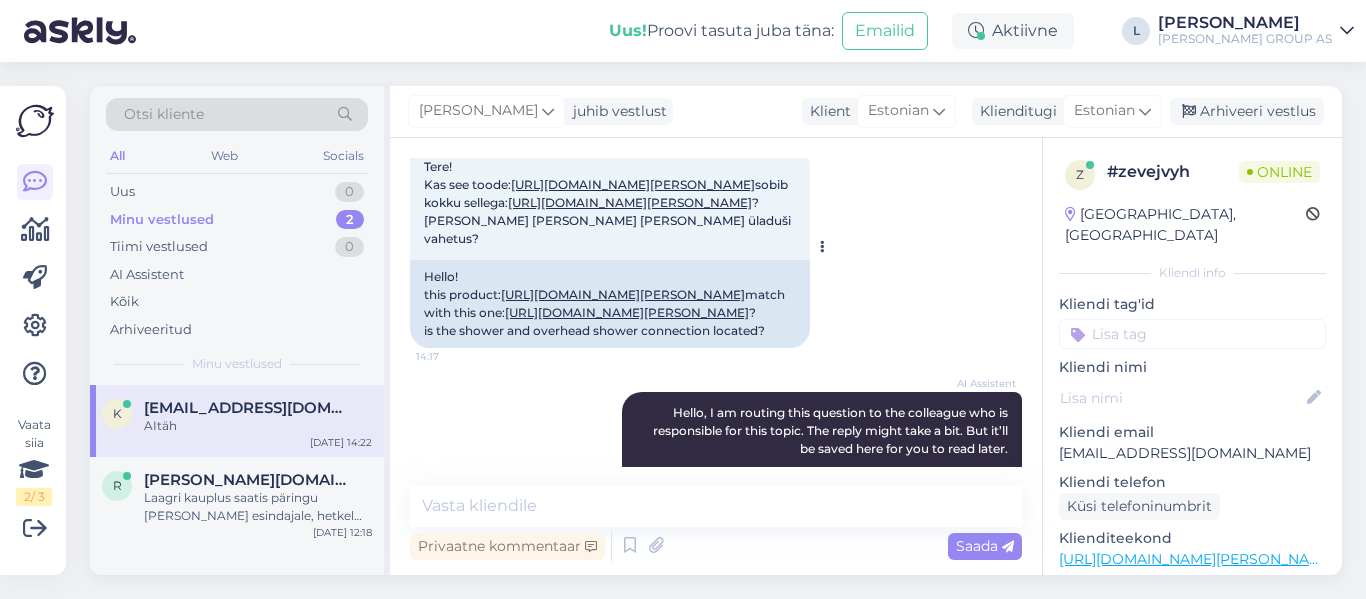 scroll, scrollTop: 83, scrollLeft: 0, axis: vertical 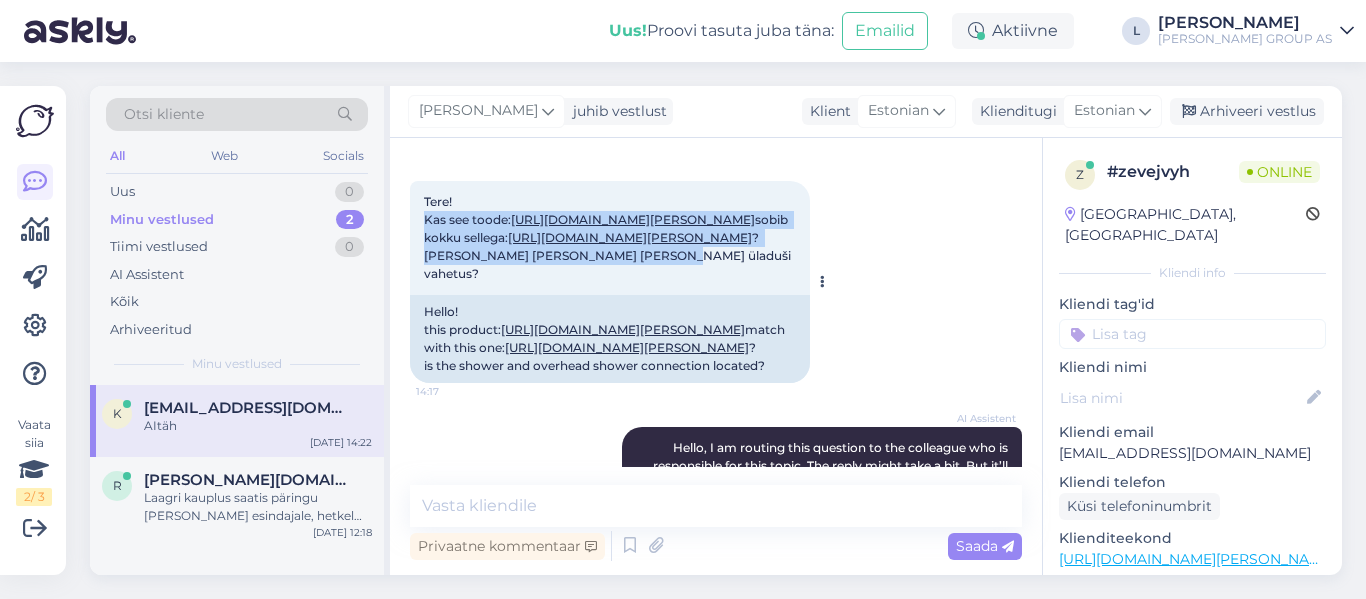 drag, startPoint x: 652, startPoint y: 289, endPoint x: 418, endPoint y: 221, distance: 243.68011 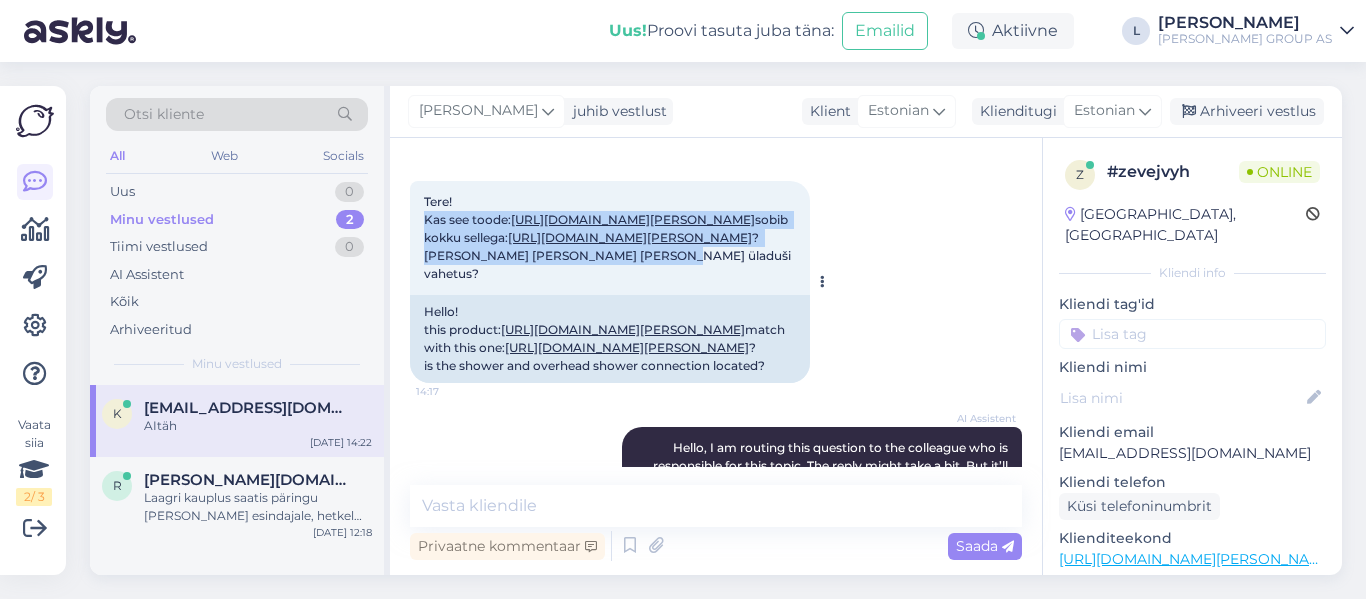 click on "Tere!
Kas see toode:  [URL][DOMAIN_NAME][PERSON_NAME]  sobib kokku sellega:  [URL][DOMAIN_NAME][PERSON_NAME]  ?
[PERSON_NAME] [PERSON_NAME] [PERSON_NAME] üladuši vahetus?  14:17" at bounding box center (610, 238) 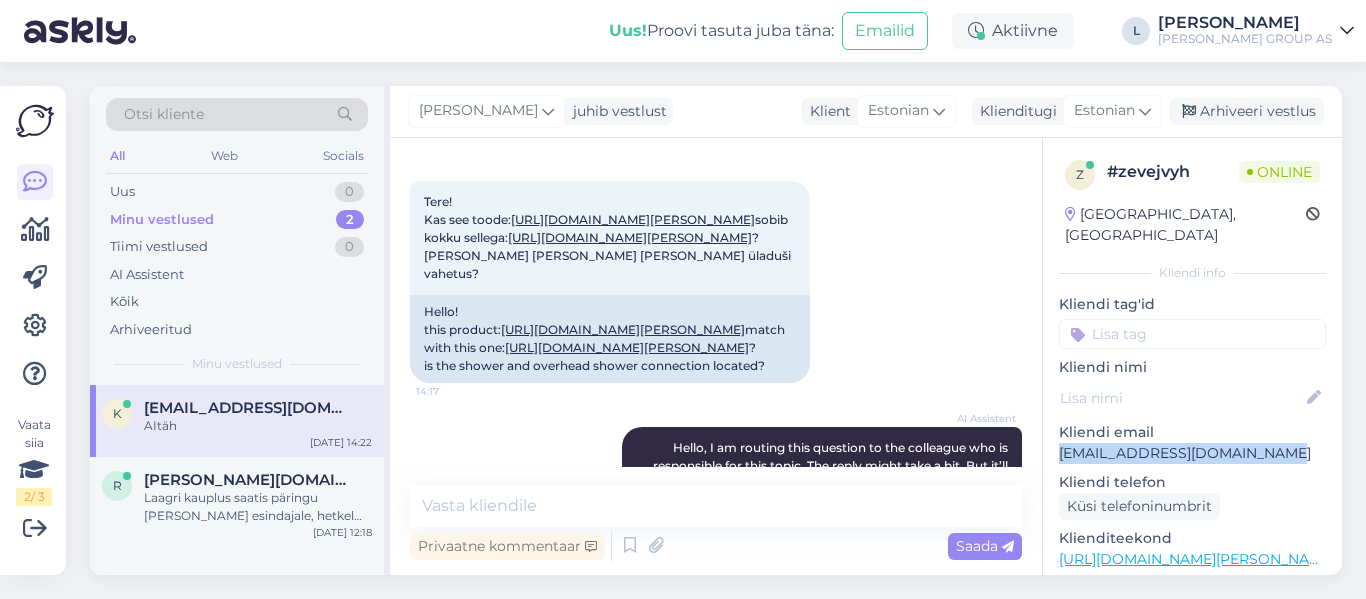 drag, startPoint x: 1279, startPoint y: 439, endPoint x: 1052, endPoint y: 429, distance: 227.22015 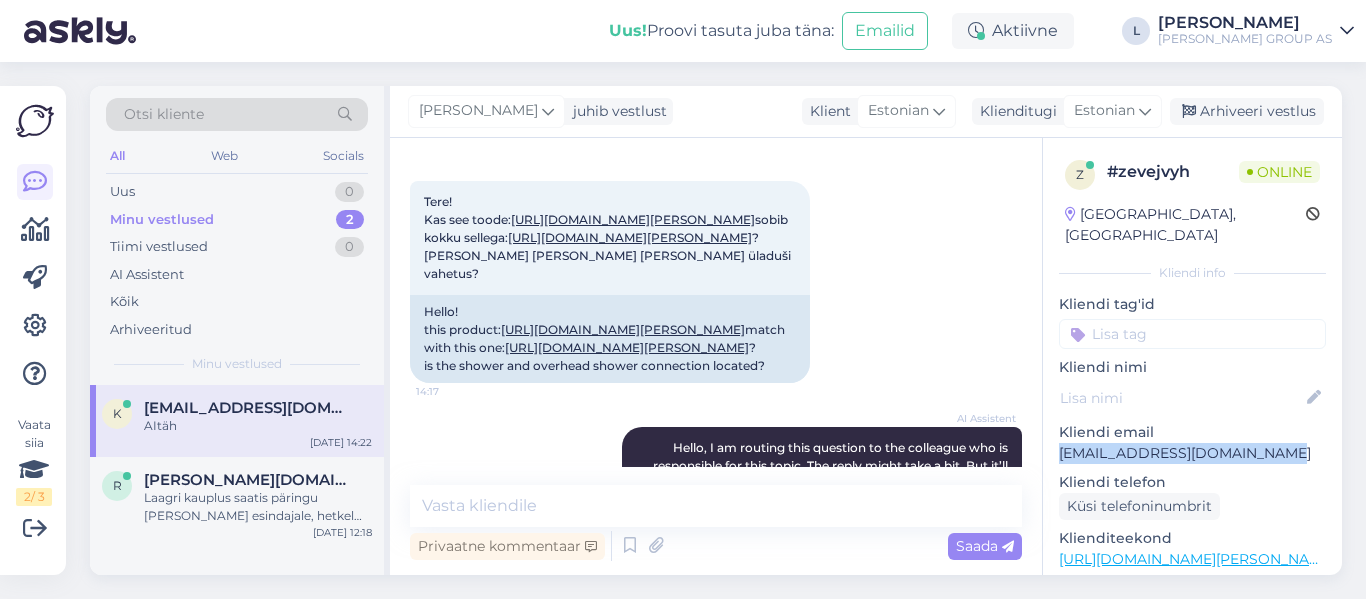 copy on "[EMAIL_ADDRESS][DOMAIN_NAME]" 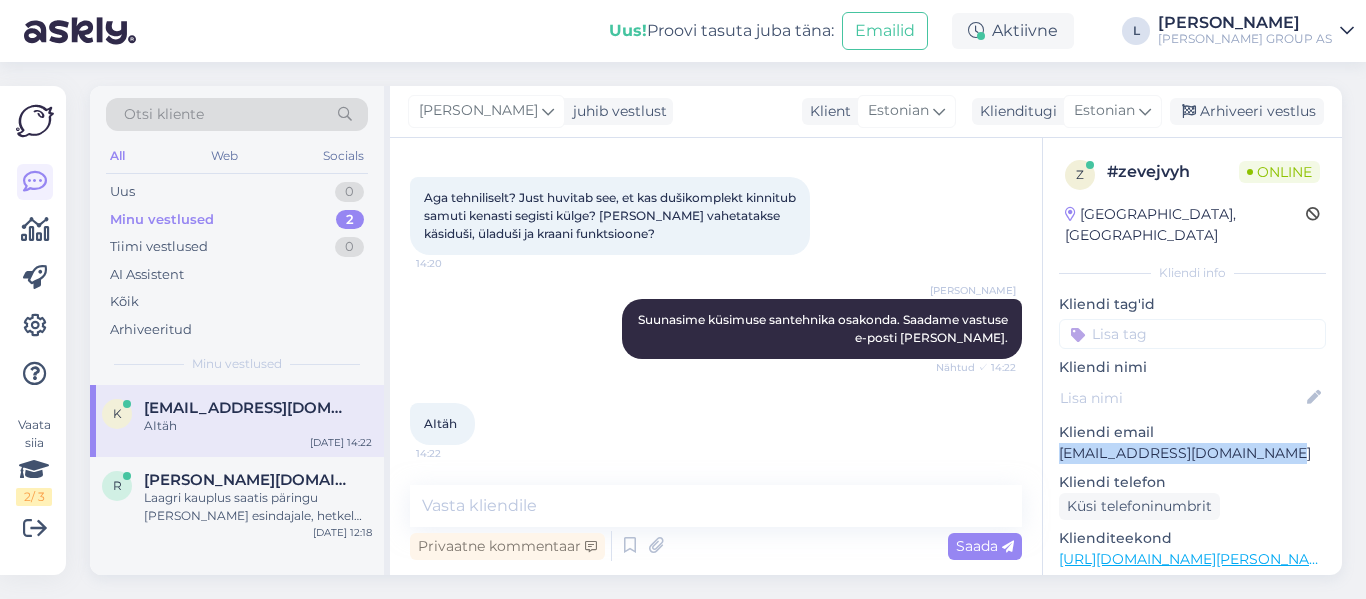 scroll, scrollTop: 683, scrollLeft: 0, axis: vertical 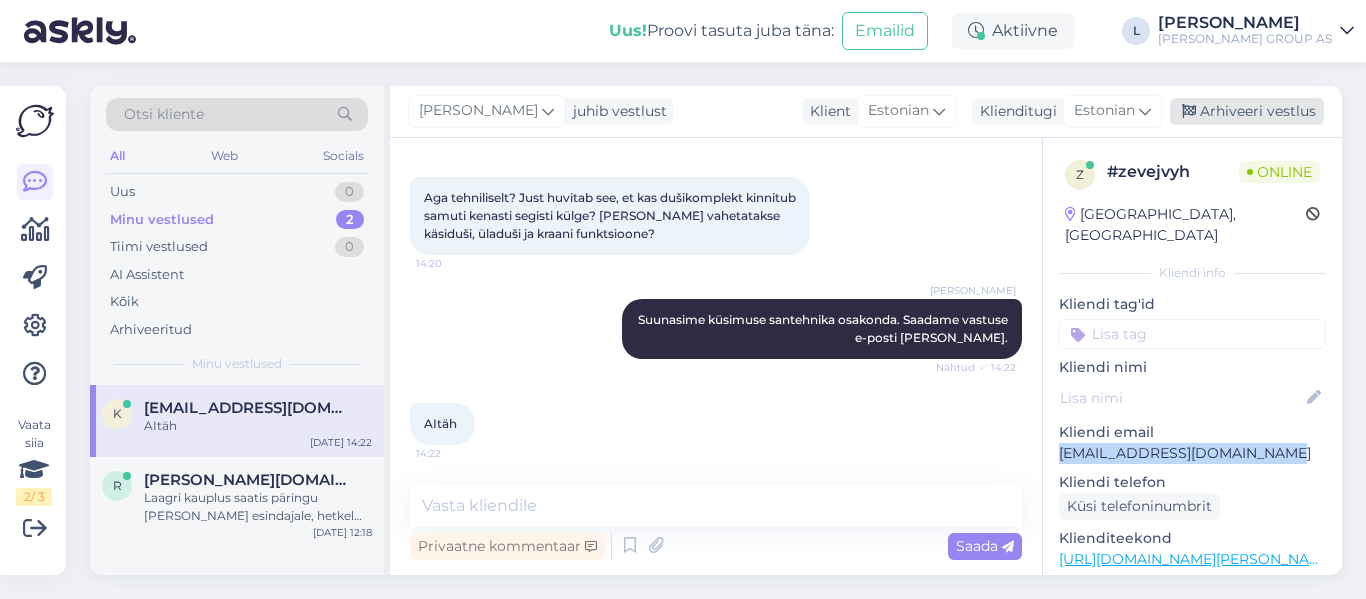 click on "Arhiveeri vestlus" at bounding box center [1247, 111] 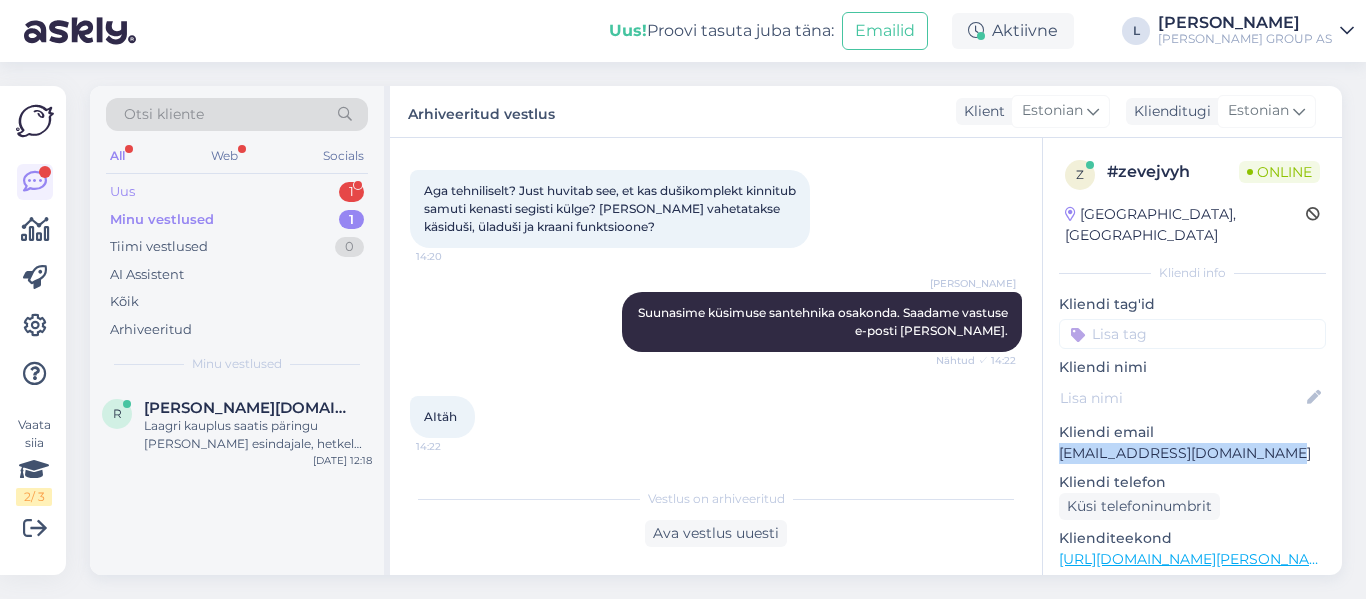 click on "Uus 1" at bounding box center [237, 192] 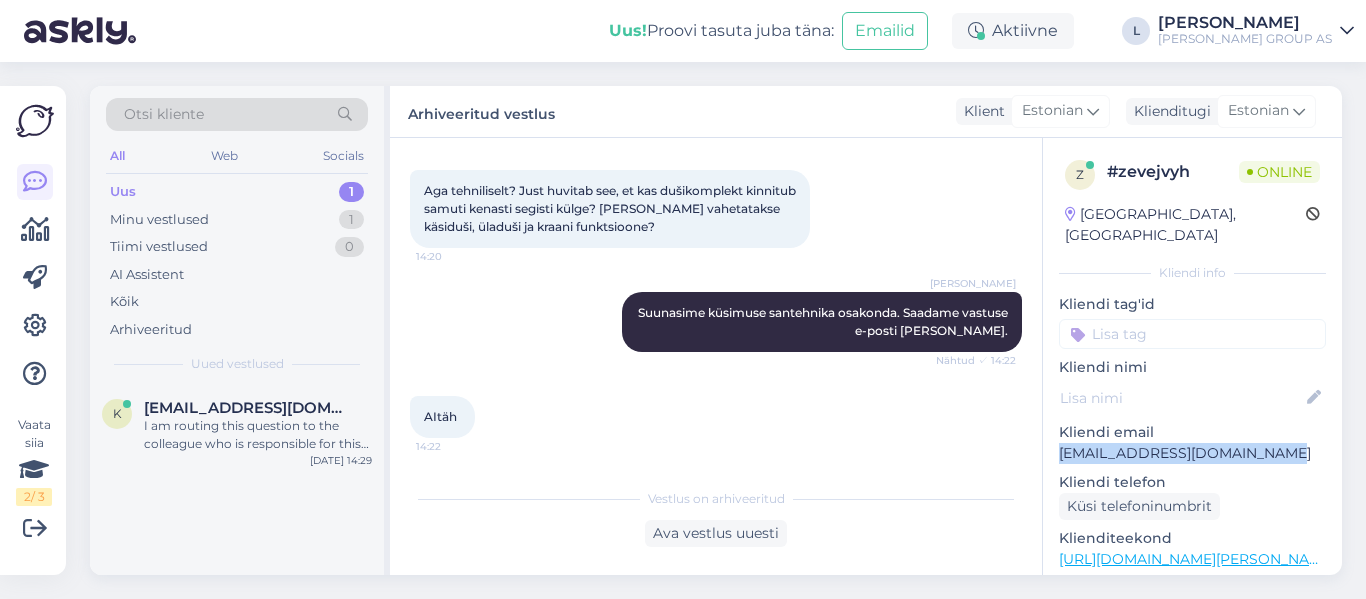 click on "Uus" at bounding box center [123, 192] 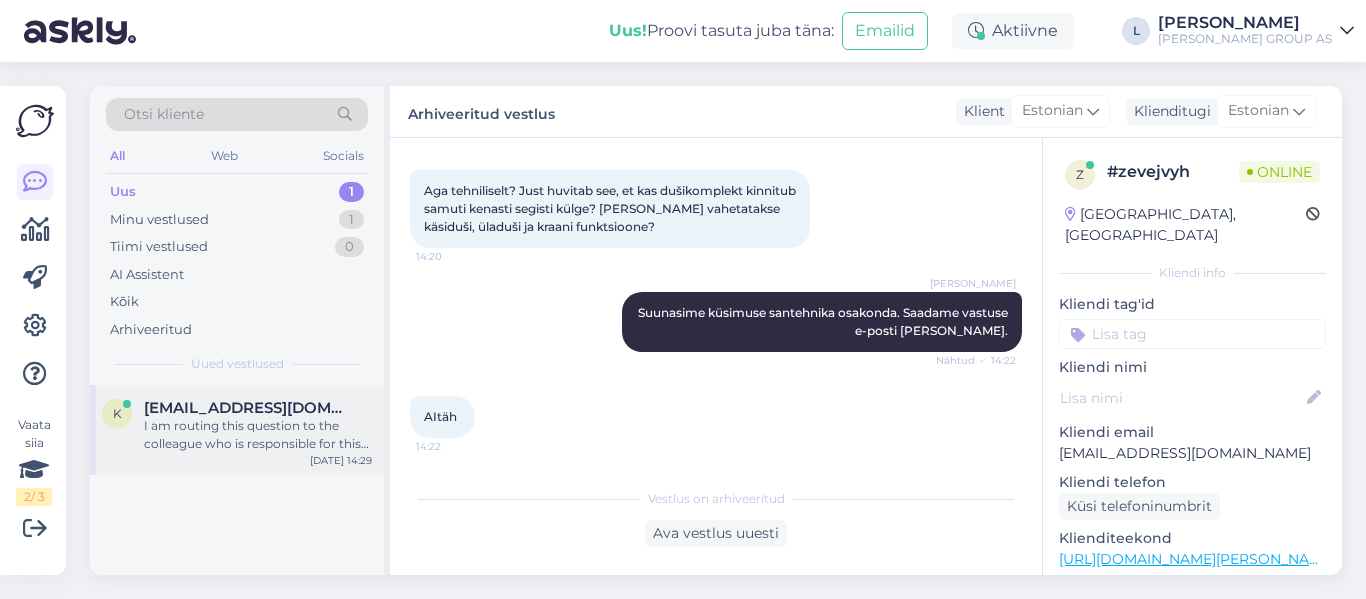 click on "[EMAIL_ADDRESS][DOMAIN_NAME]" at bounding box center [248, 408] 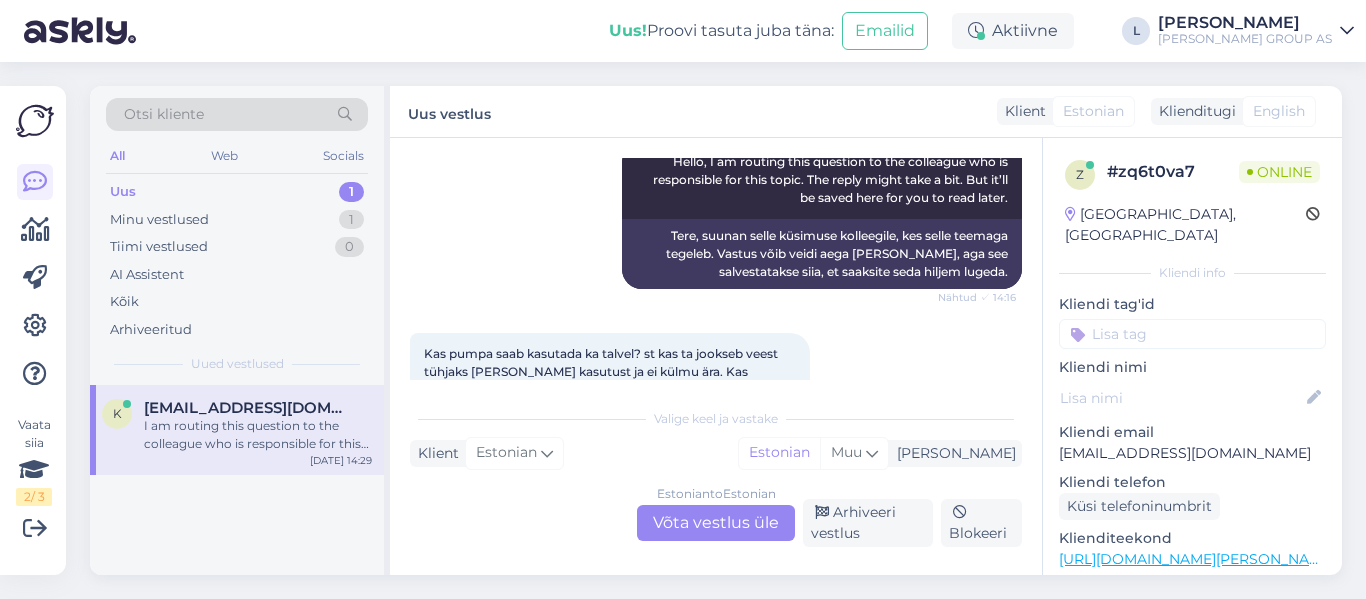 scroll, scrollTop: 258, scrollLeft: 0, axis: vertical 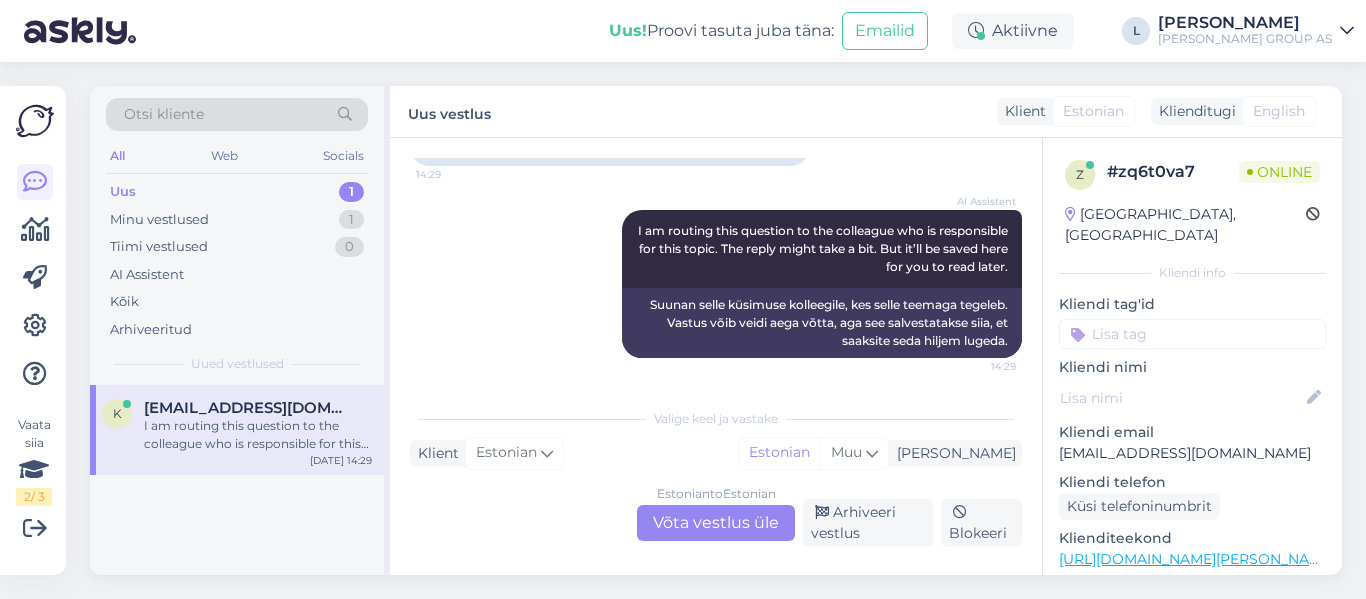 click on "Estonian  to  Estonian Võta vestlus üle" at bounding box center [716, 523] 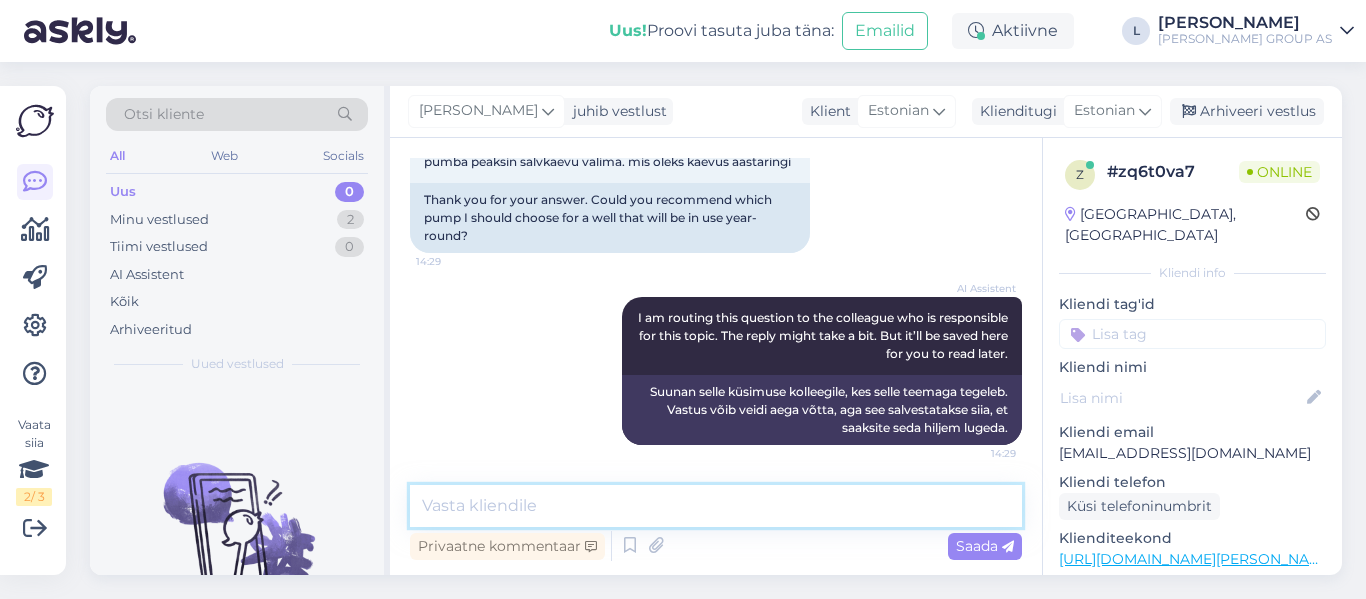 click at bounding box center [716, 506] 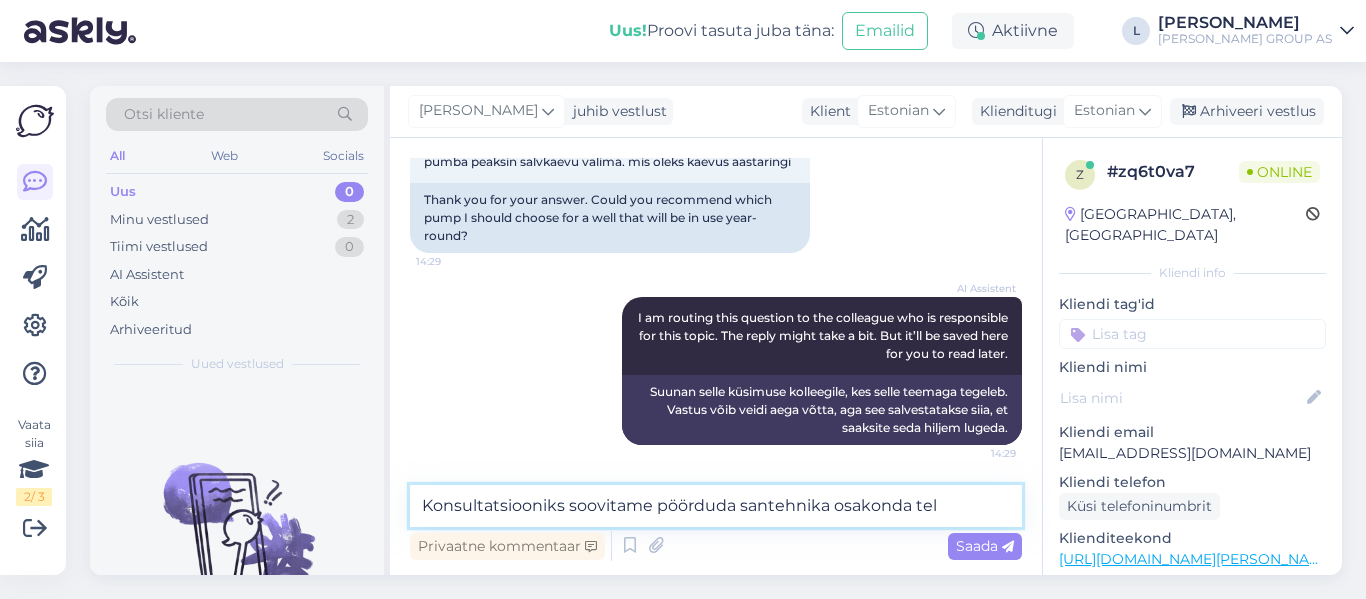 paste on "53311730" 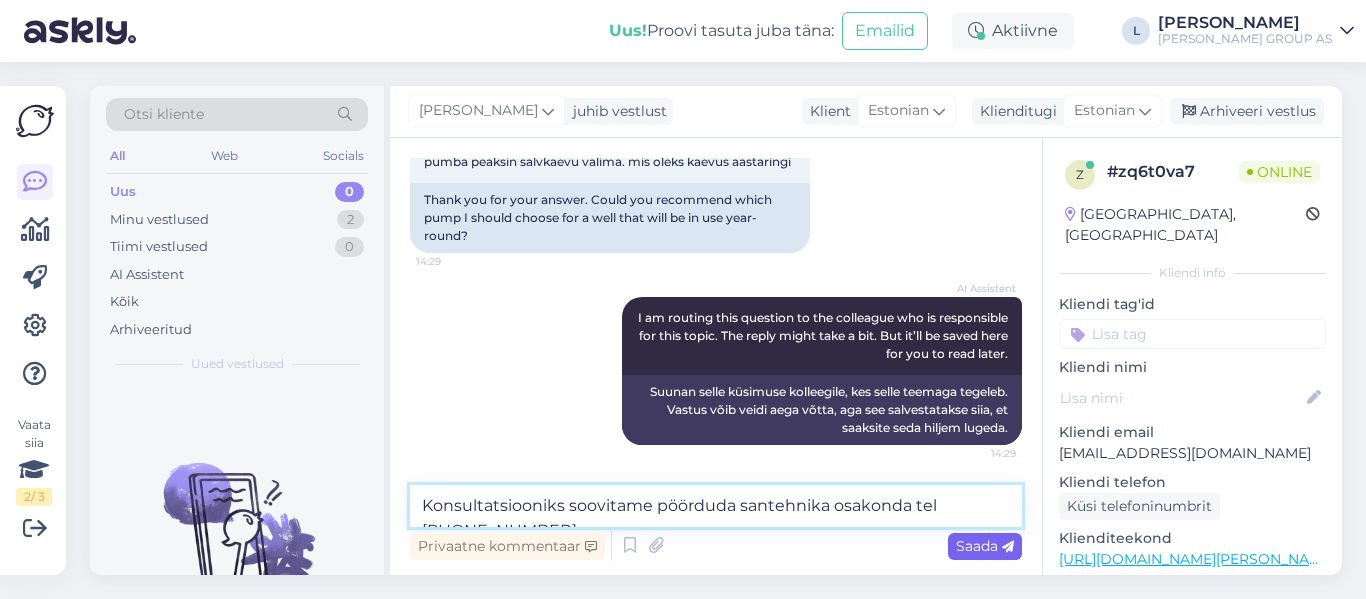 type on "Konsultatsiooniks soovitame pöörduda santehnika osakonda tel [PHONE_NUMBER]" 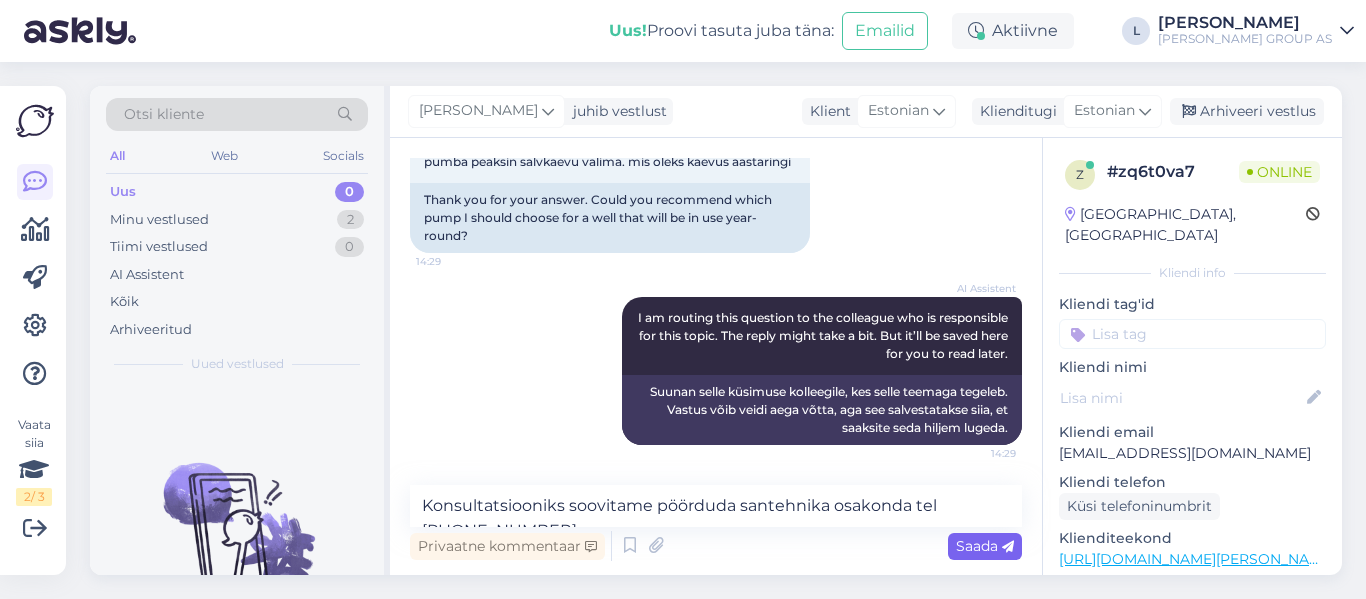 click on "Saada" at bounding box center (985, 546) 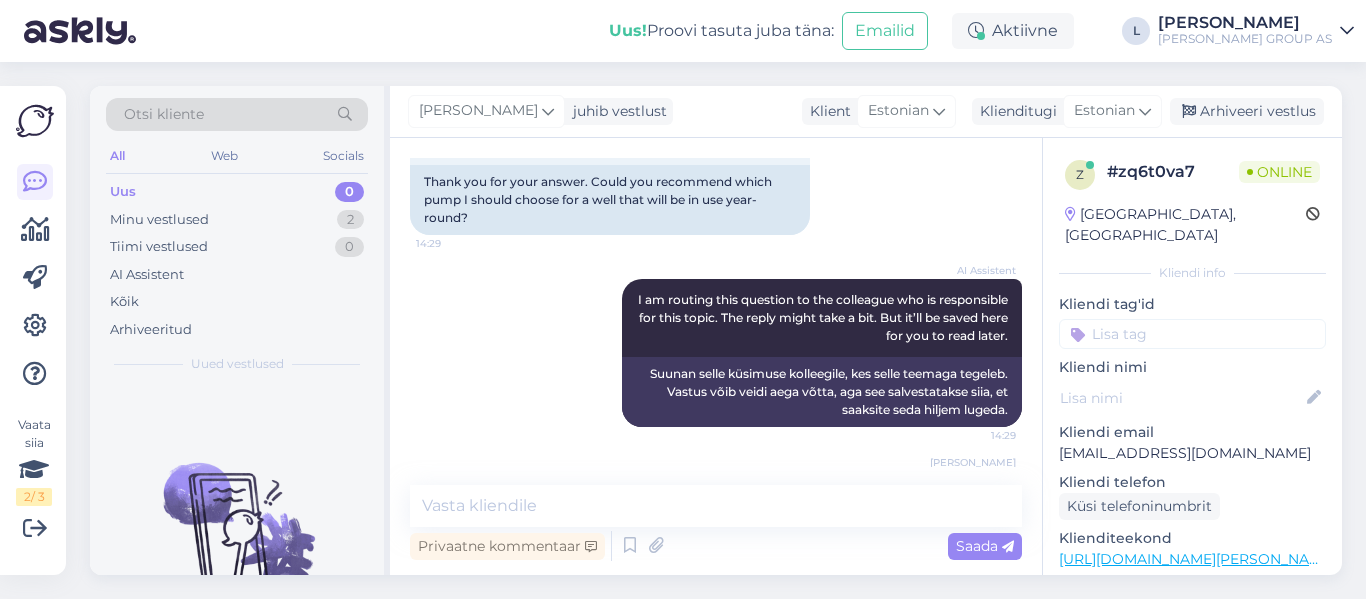 scroll, scrollTop: 975, scrollLeft: 0, axis: vertical 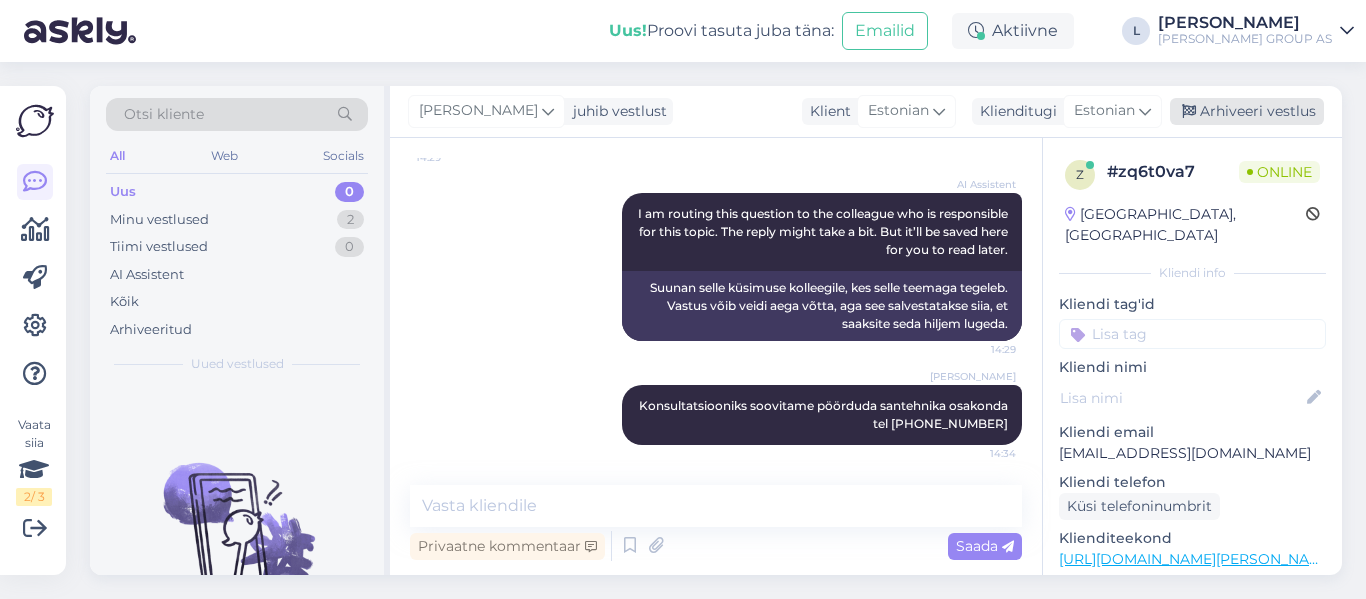 click on "Arhiveeri vestlus" at bounding box center (1247, 111) 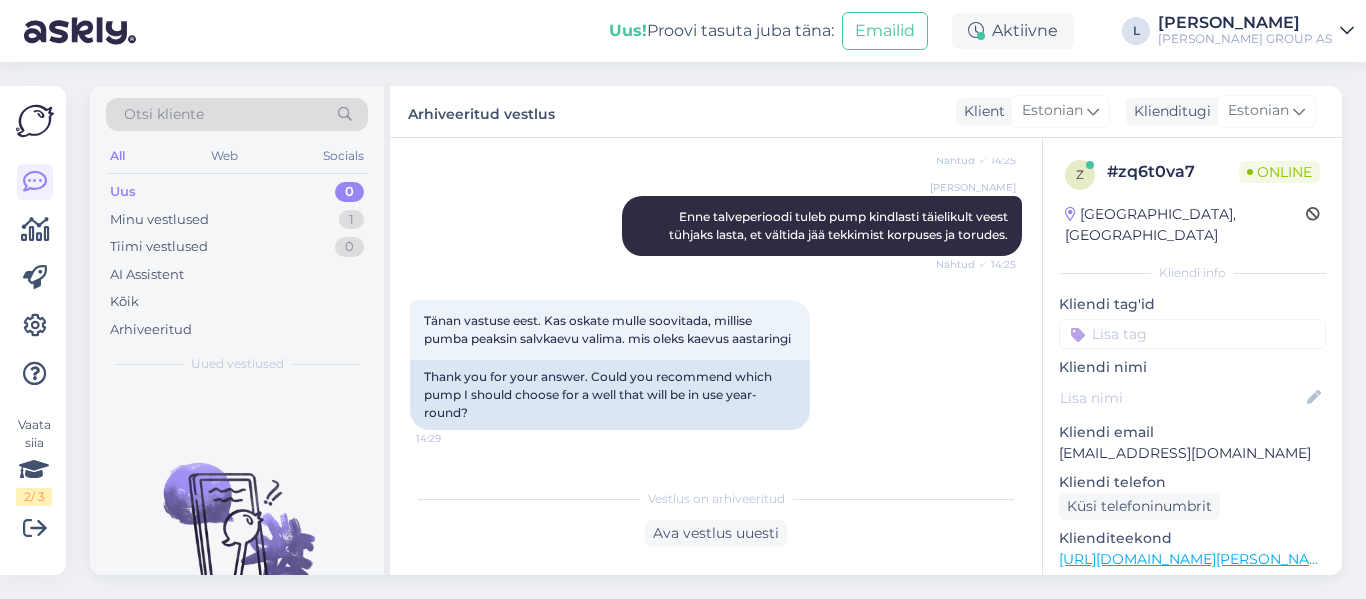 scroll, scrollTop: 675, scrollLeft: 0, axis: vertical 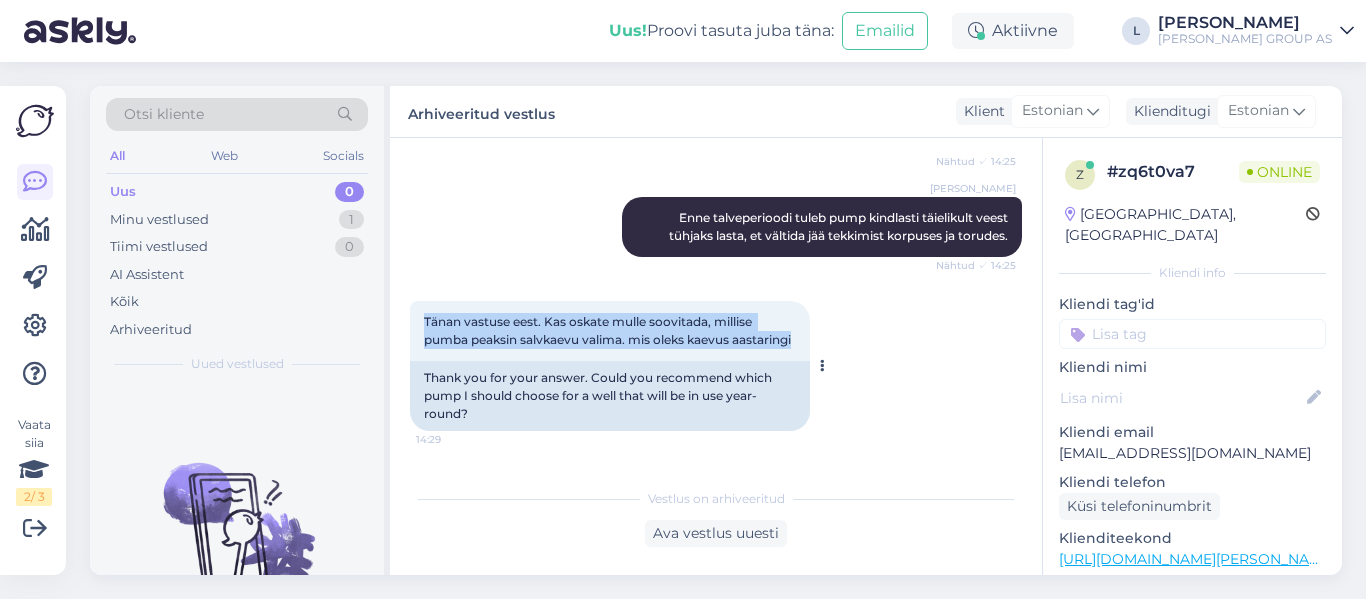 drag, startPoint x: 490, startPoint y: 358, endPoint x: 418, endPoint y: 321, distance: 80.9506 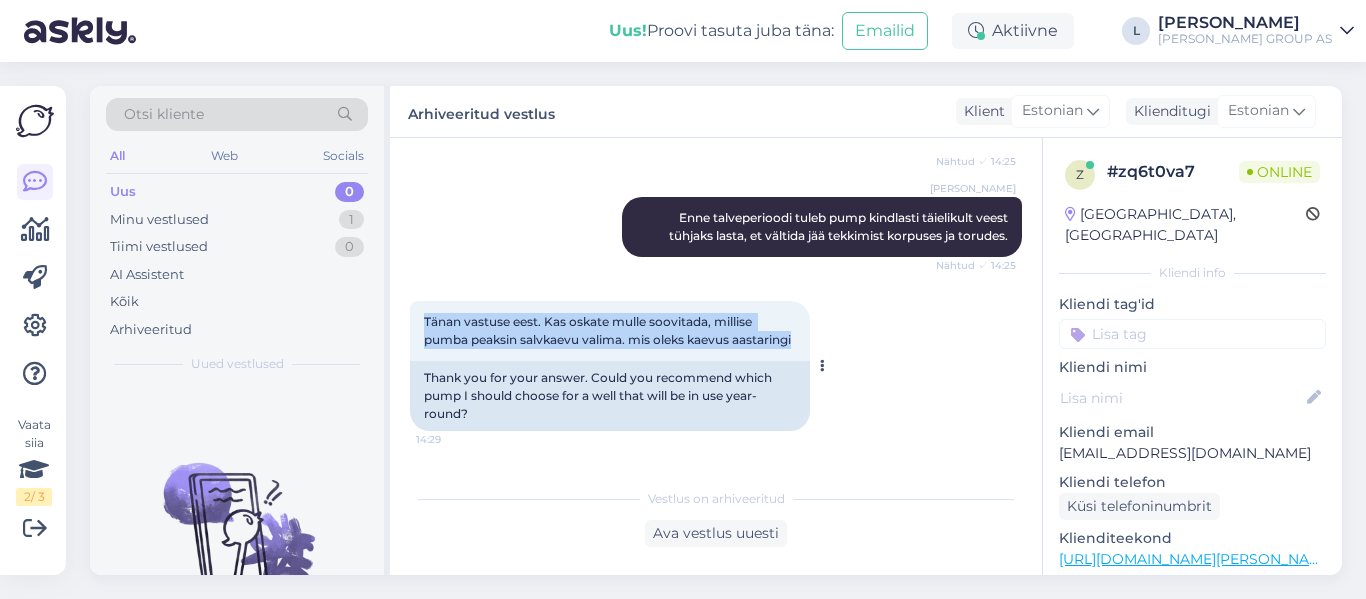 copy on "Tänan vastuse eest. Kas oskate mulle soovitada, millise pumba peaksin salvkaevu valima. mis oleks kaevus aastaringi" 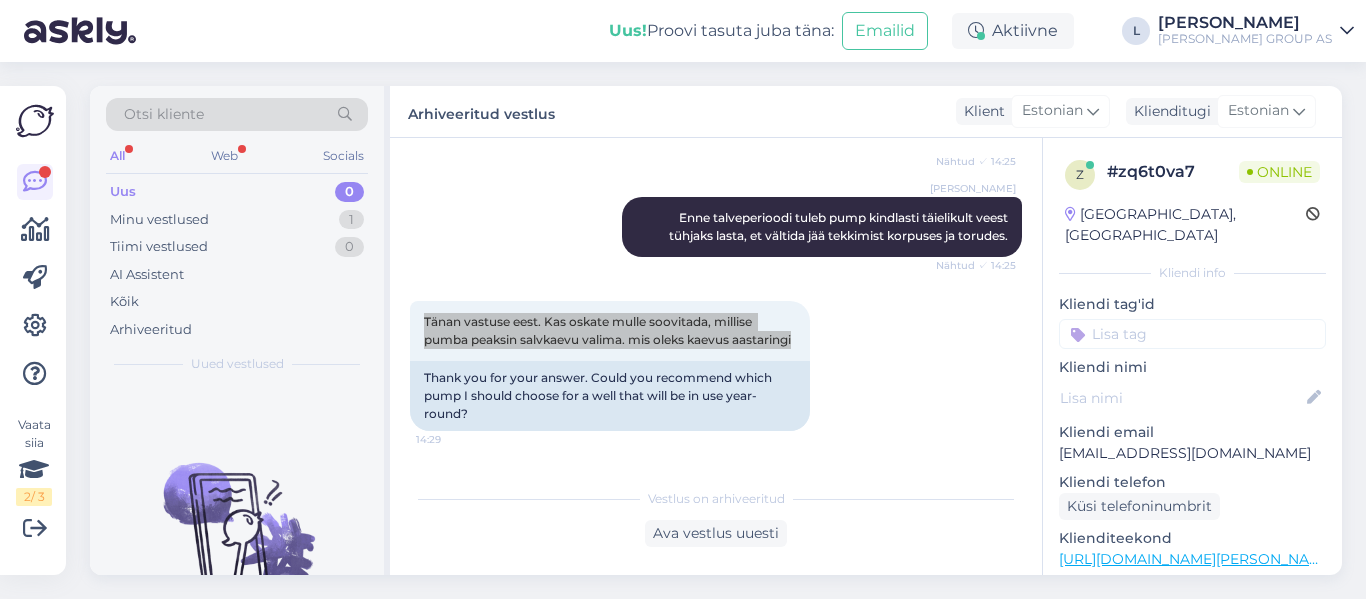 scroll, scrollTop: 1240, scrollLeft: 0, axis: vertical 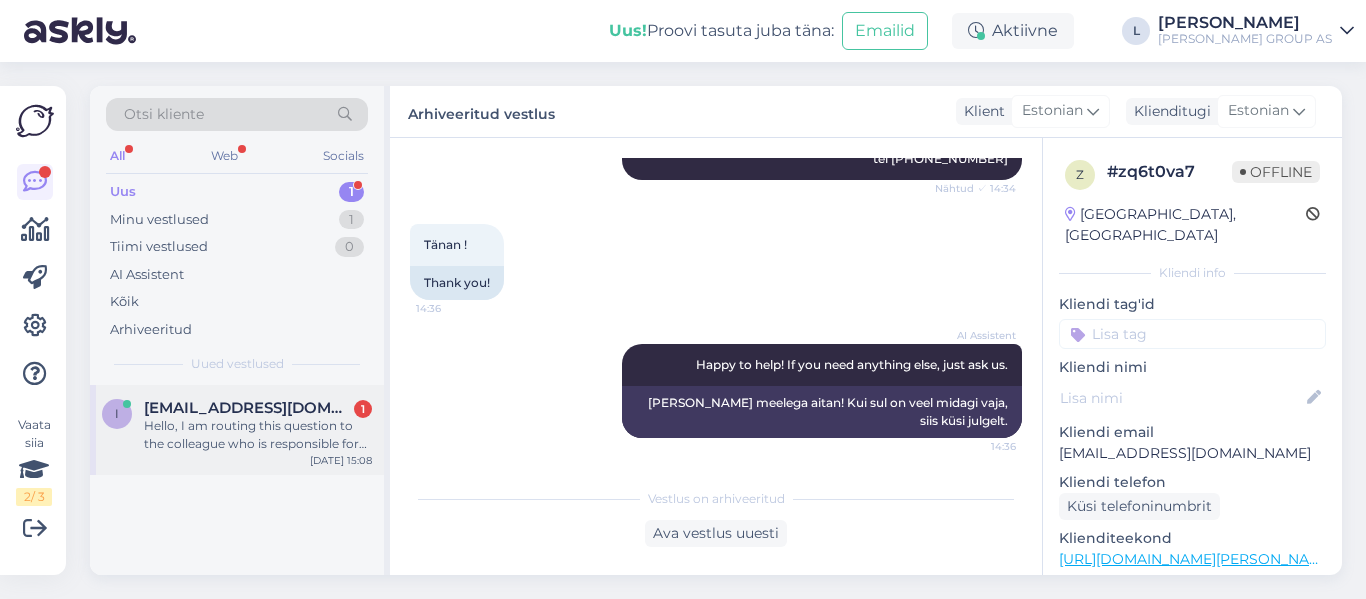 click on "[EMAIL_ADDRESS][DOMAIN_NAME] 1" at bounding box center (258, 408) 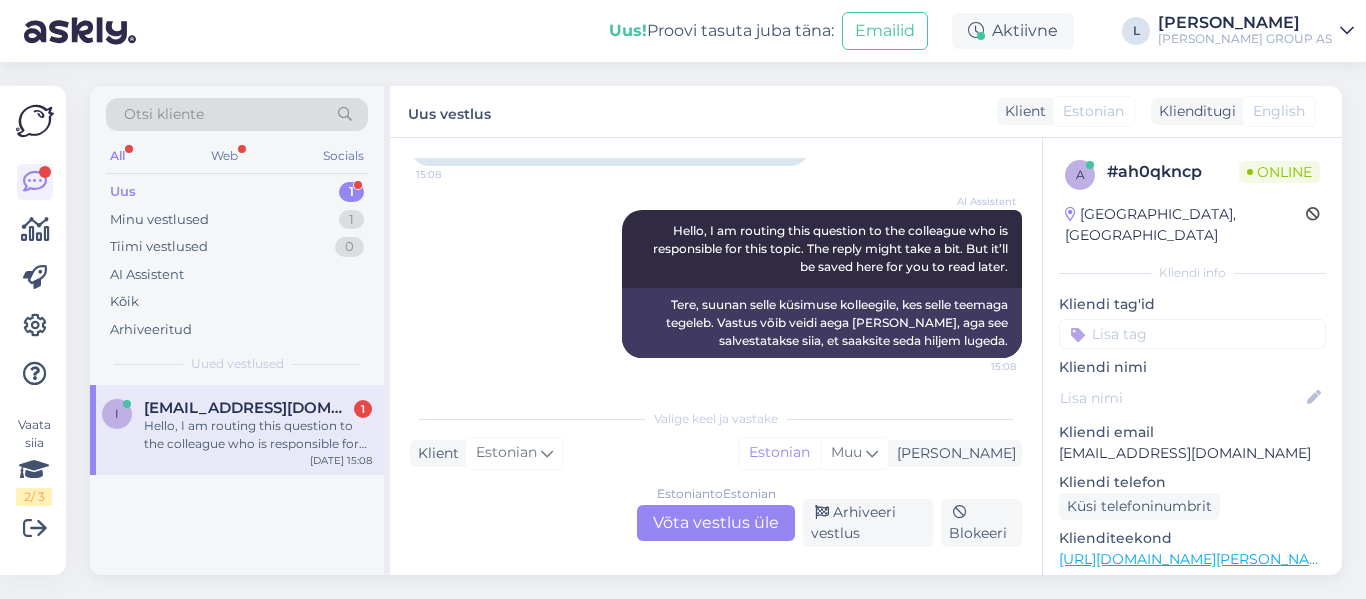 scroll, scrollTop: 42, scrollLeft: 0, axis: vertical 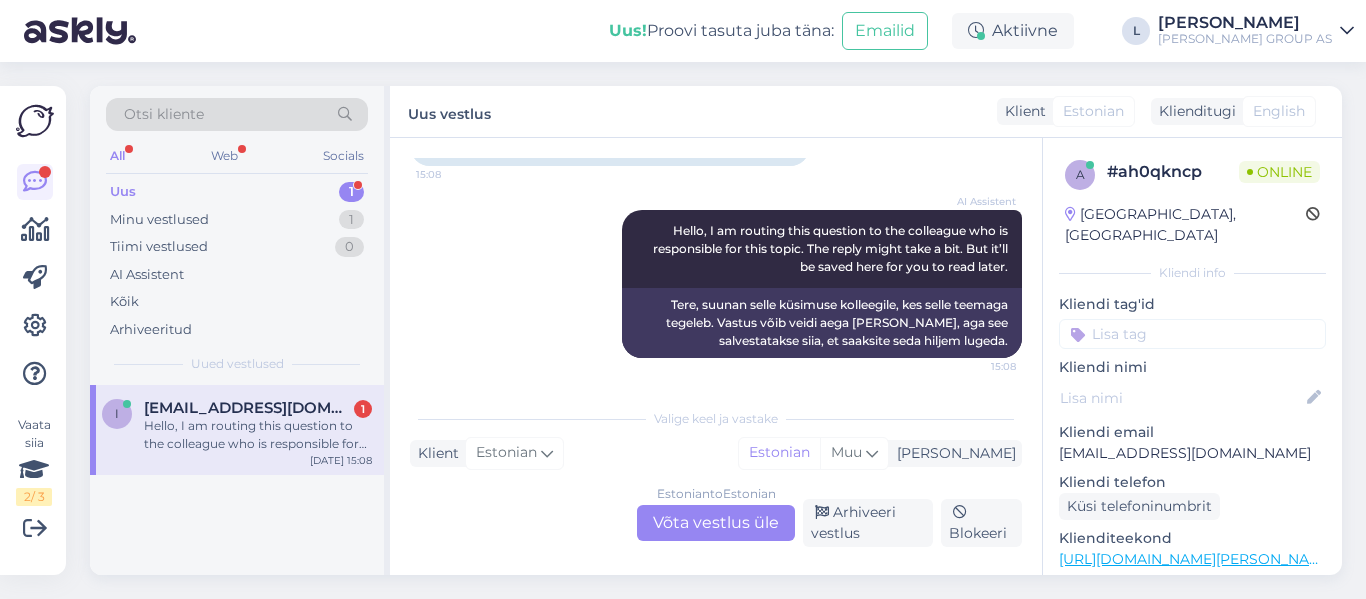 click on "Estonian  to  Estonian Võta vestlus üle" at bounding box center [716, 523] 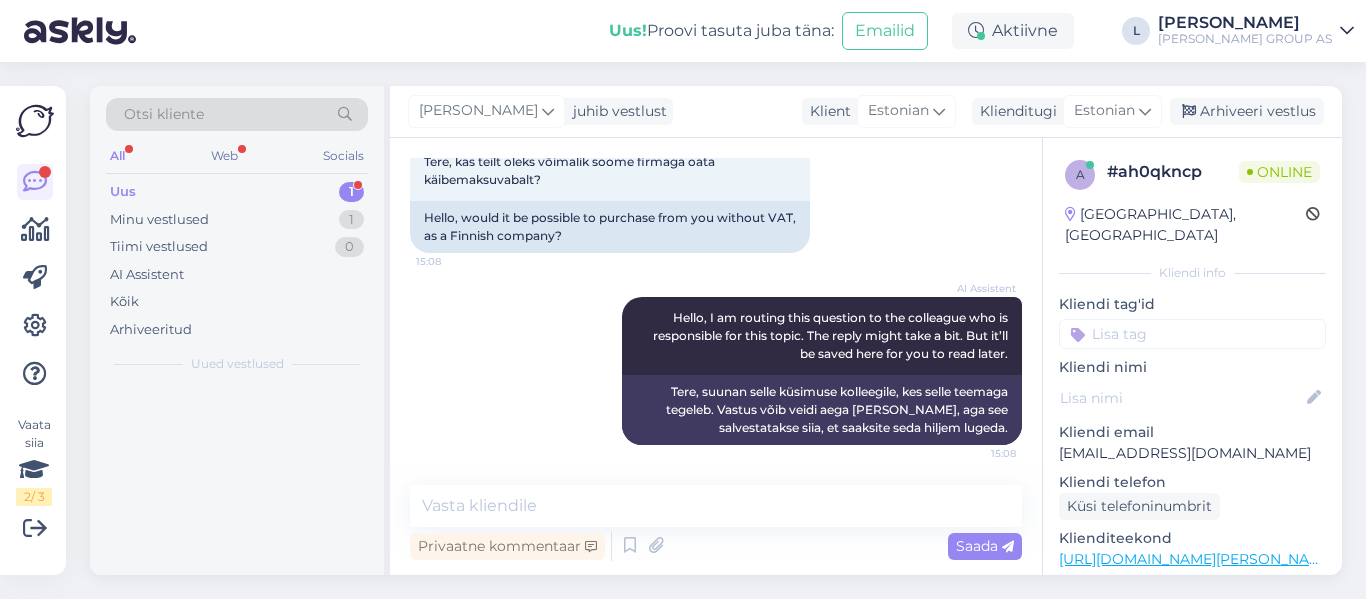 scroll, scrollTop: 123, scrollLeft: 0, axis: vertical 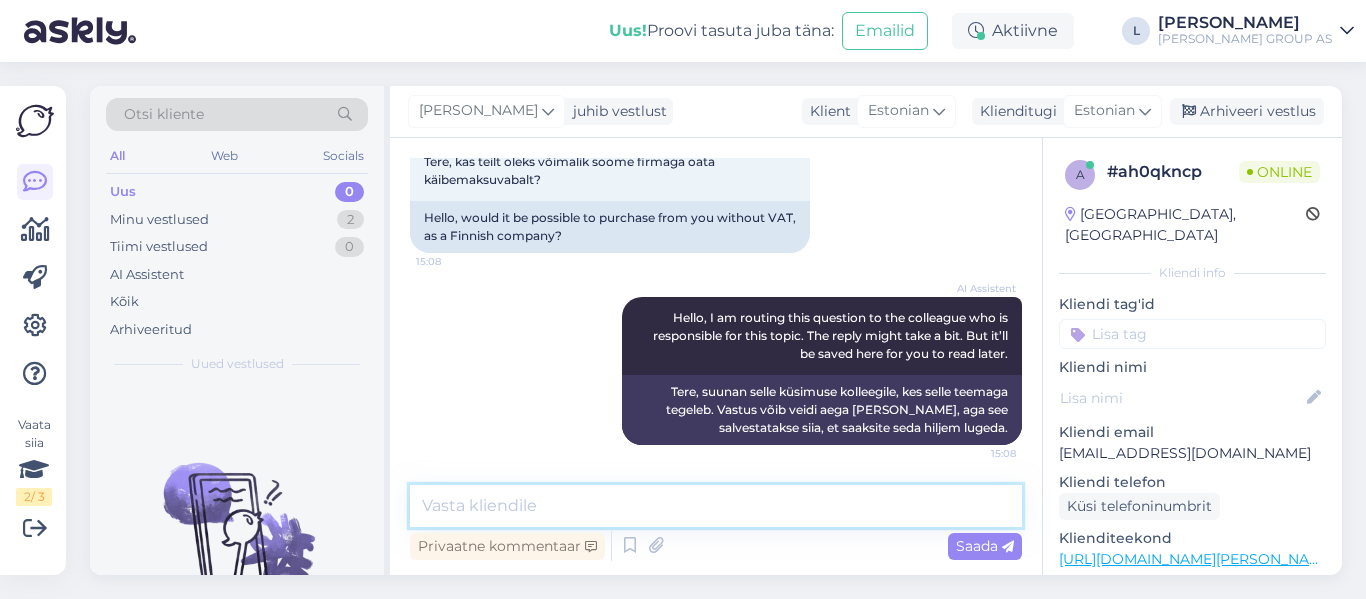 click at bounding box center (716, 506) 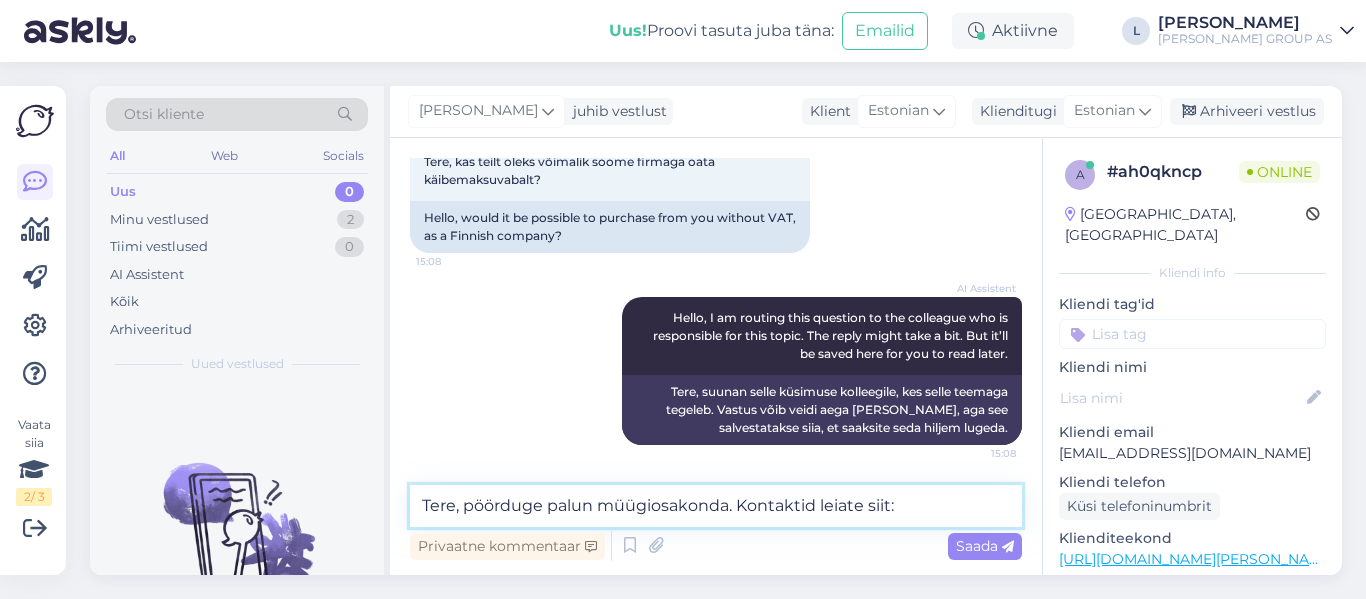 paste on "[URL][DOMAIN_NAME][PERSON_NAME]" 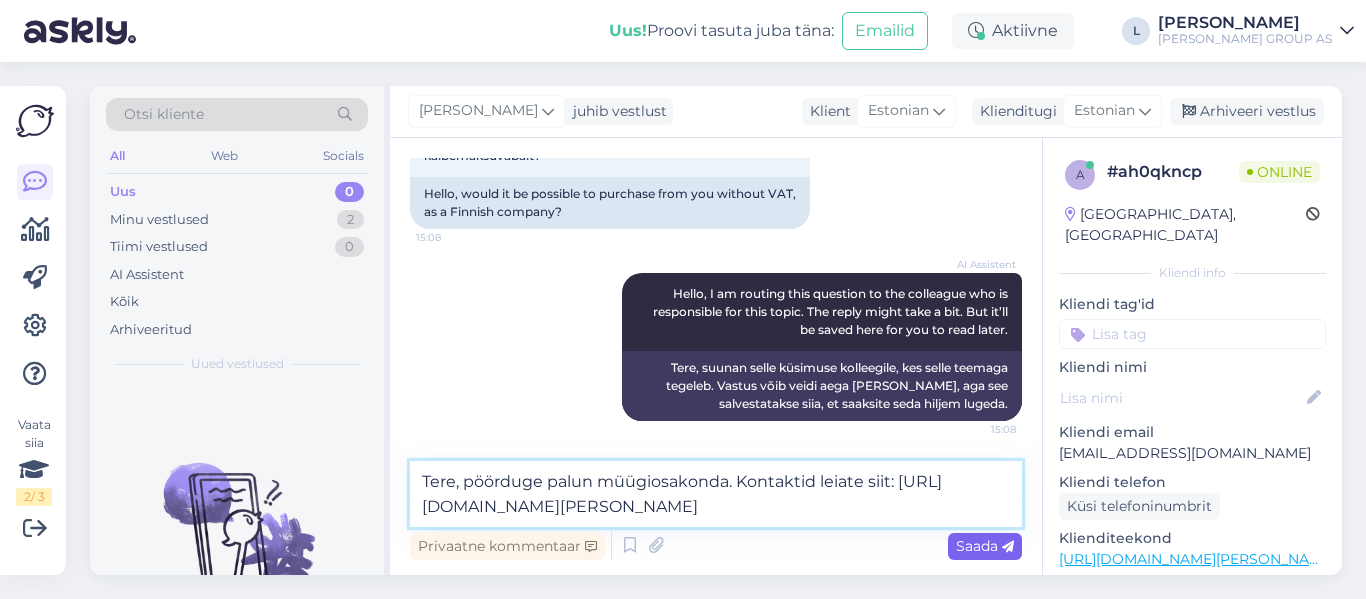 type on "Tere, pöörduge palun müügiosakonda. Kontaktid leiate siit: [URL][DOMAIN_NAME][PERSON_NAME]" 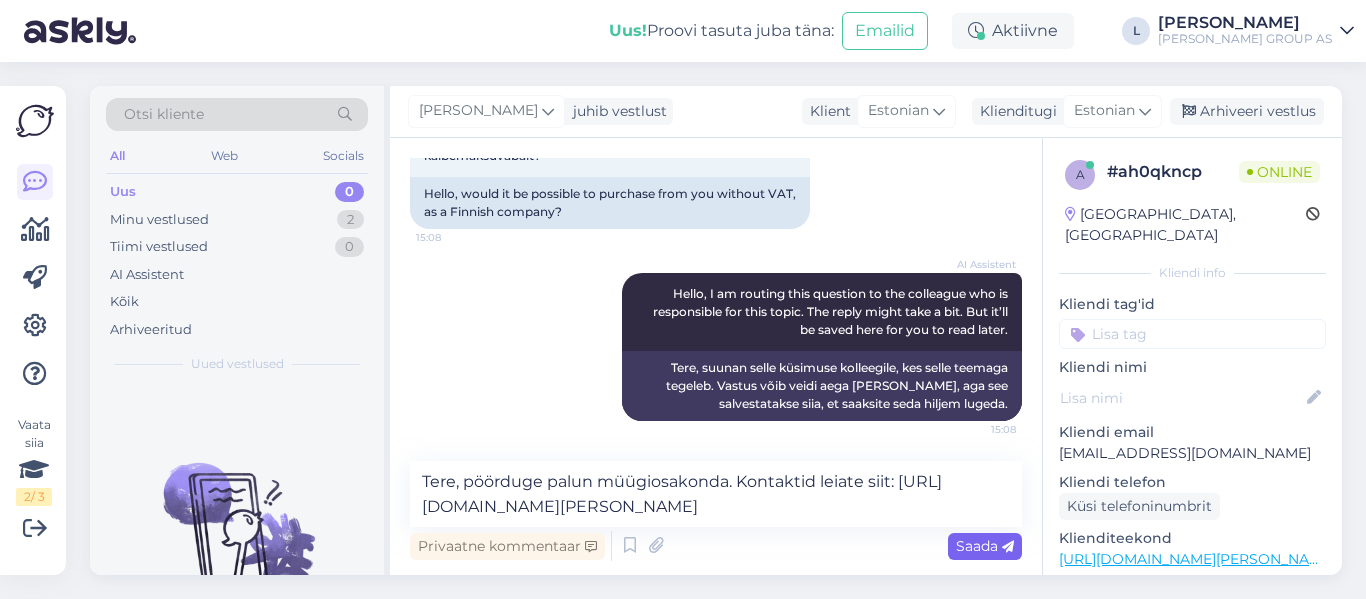 click on "Saada" at bounding box center (985, 546) 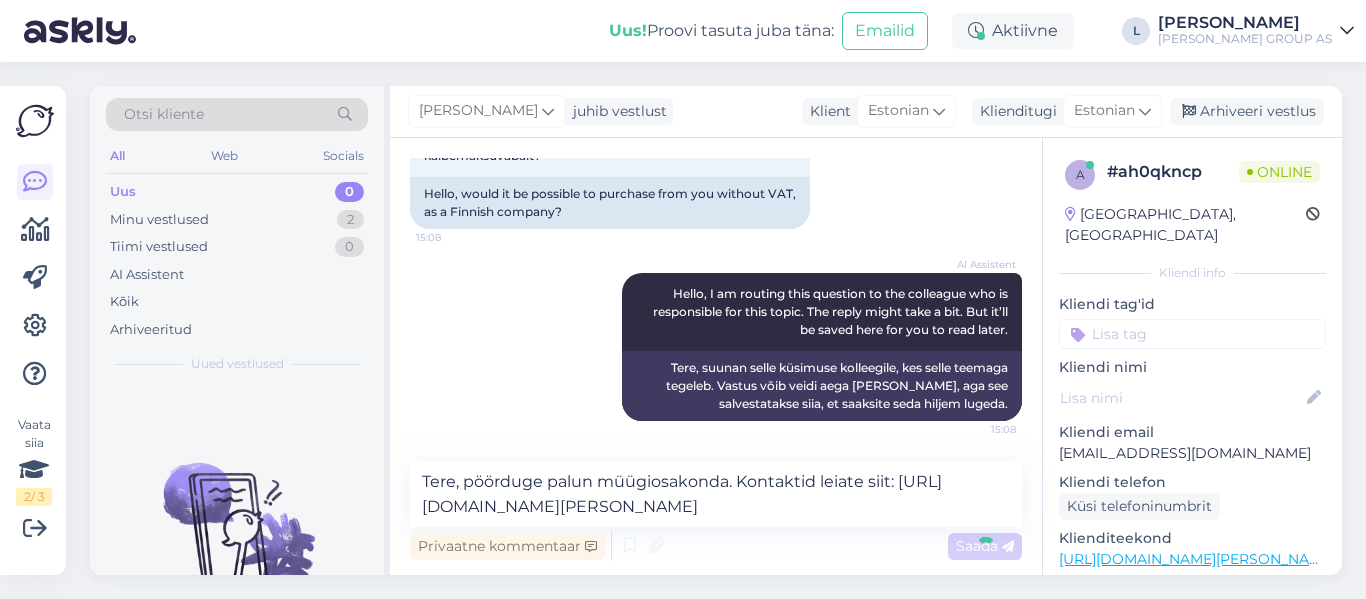 type 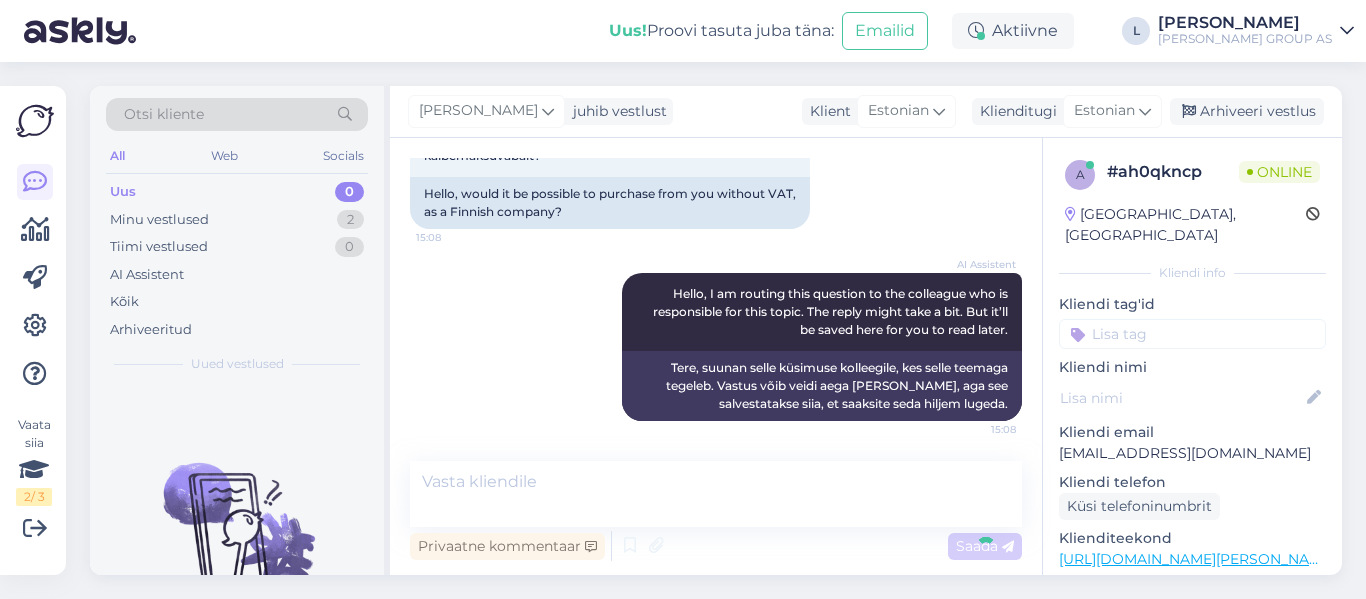 scroll, scrollTop: 227, scrollLeft: 0, axis: vertical 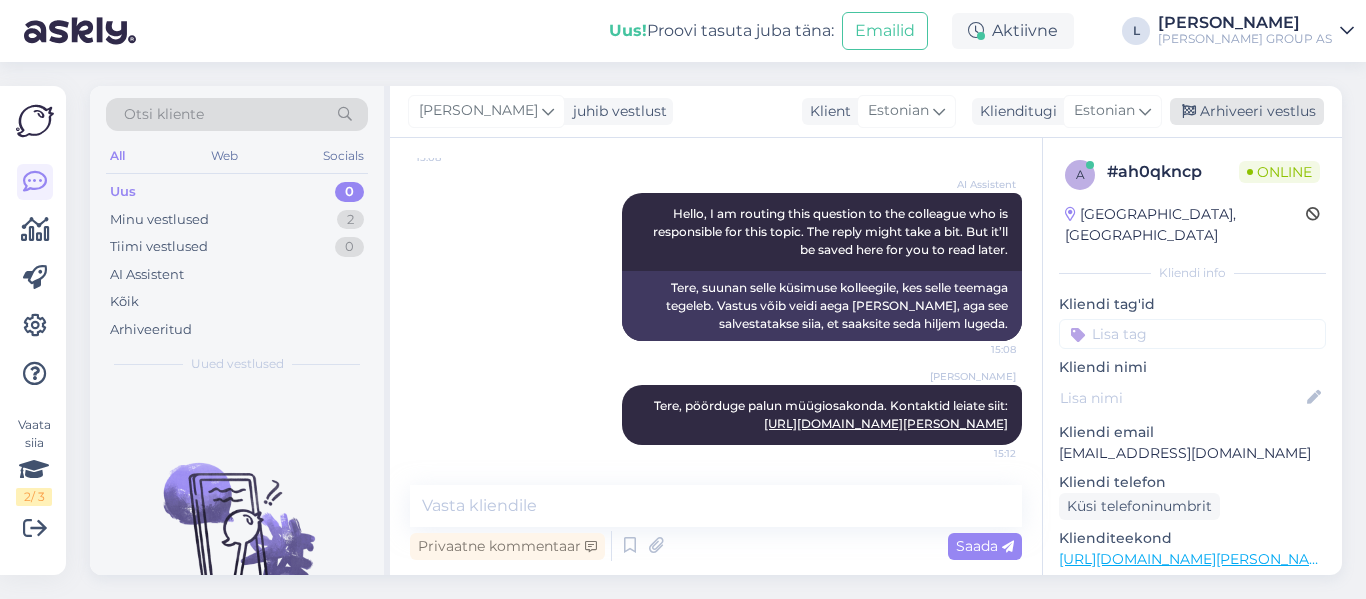click on "Arhiveeri vestlus" at bounding box center [1247, 111] 